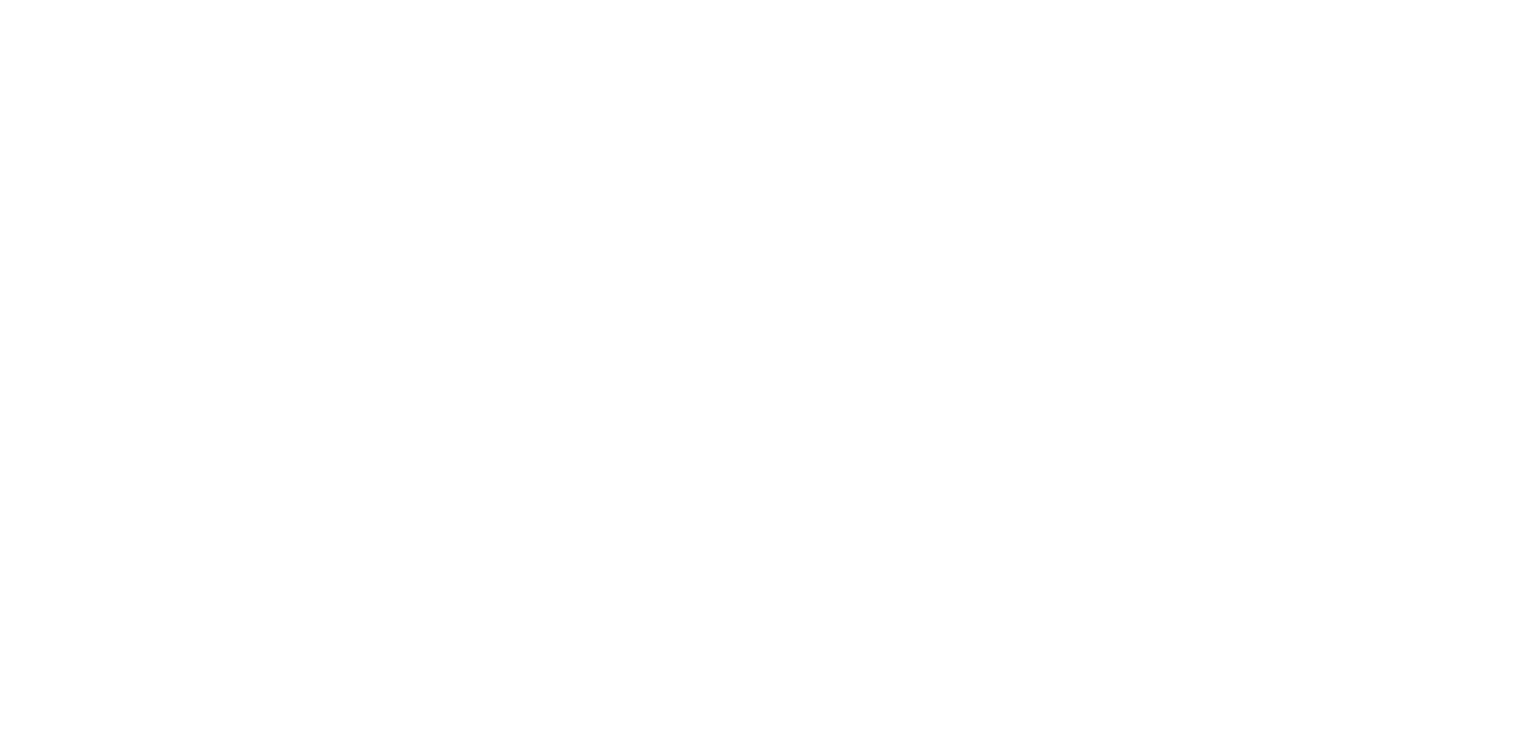 scroll, scrollTop: 0, scrollLeft: 0, axis: both 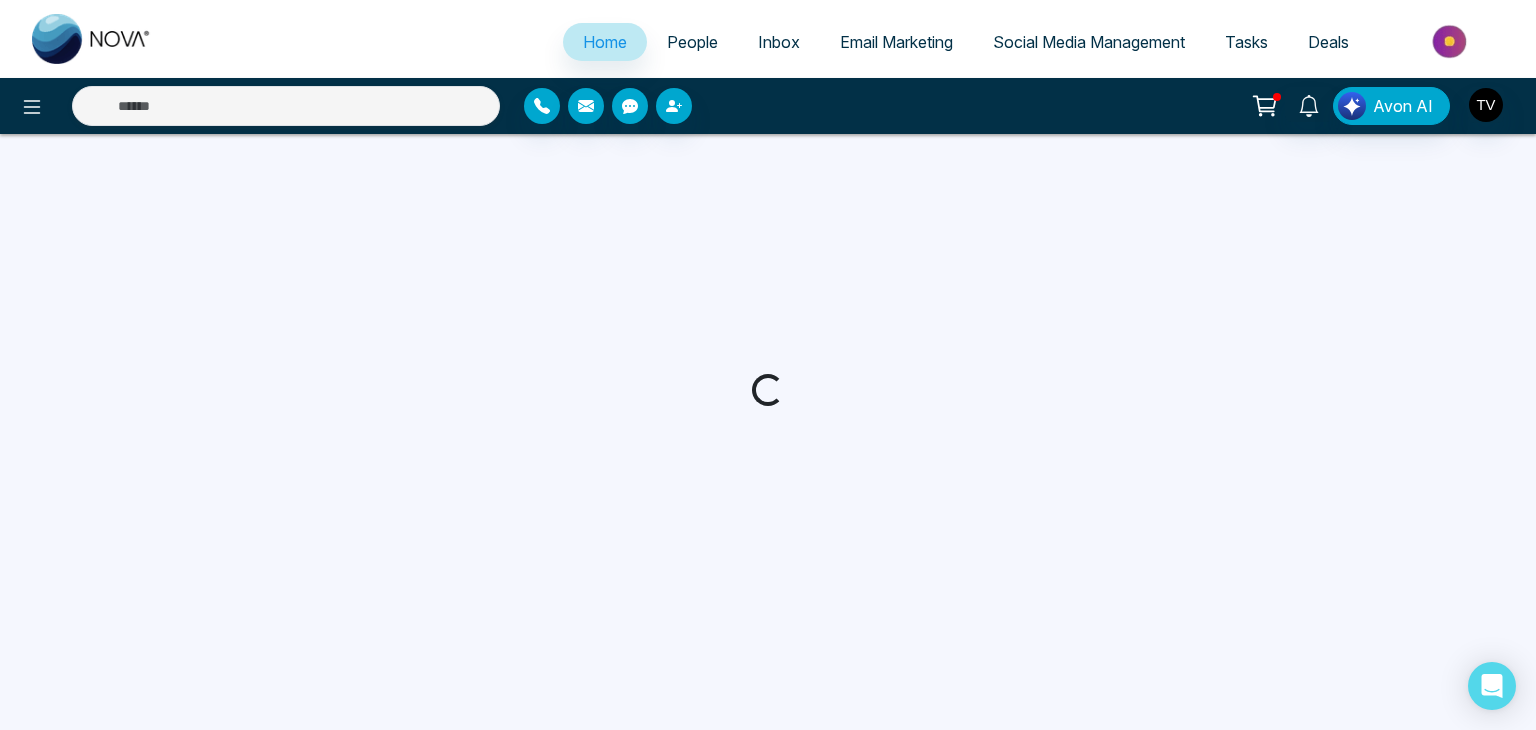 select on "*" 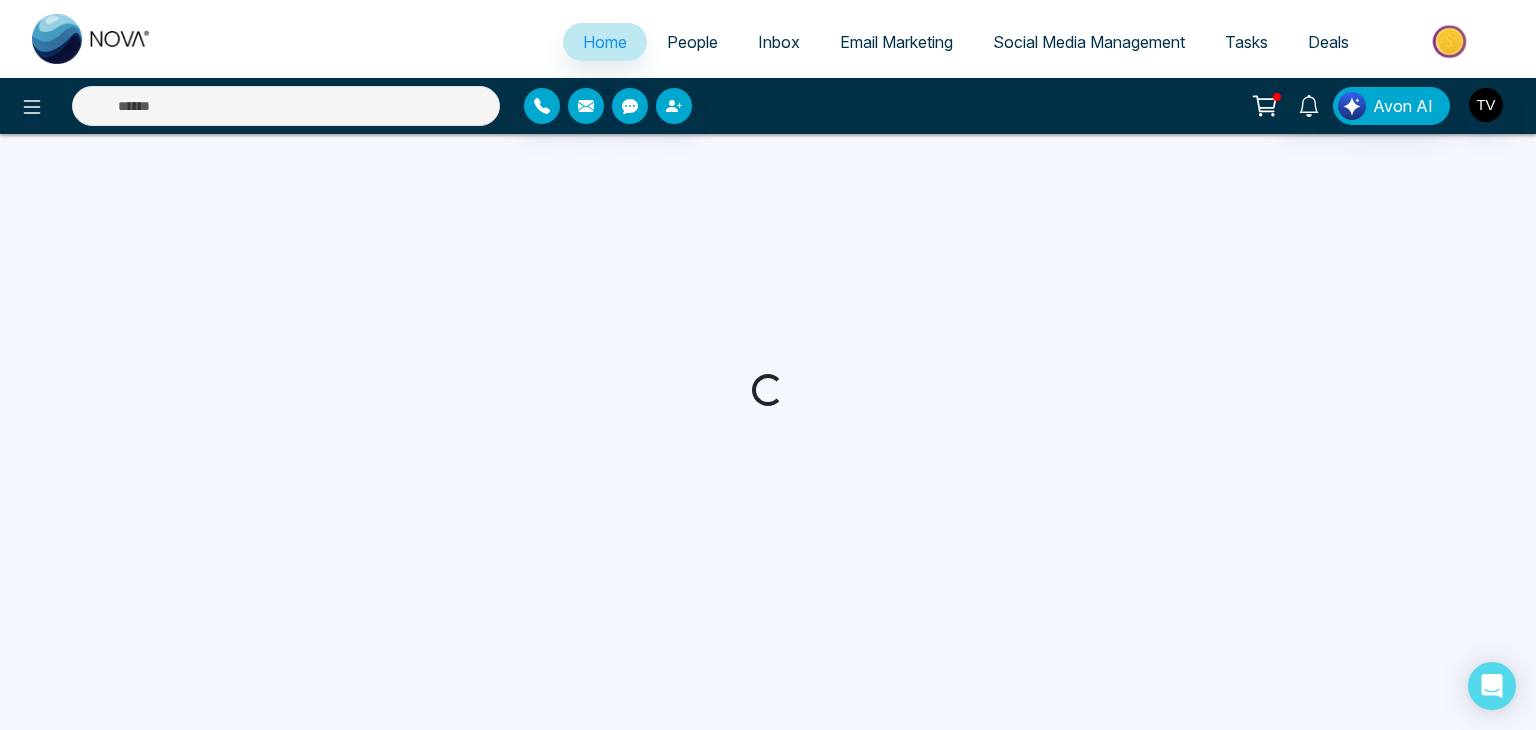 select on "*" 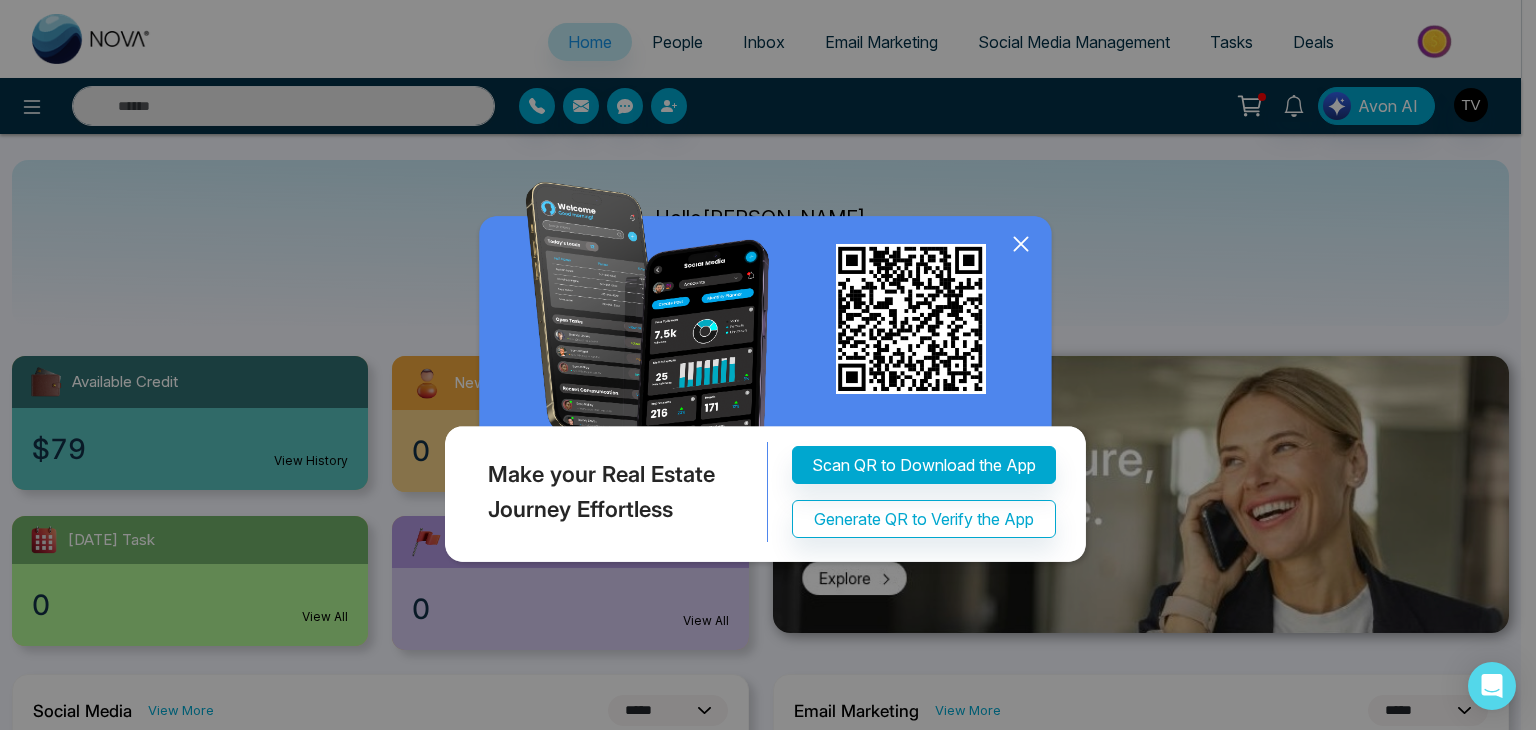 click 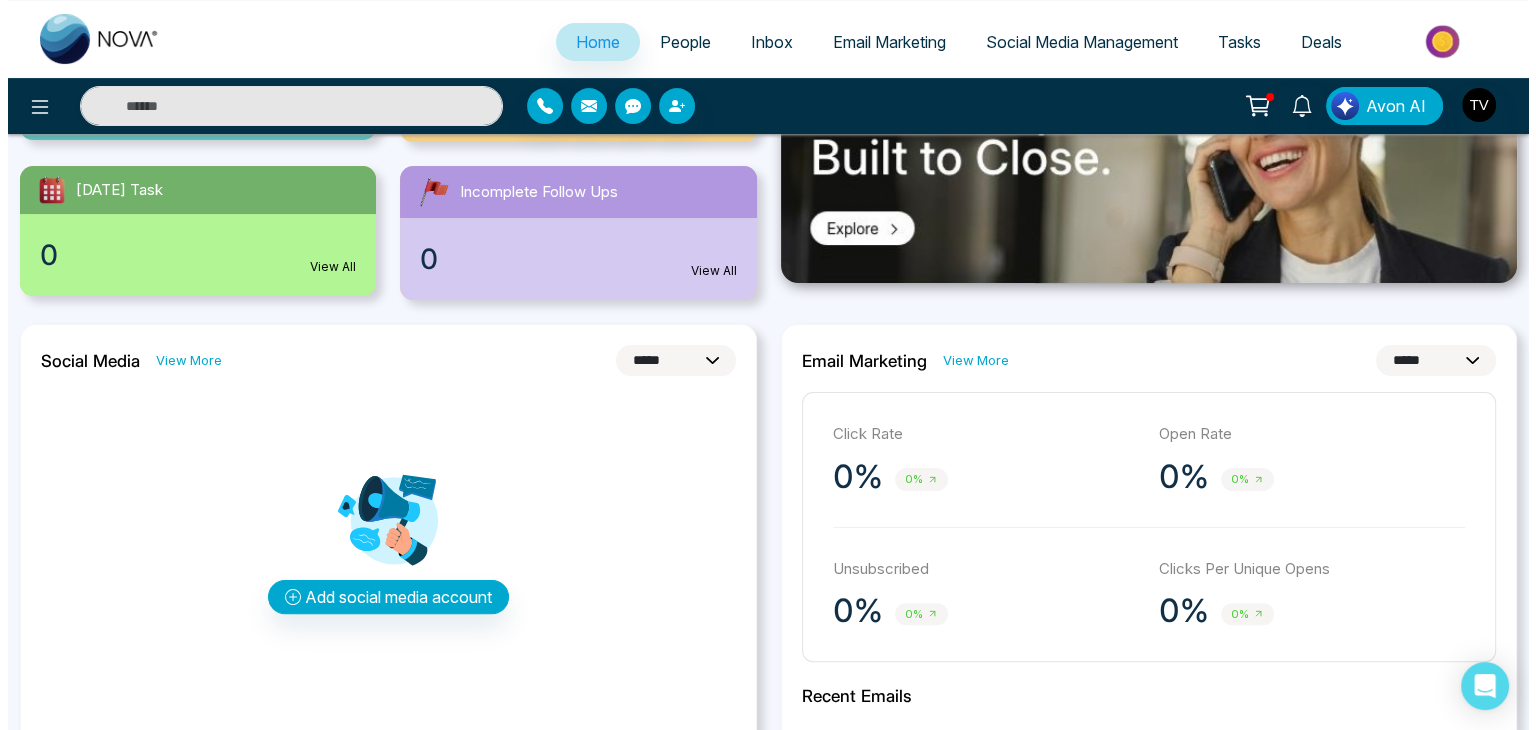 scroll, scrollTop: 322, scrollLeft: 0, axis: vertical 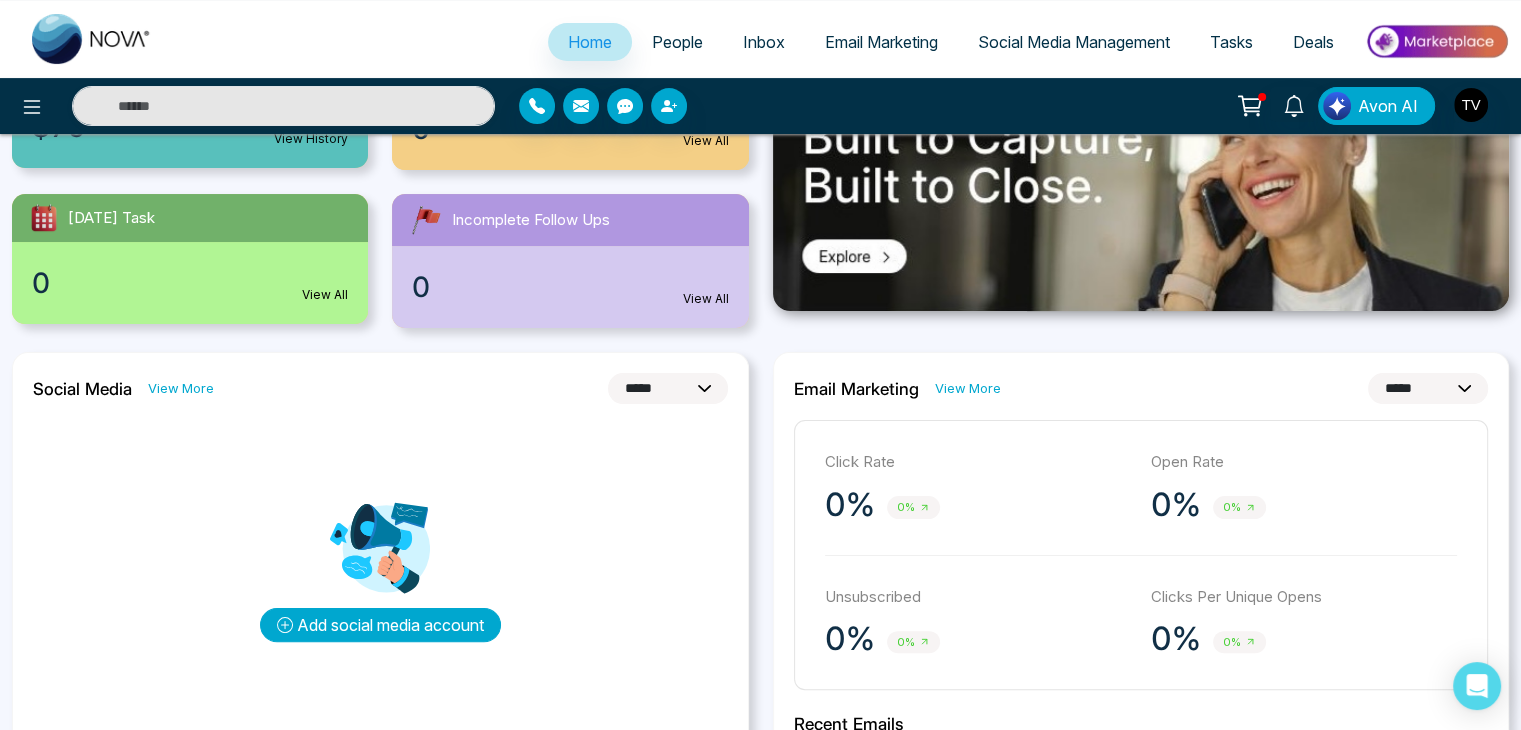 click on "Add social media account" at bounding box center [380, 625] 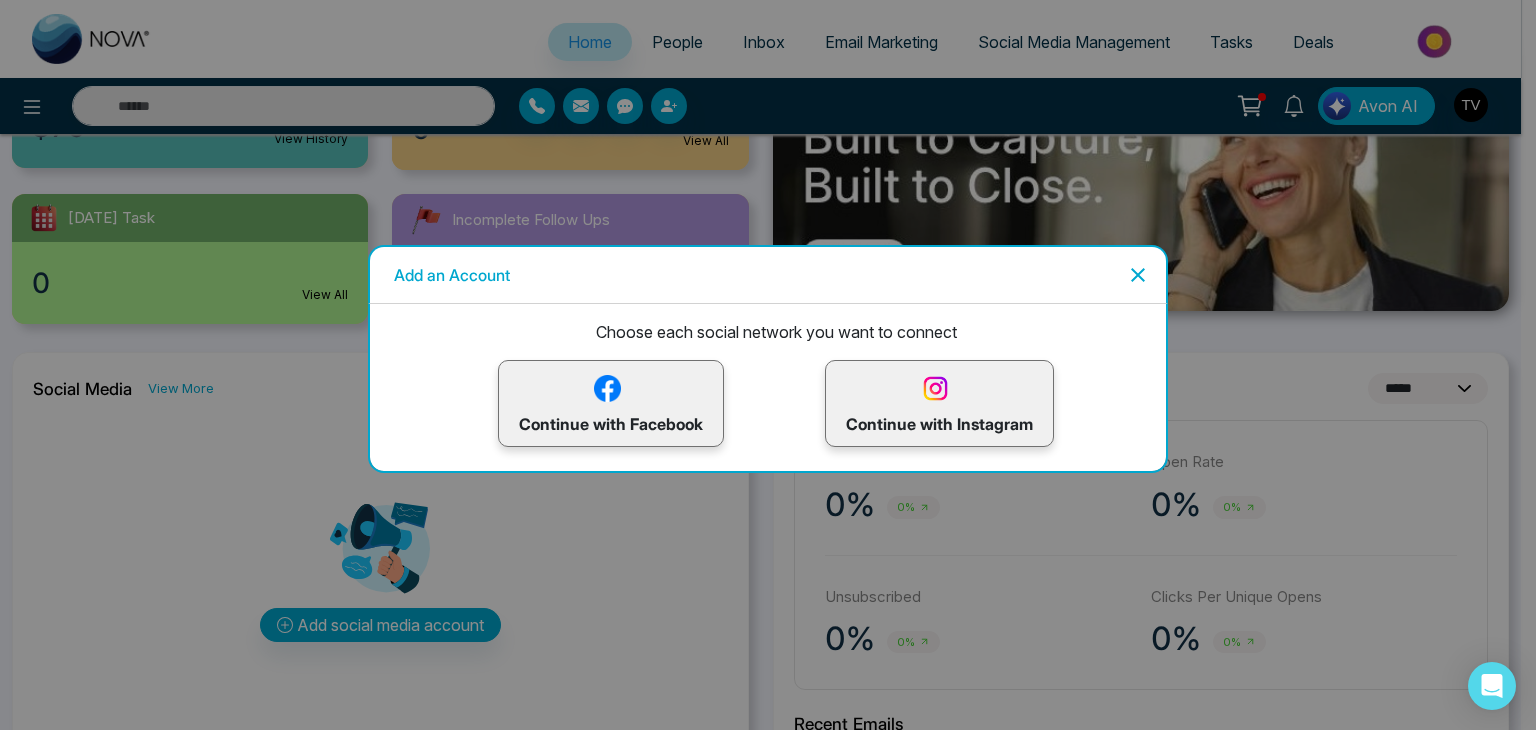 click on "Continue with Facebook" at bounding box center [611, 403] 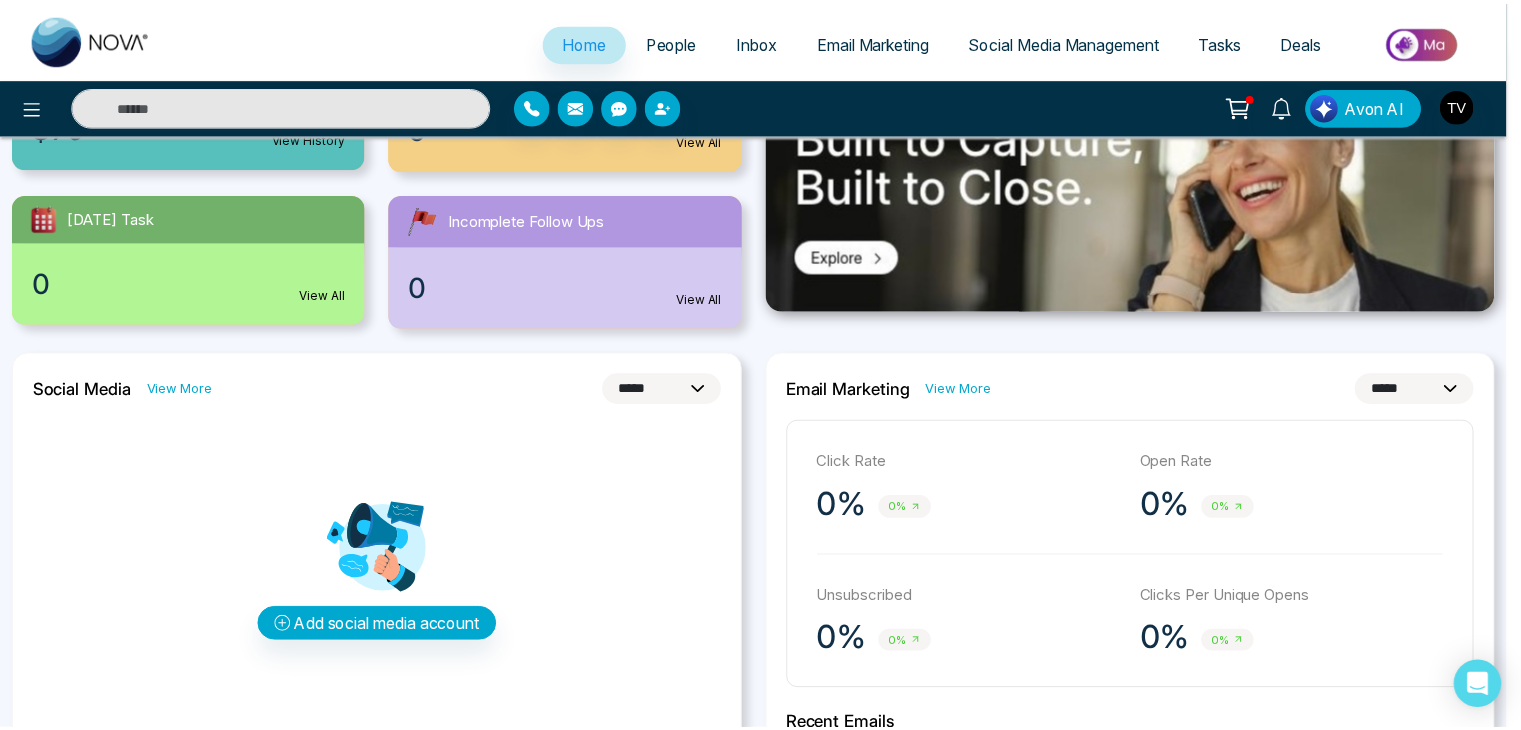 scroll, scrollTop: 0, scrollLeft: 0, axis: both 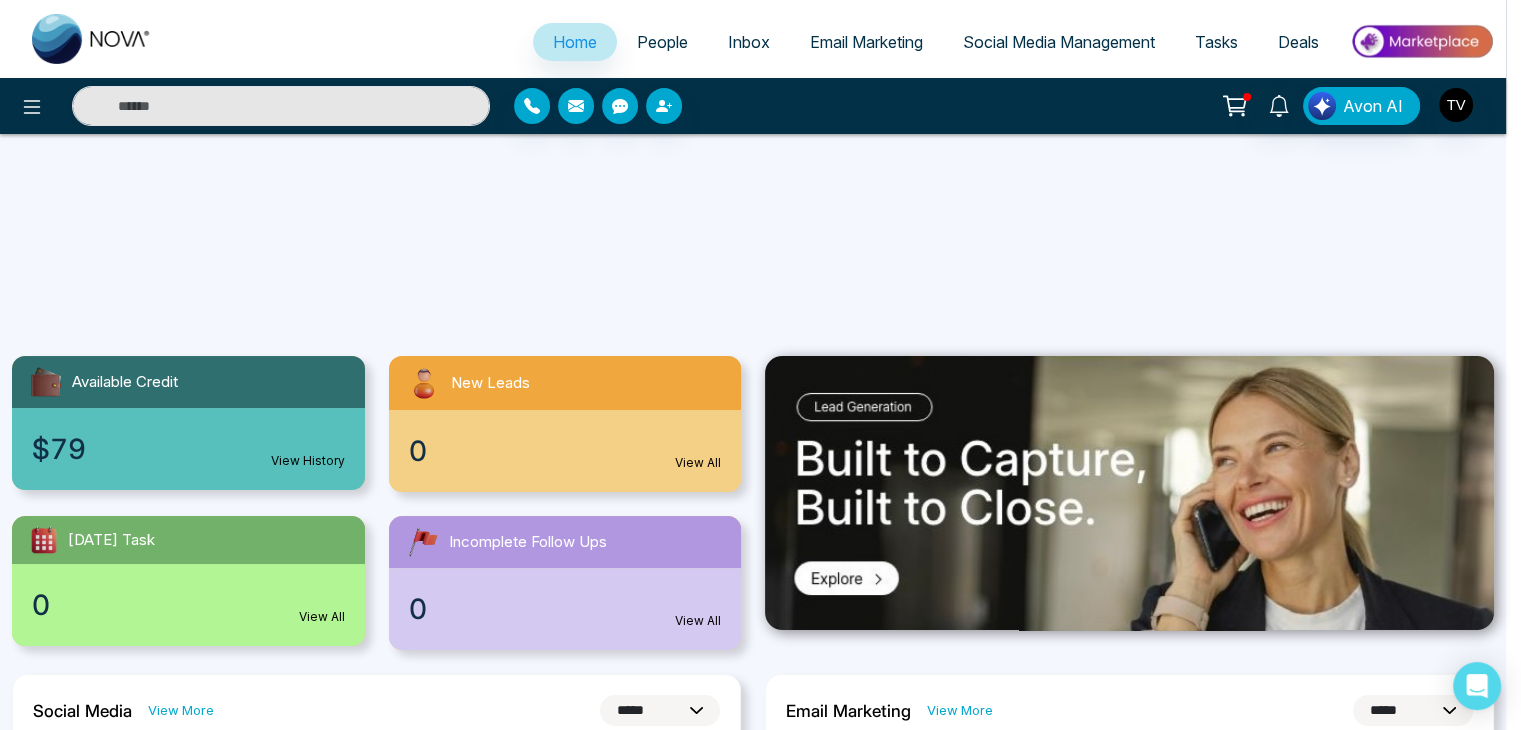 select on "*" 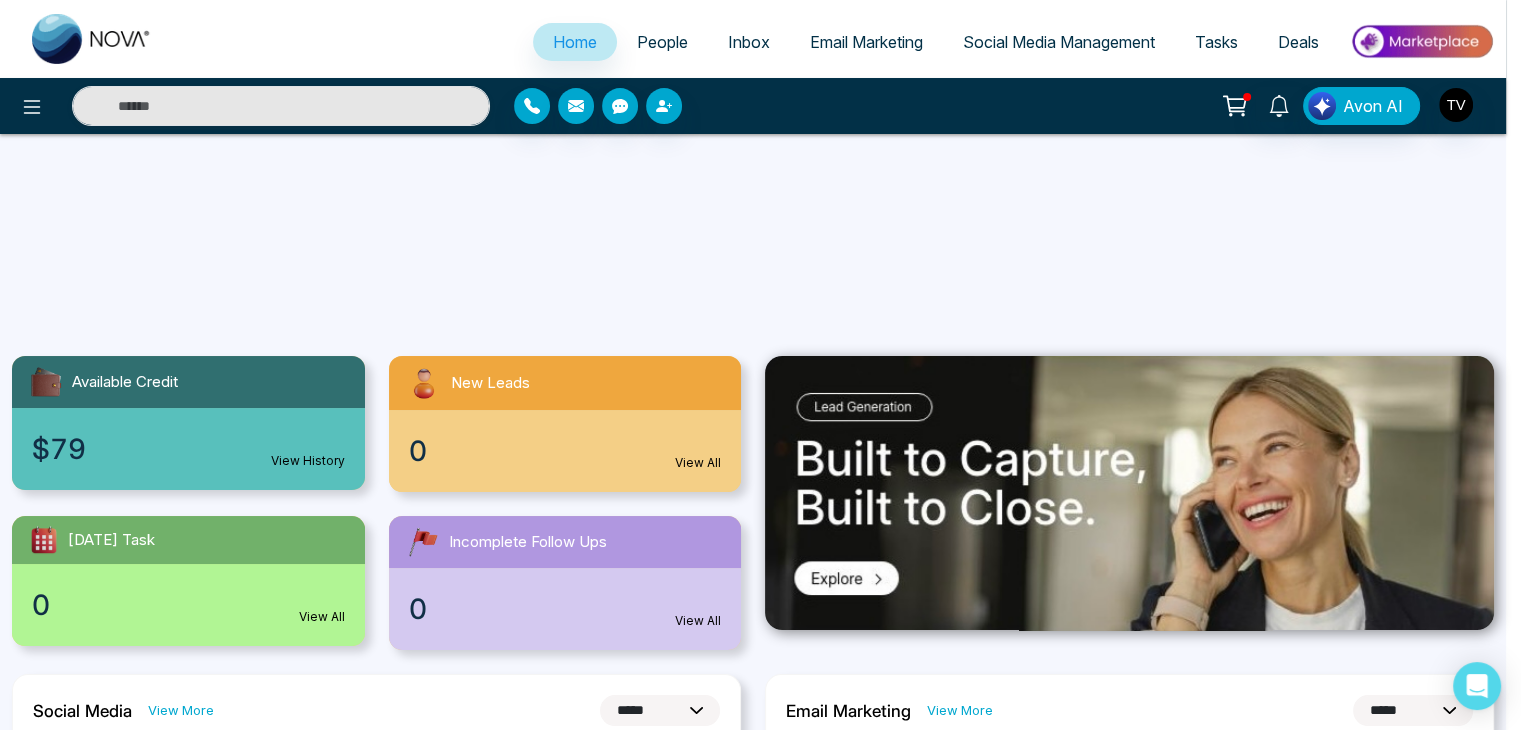 select on "*" 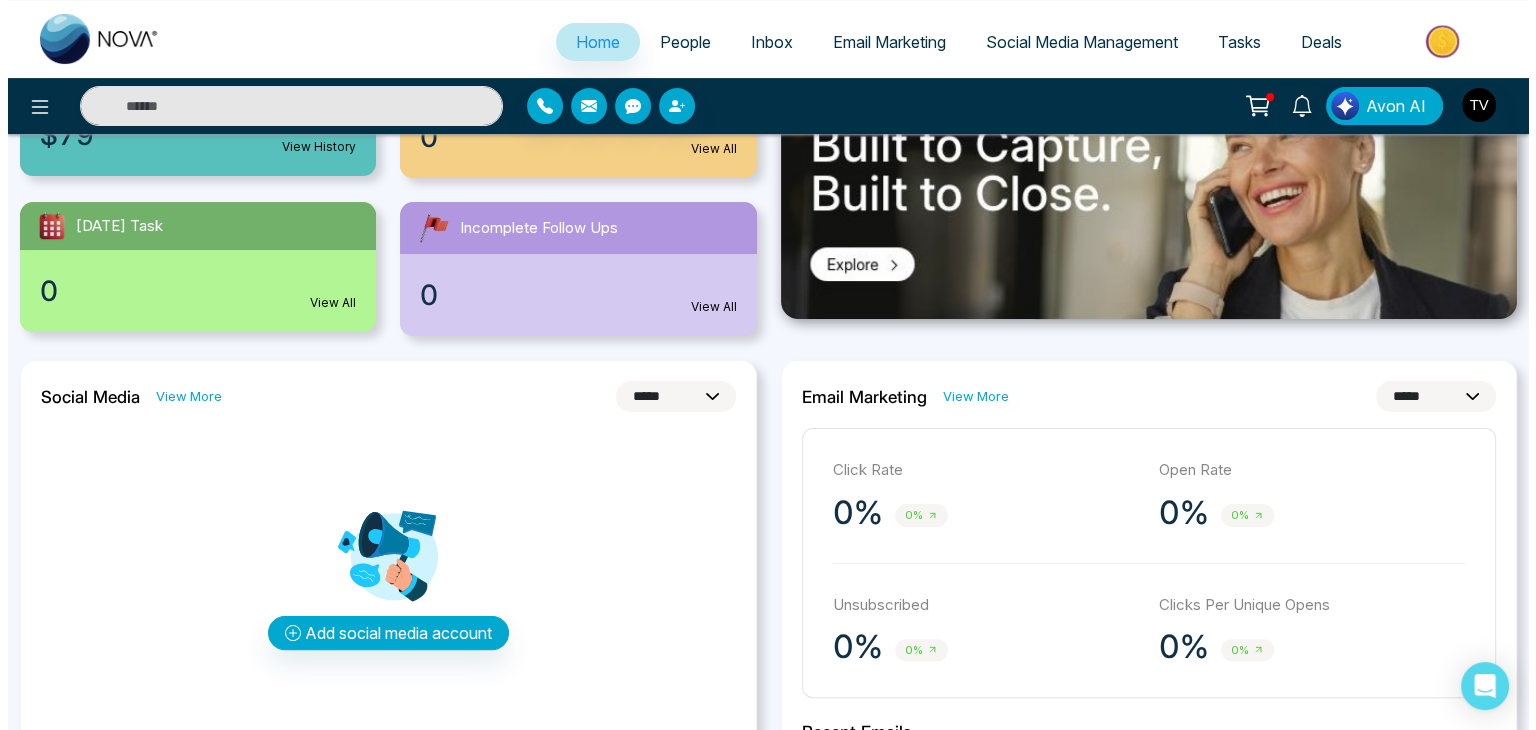 scroll, scrollTop: 315, scrollLeft: 0, axis: vertical 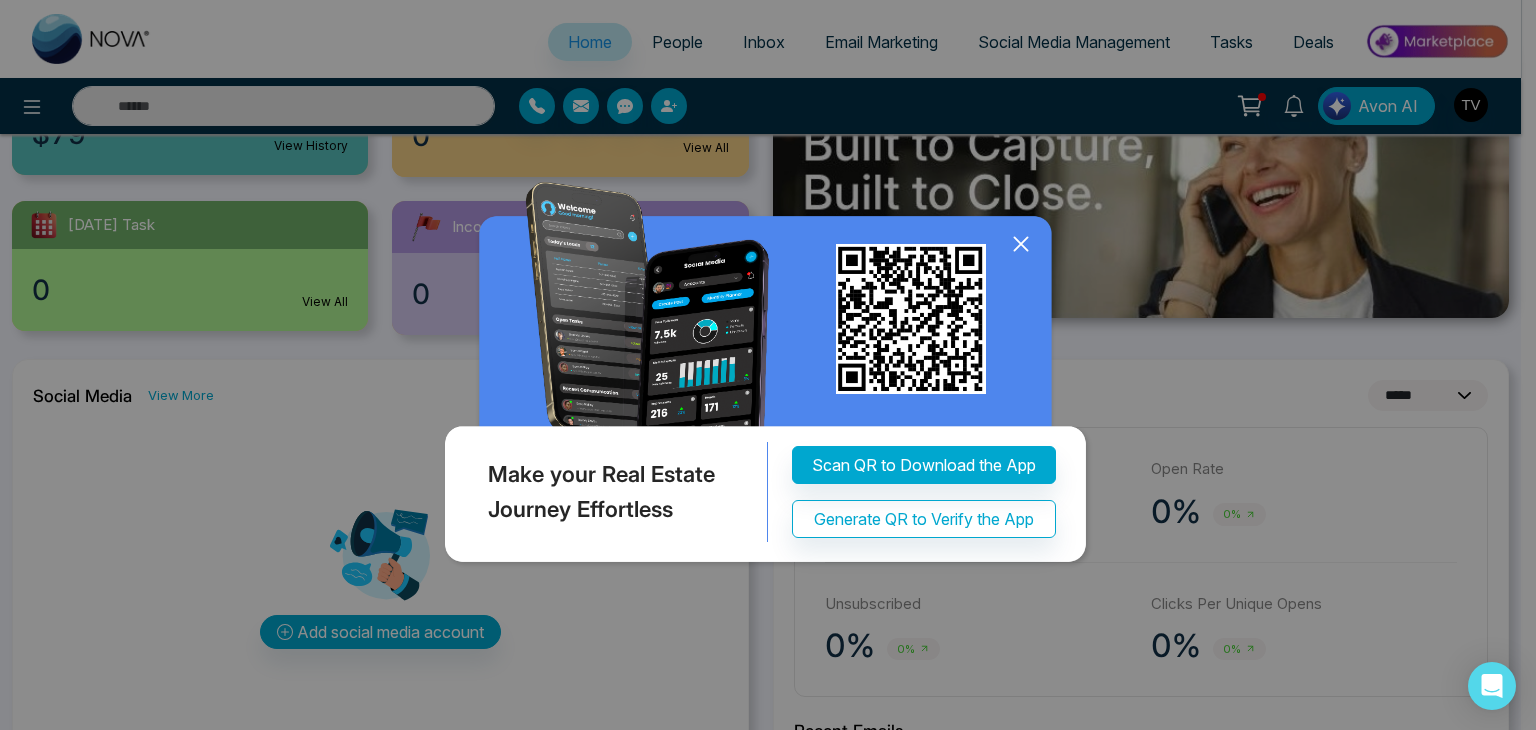 click on "Make your Real Estate  Journey Effortless Scan QR to Download the App Generate QR to Verify the App" at bounding box center (768, 365) 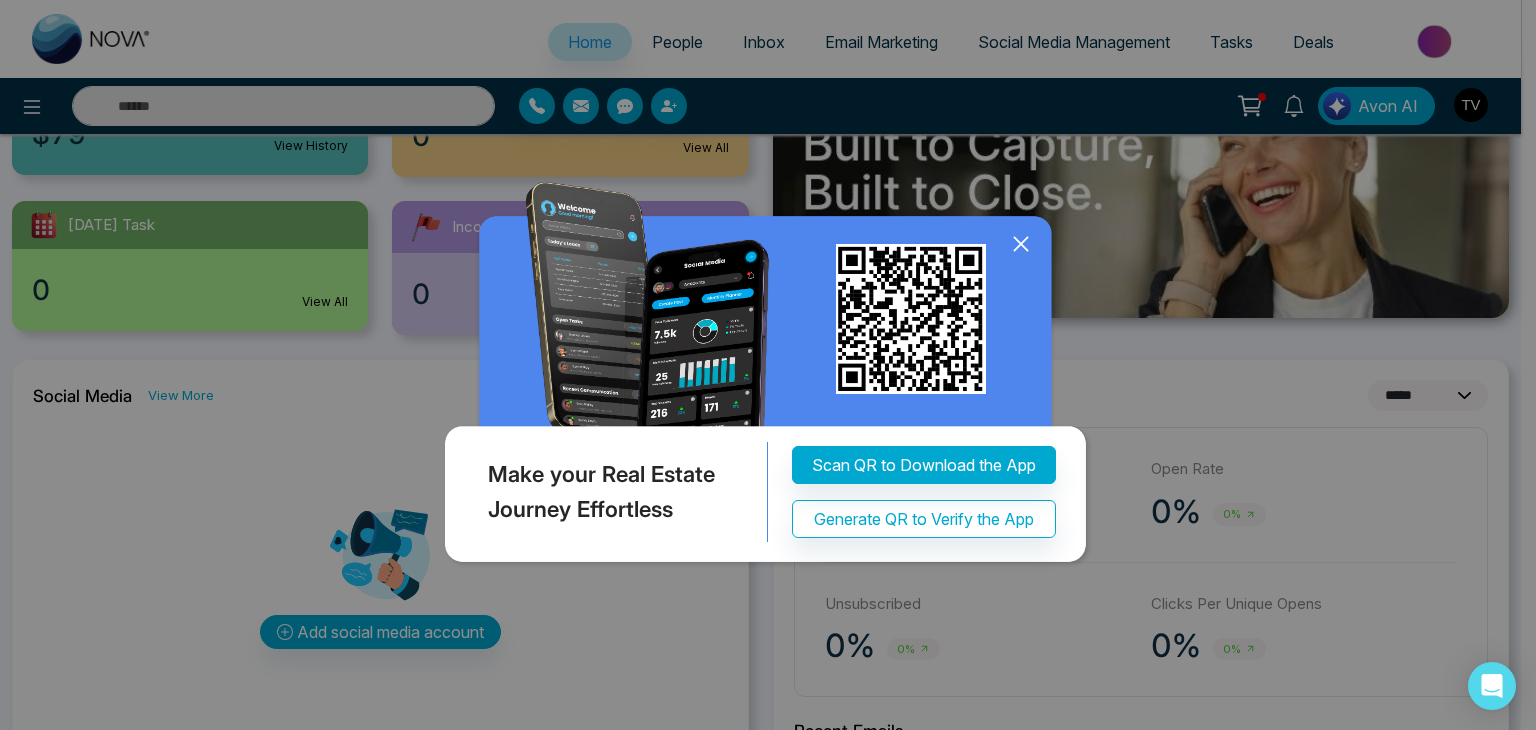 click 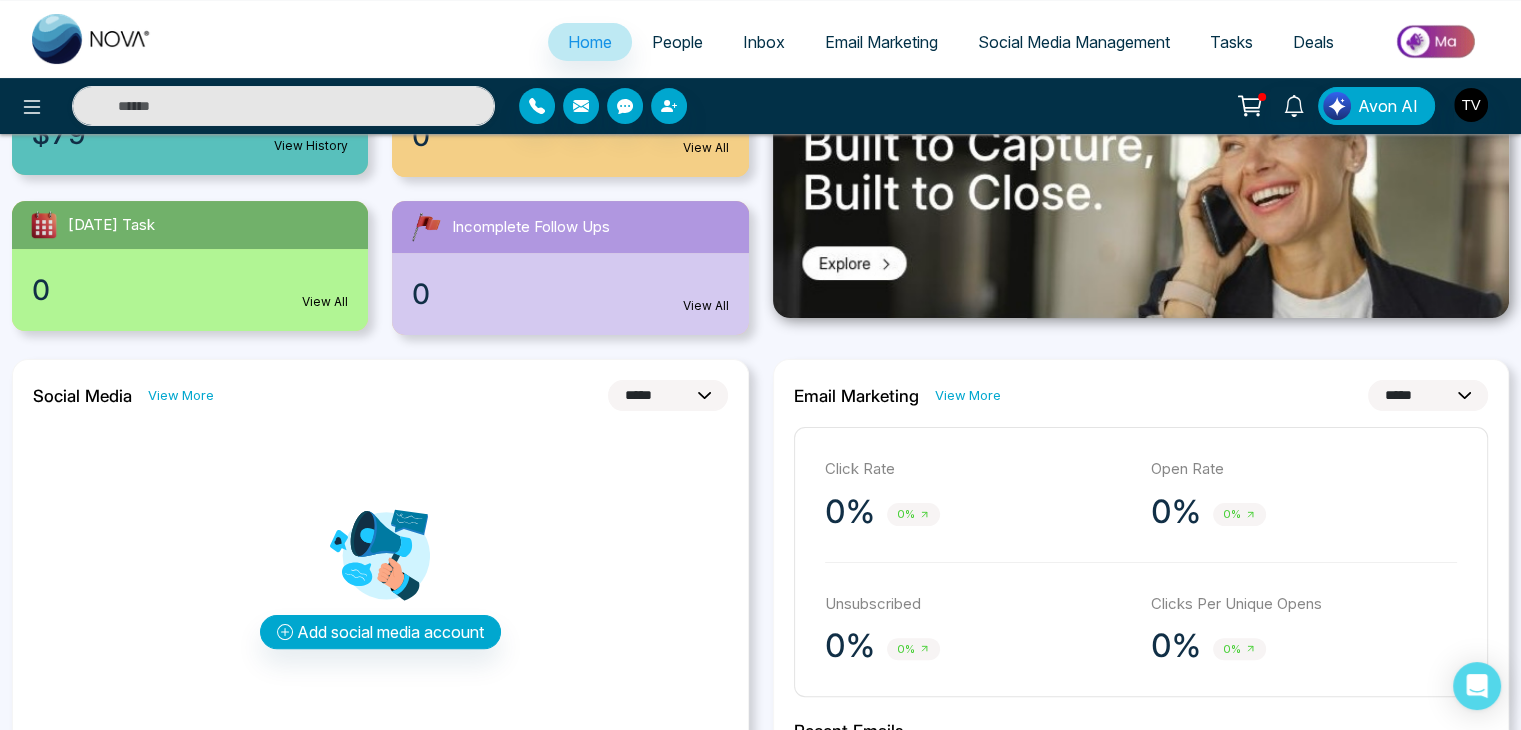 click on "Add social media account" at bounding box center [380, 577] 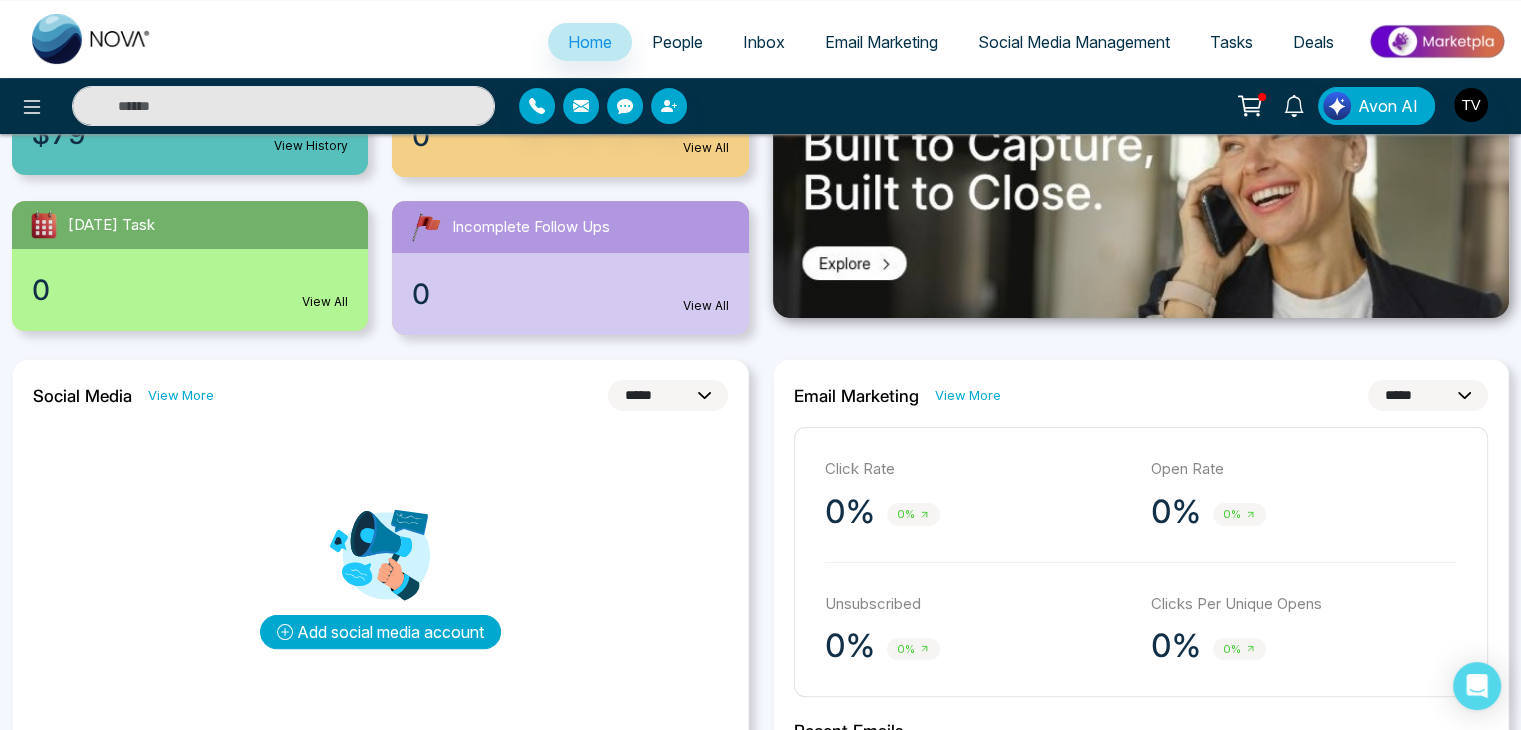 click on "Add social media account" at bounding box center [380, 632] 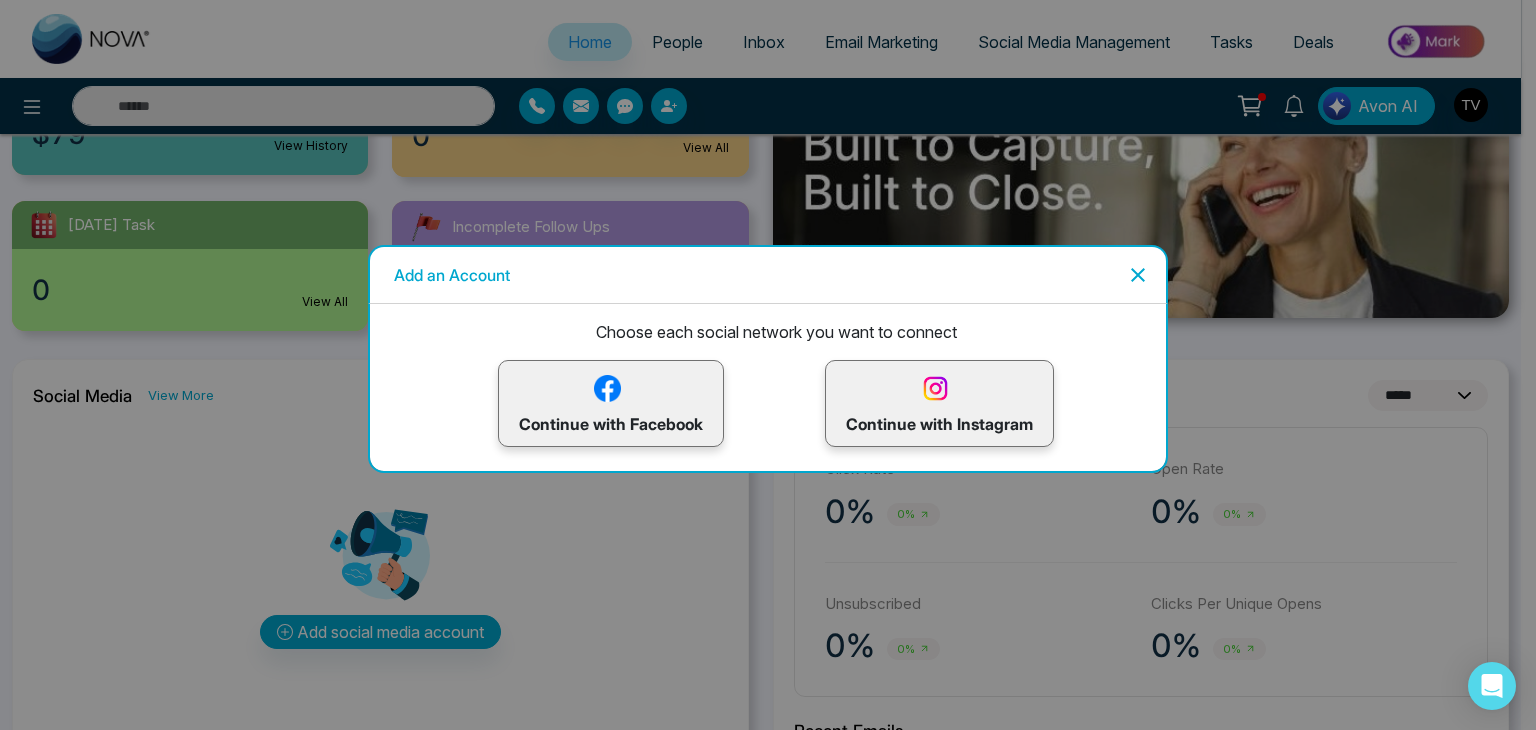 click on "Continue with Facebook" at bounding box center [611, 403] 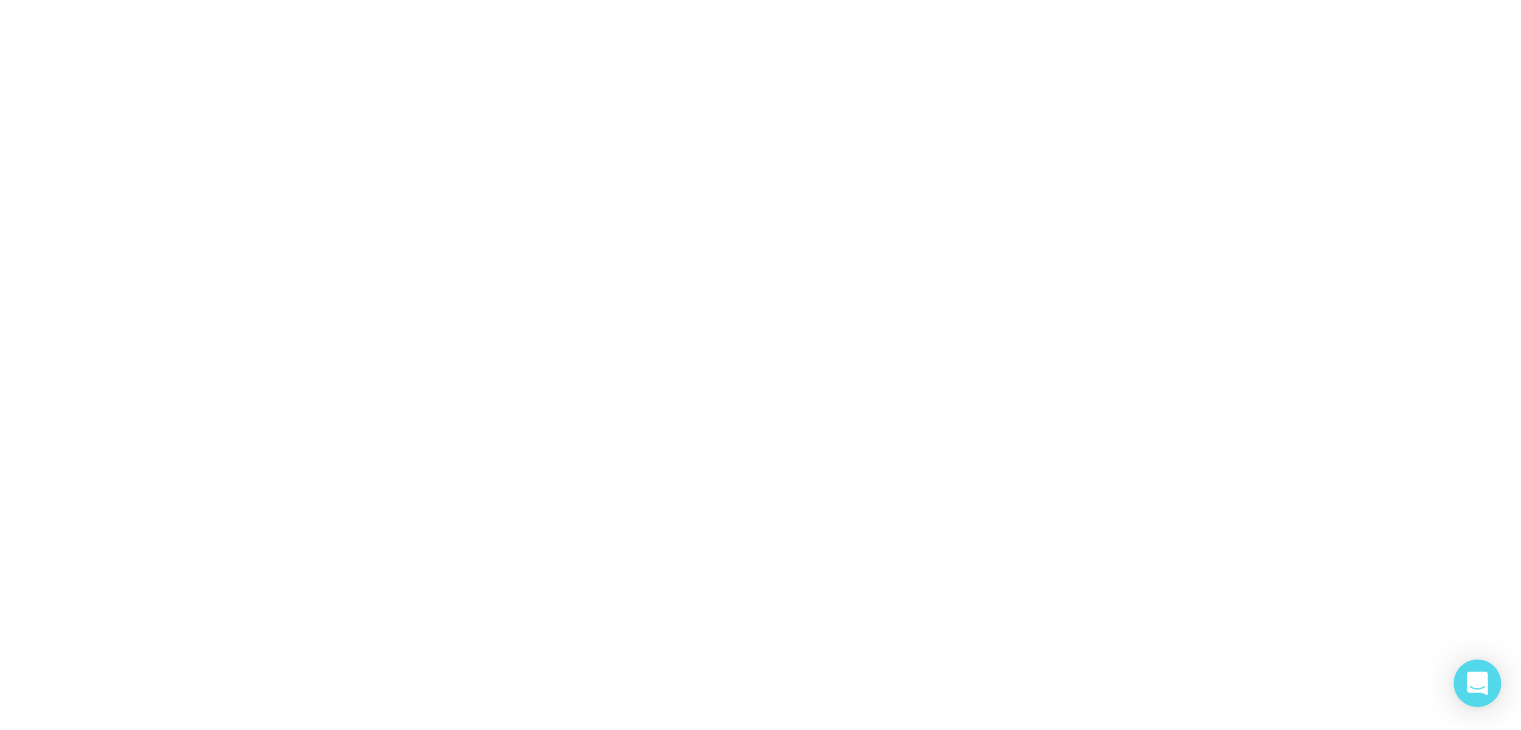 scroll, scrollTop: 0, scrollLeft: 0, axis: both 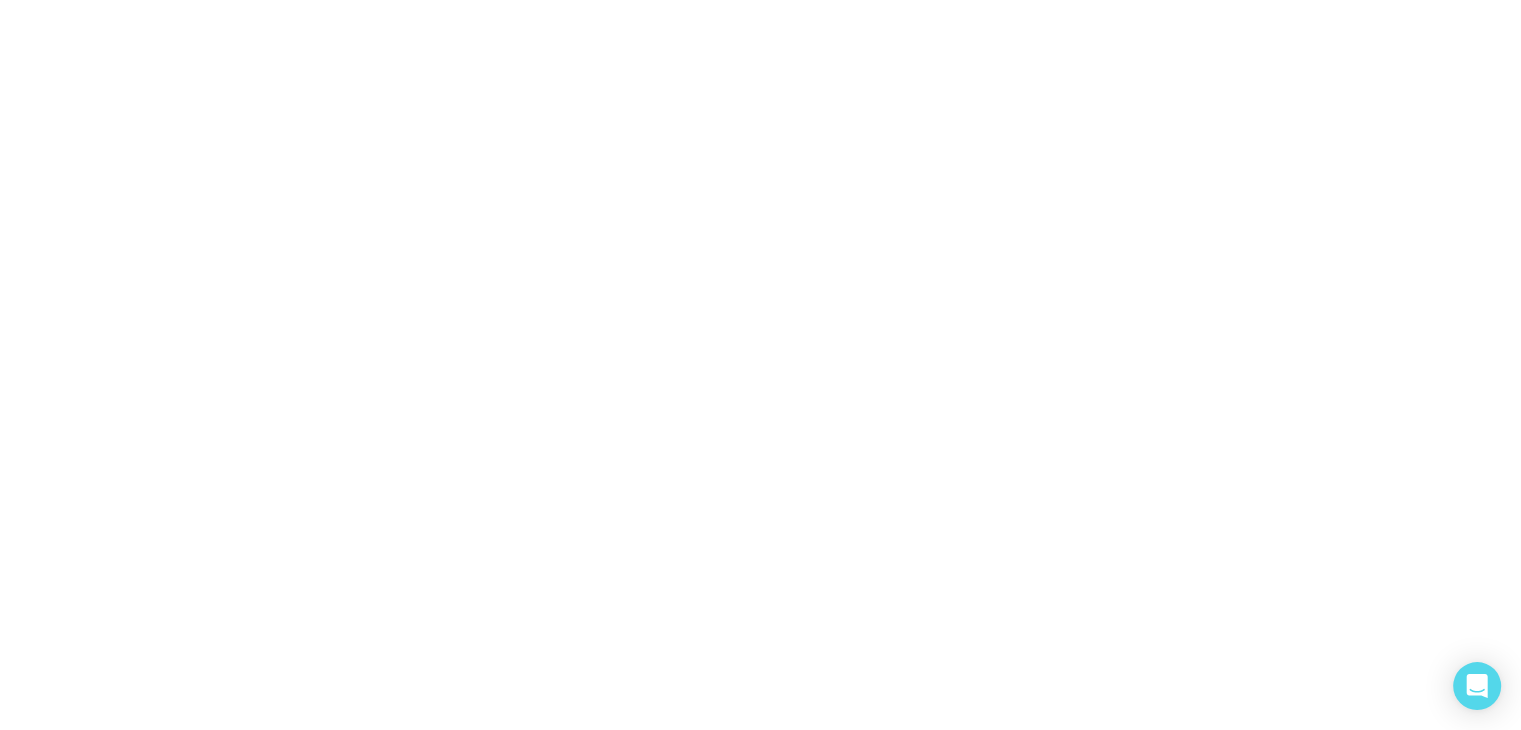 select on "*" 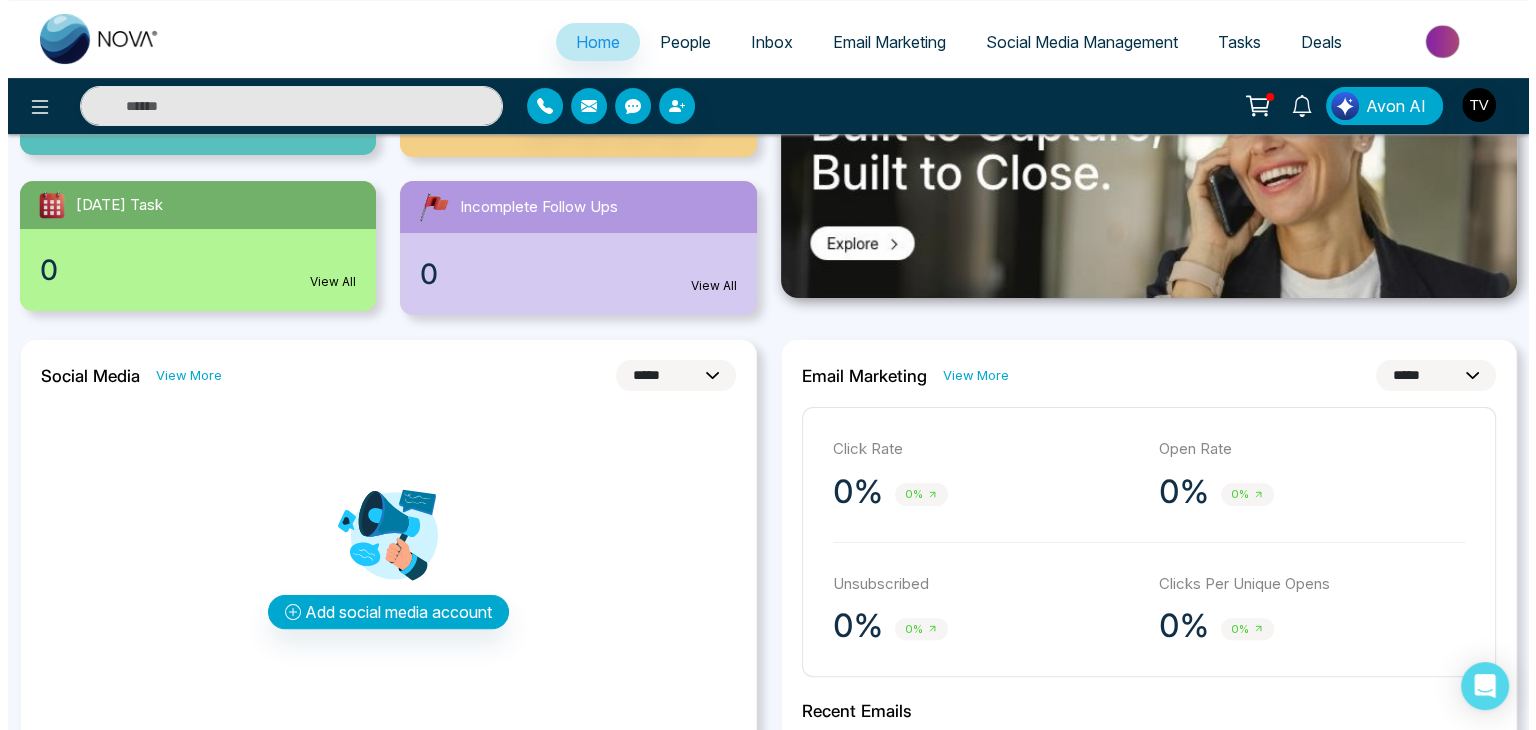 scroll, scrollTop: 343, scrollLeft: 0, axis: vertical 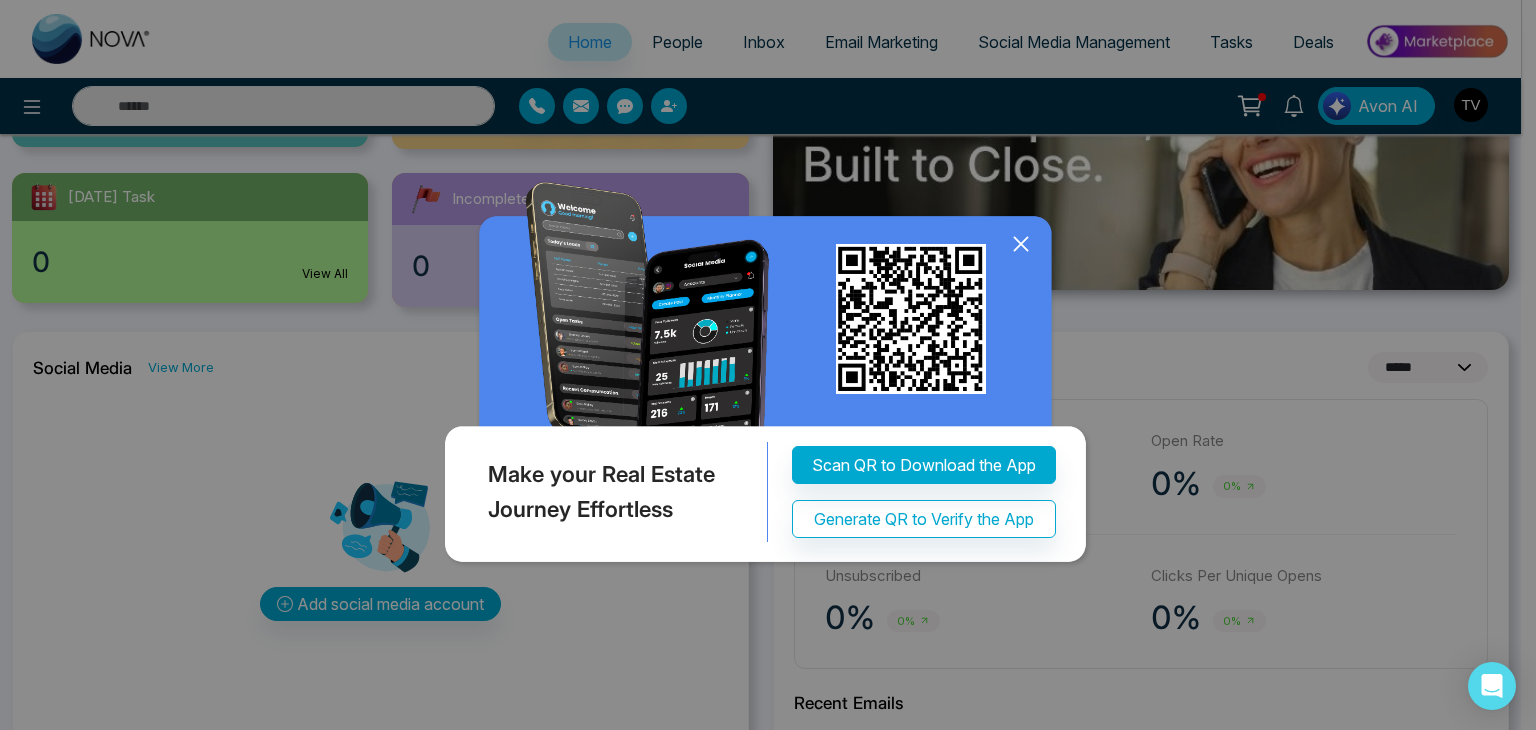 click 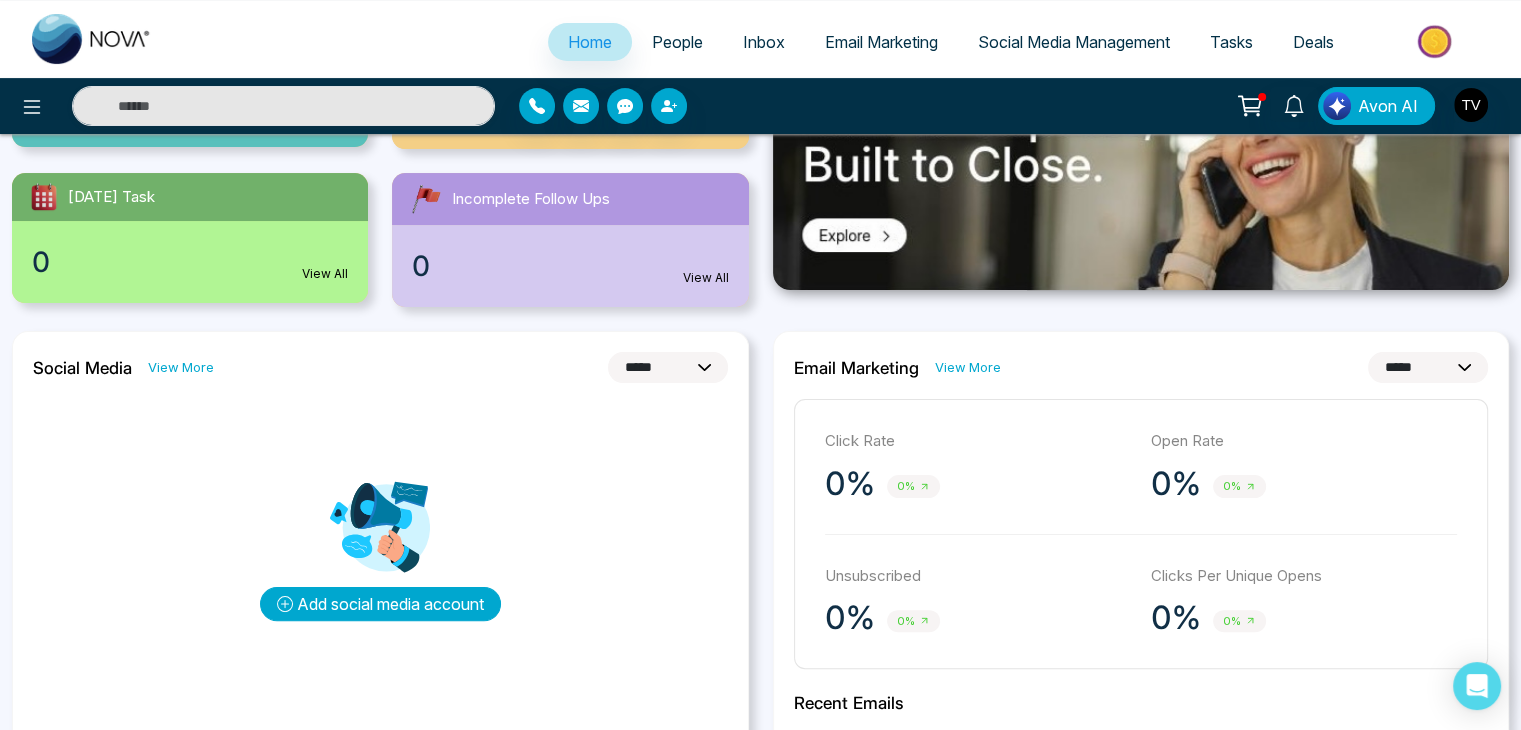 click on "Add social media account" at bounding box center (380, 604) 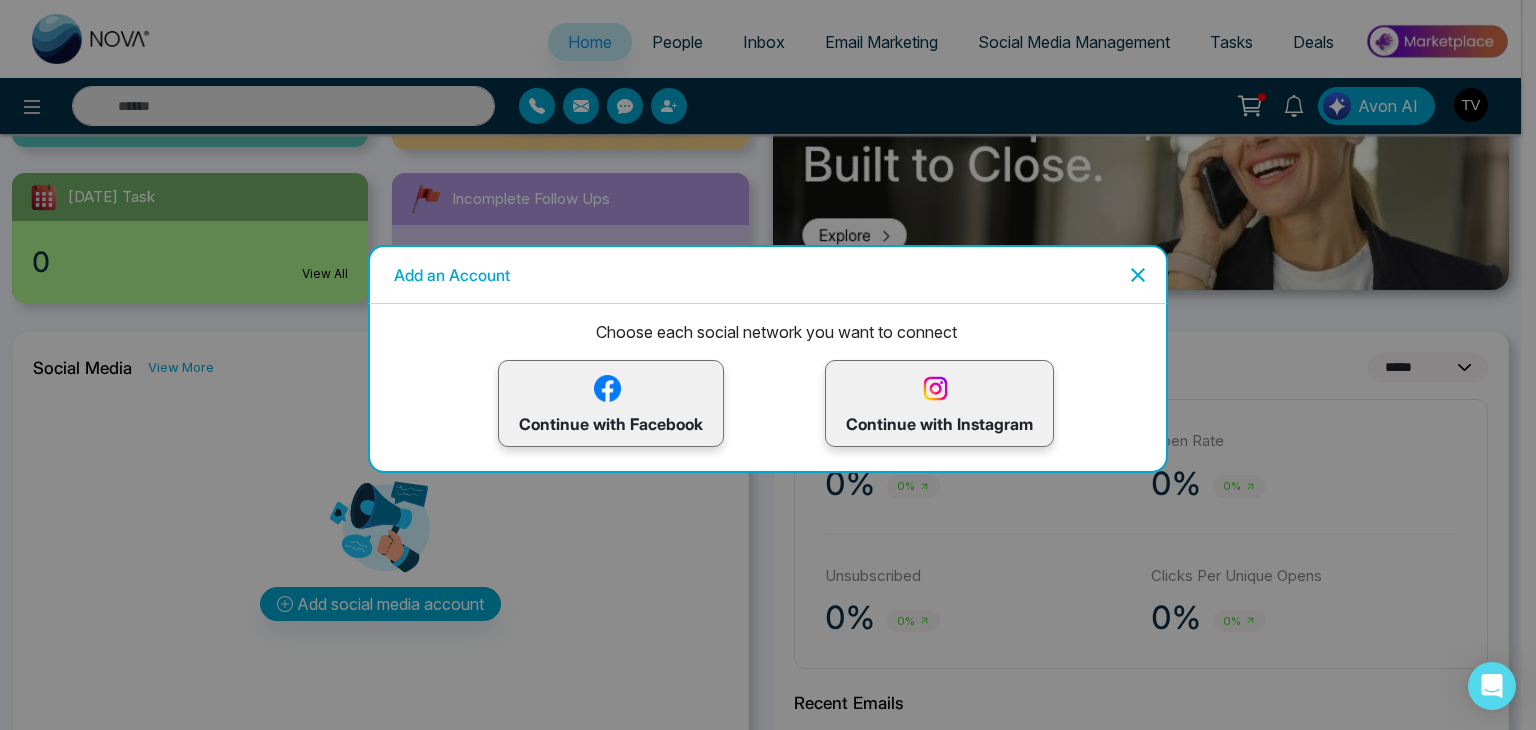 click at bounding box center (607, 388) 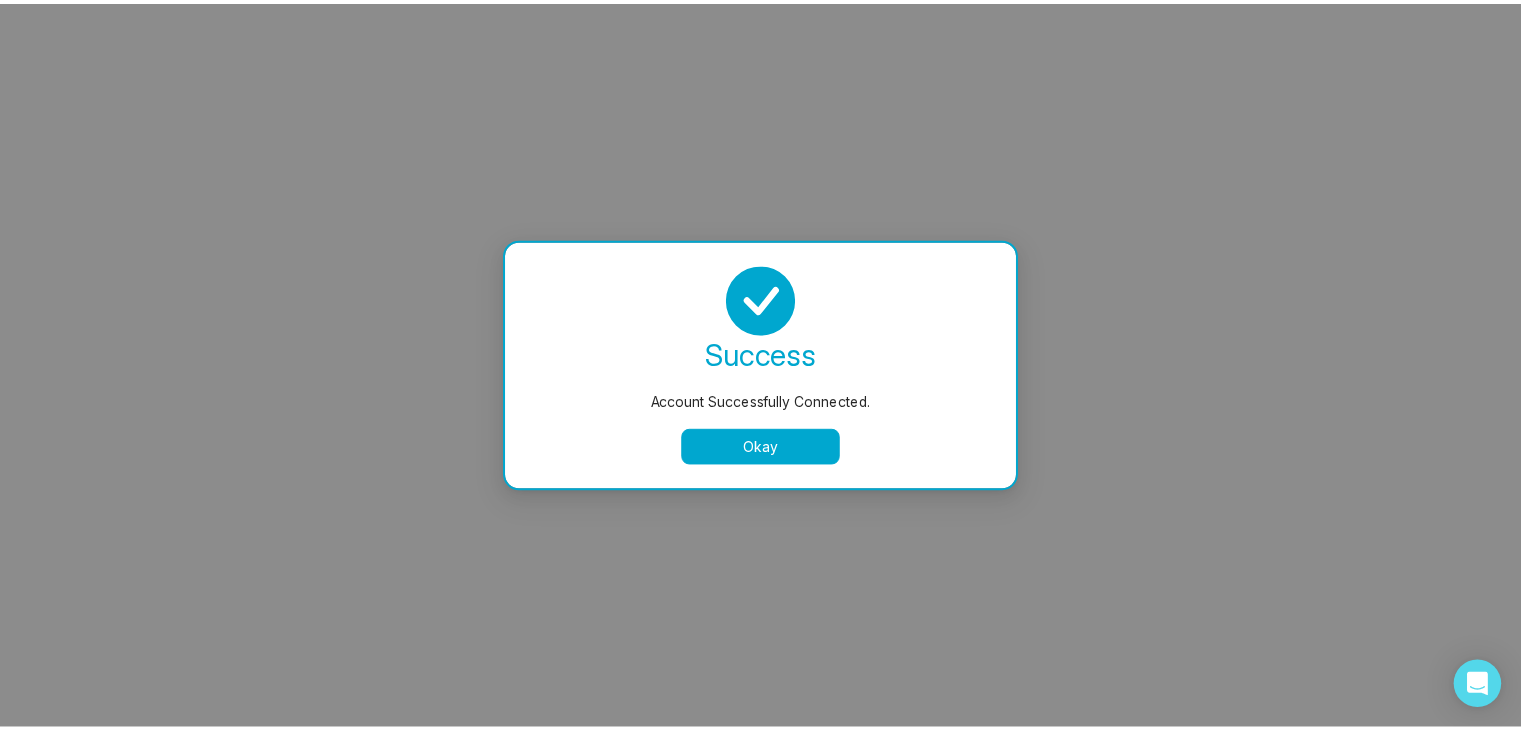 scroll, scrollTop: 0, scrollLeft: 0, axis: both 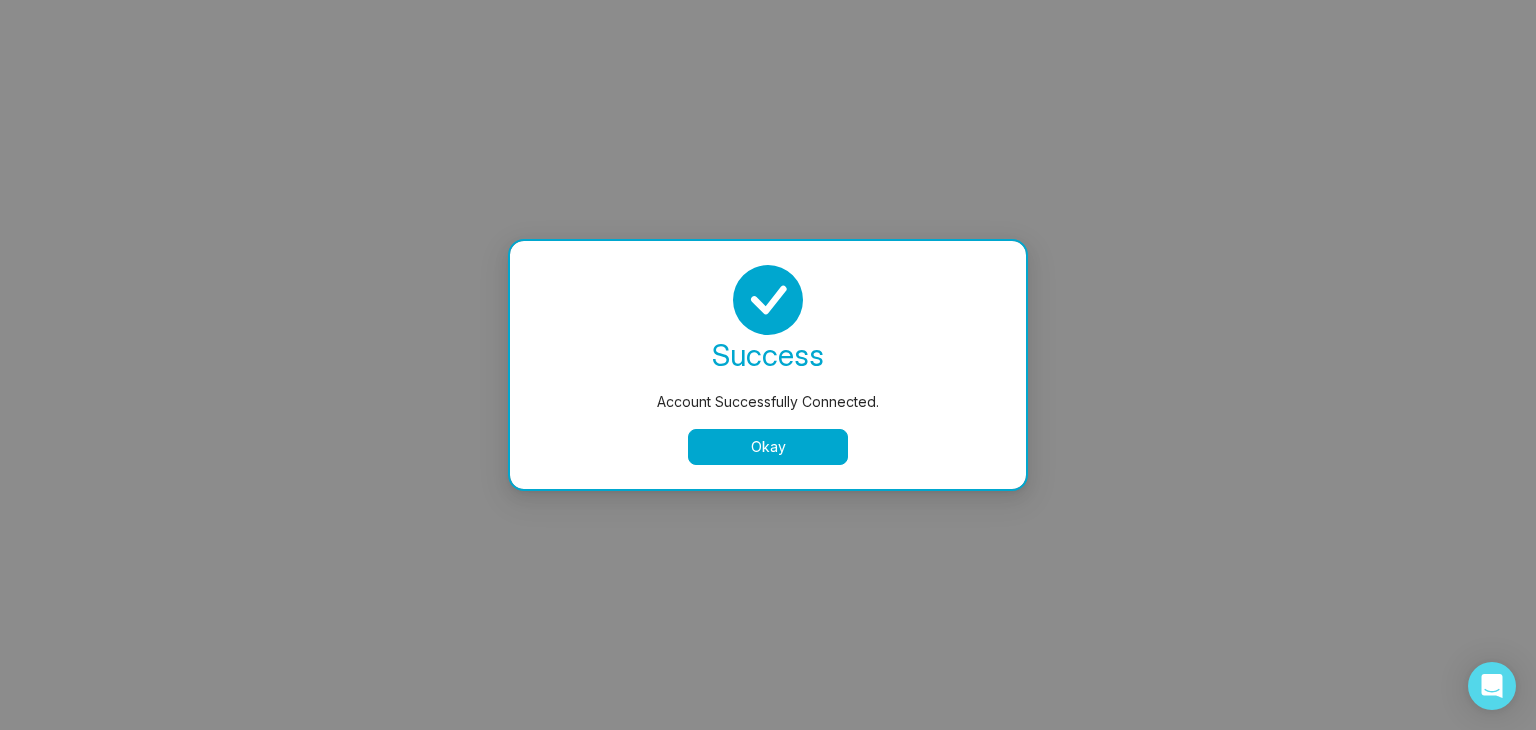 select on "*" 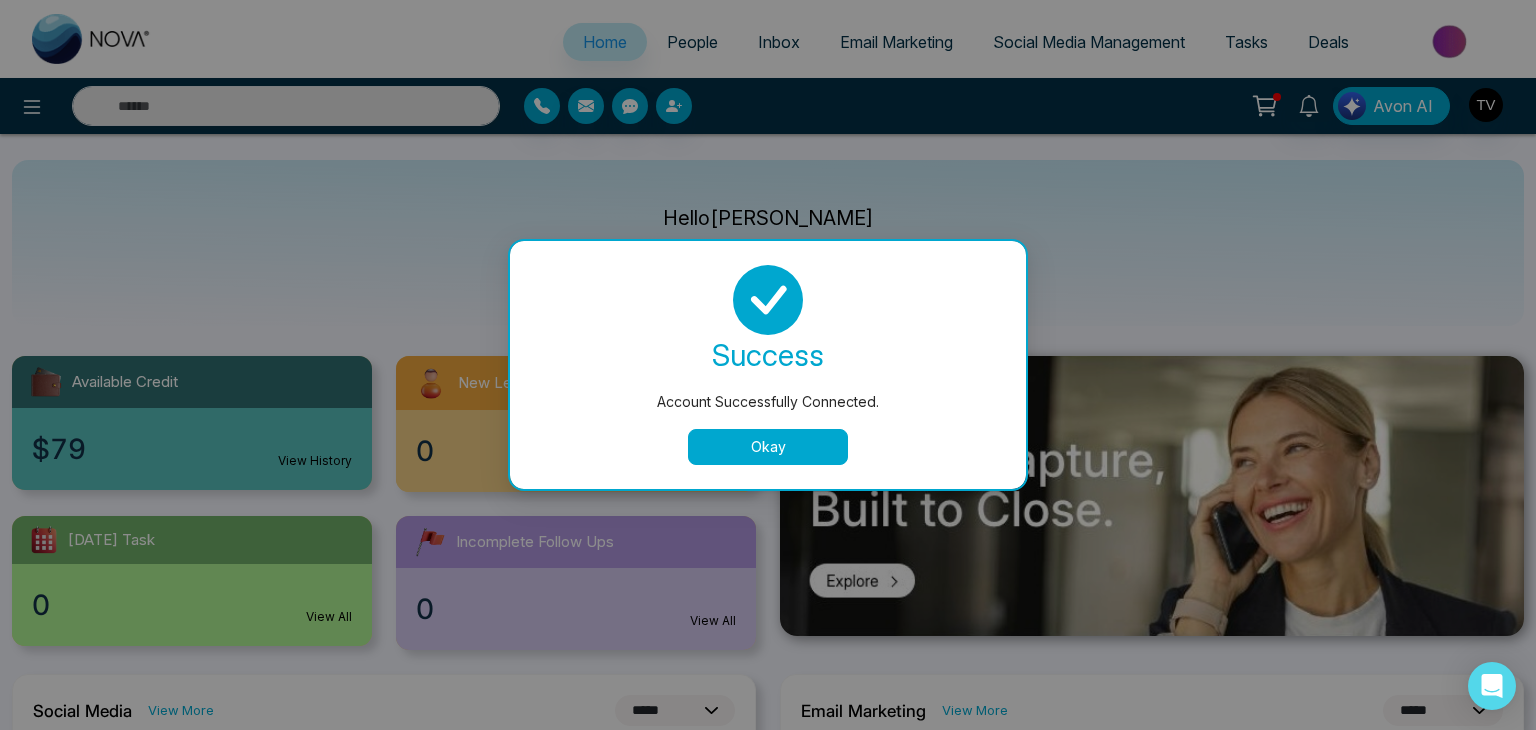 click on "Okay" at bounding box center (768, 447) 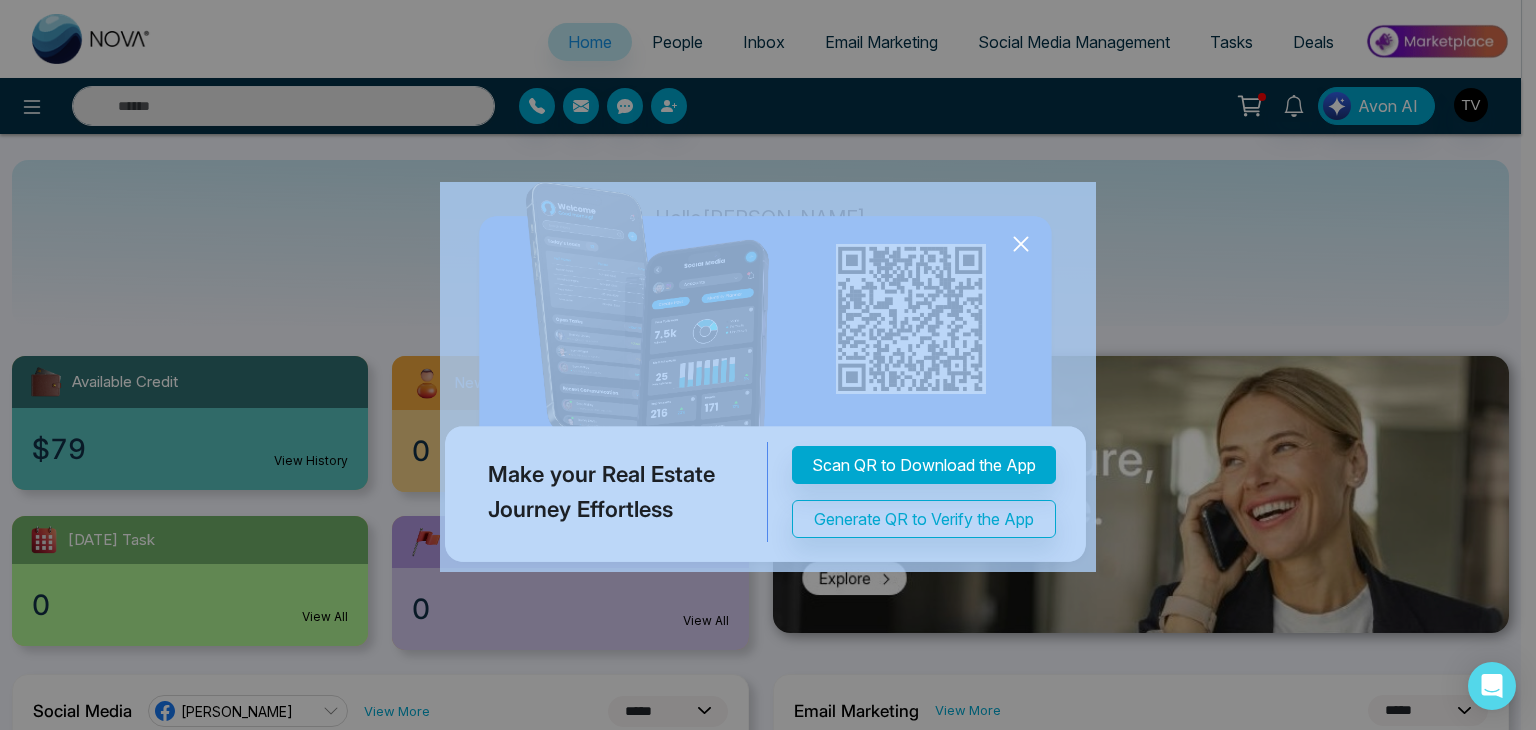 drag, startPoint x: 1017, startPoint y: 239, endPoint x: 1018, endPoint y: 217, distance: 22.022715 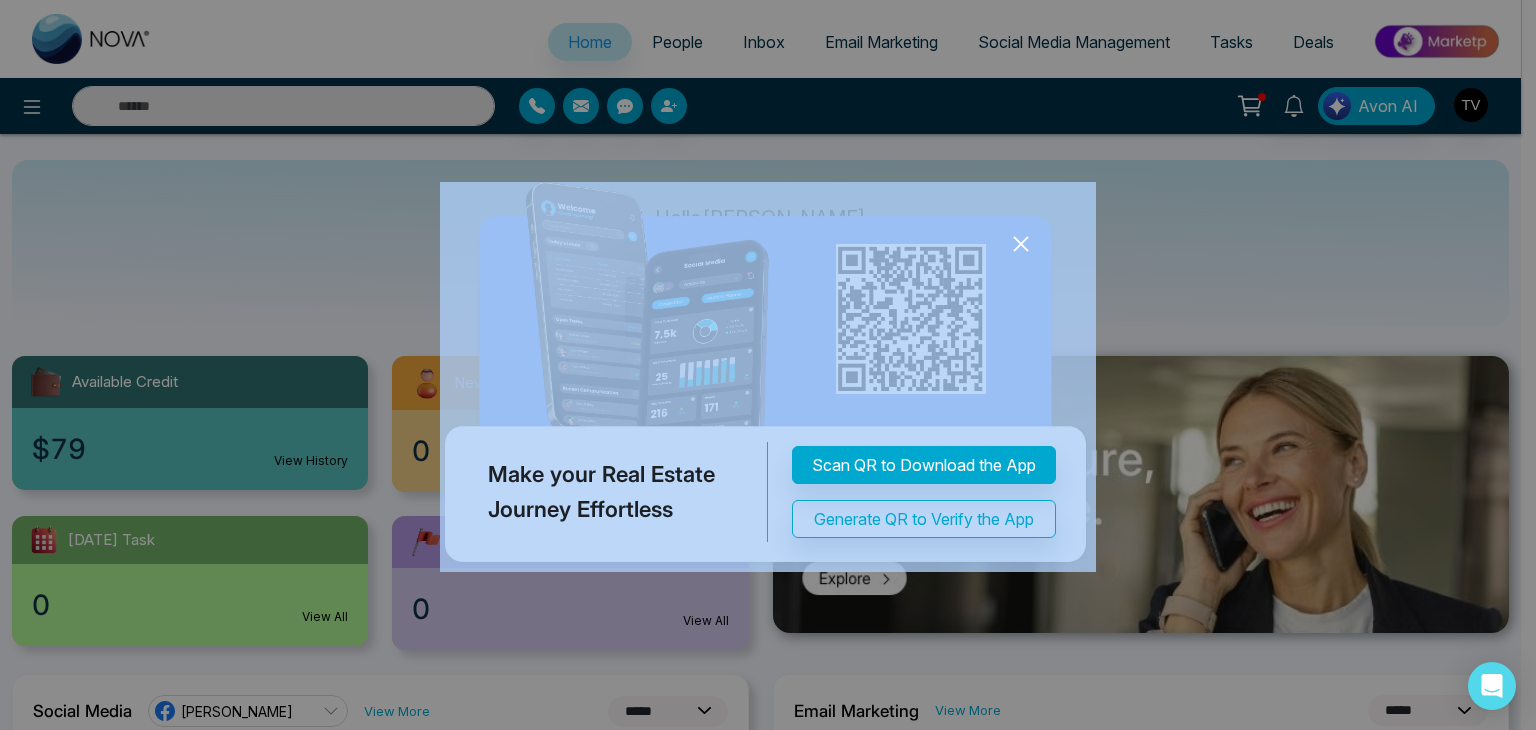 click on "Make your Real Estate  Journey Effortless Scan QR to Download the App Generate QR to Verify the App" at bounding box center [768, 352] 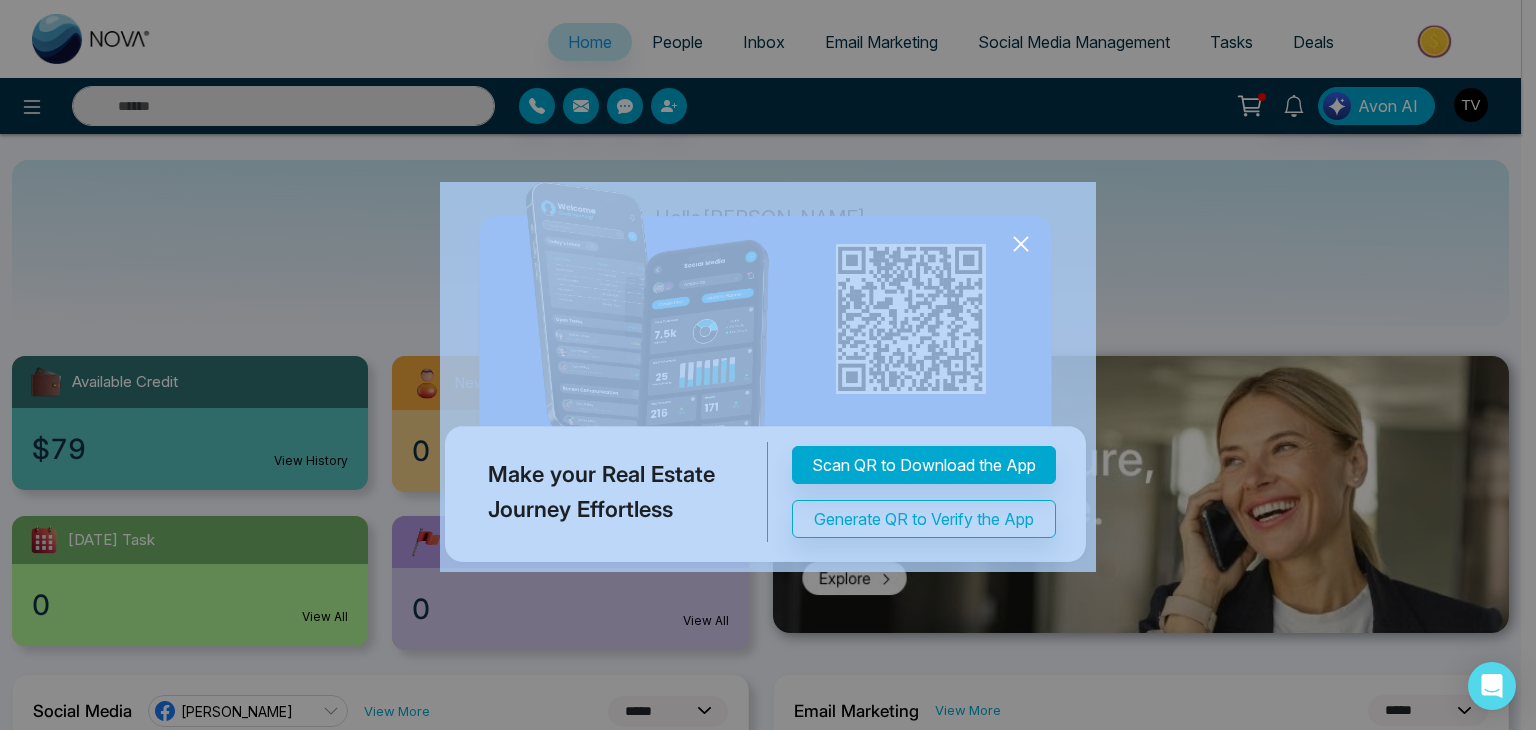 click 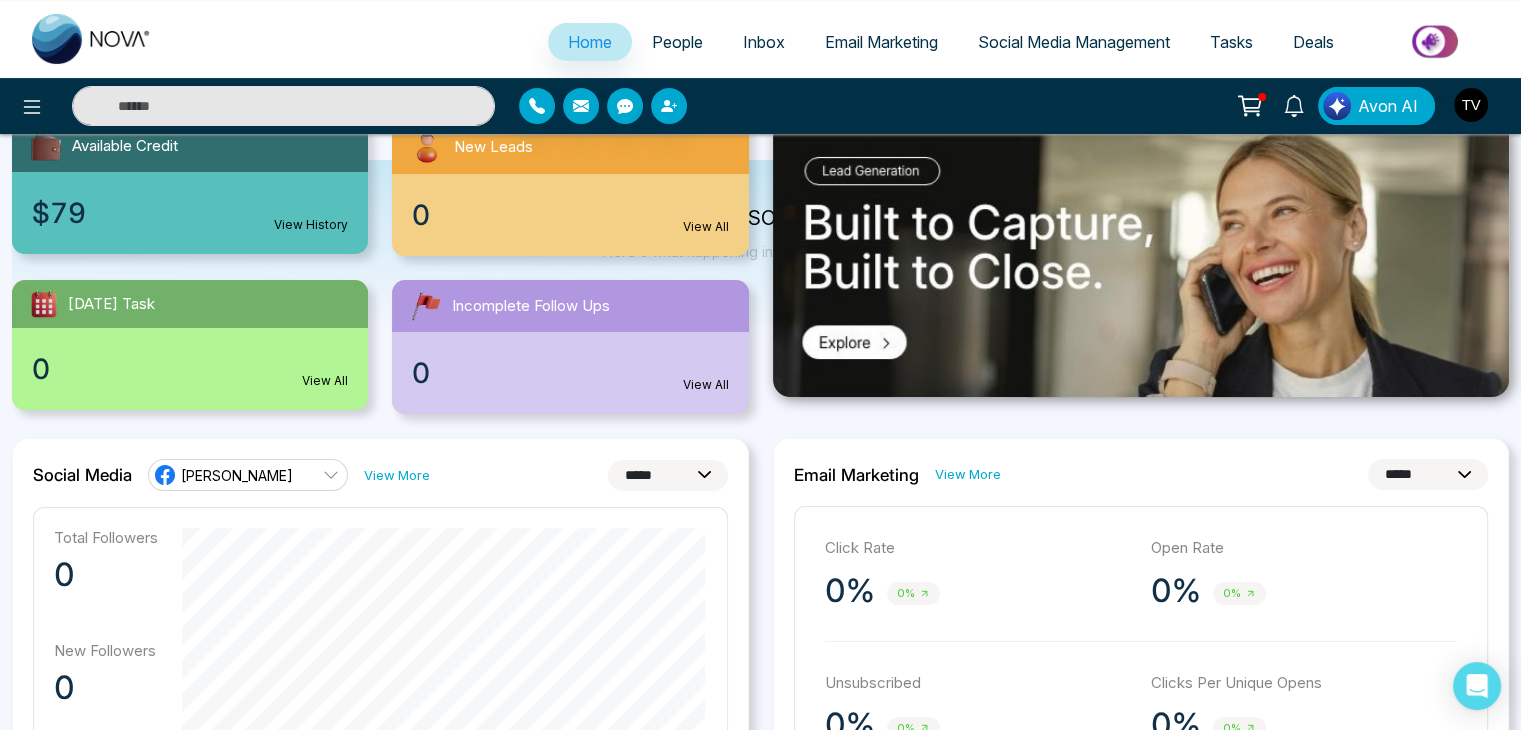 scroll, scrollTop: 0, scrollLeft: 0, axis: both 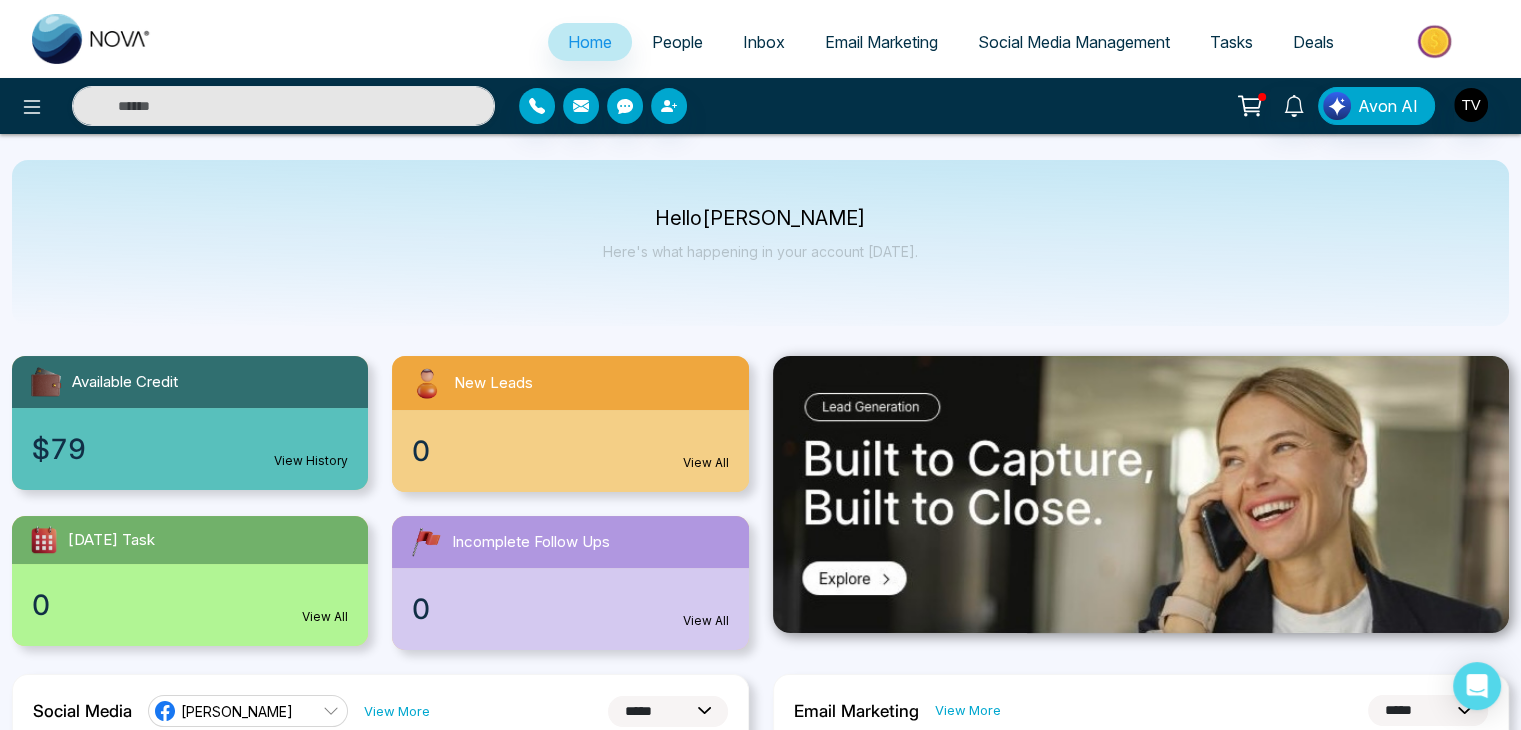 click on "Social Media Management" at bounding box center (1074, 42) 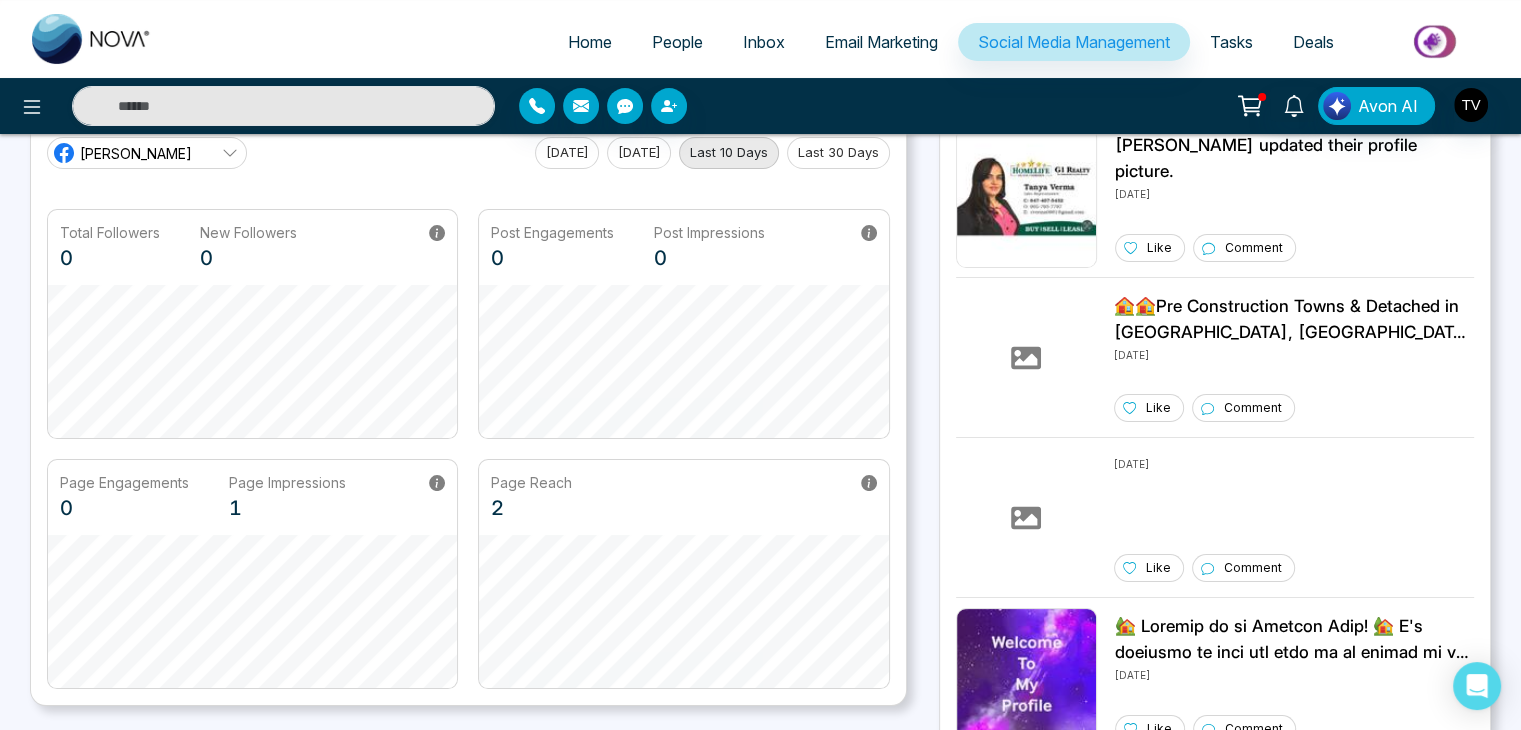 scroll, scrollTop: 0, scrollLeft: 0, axis: both 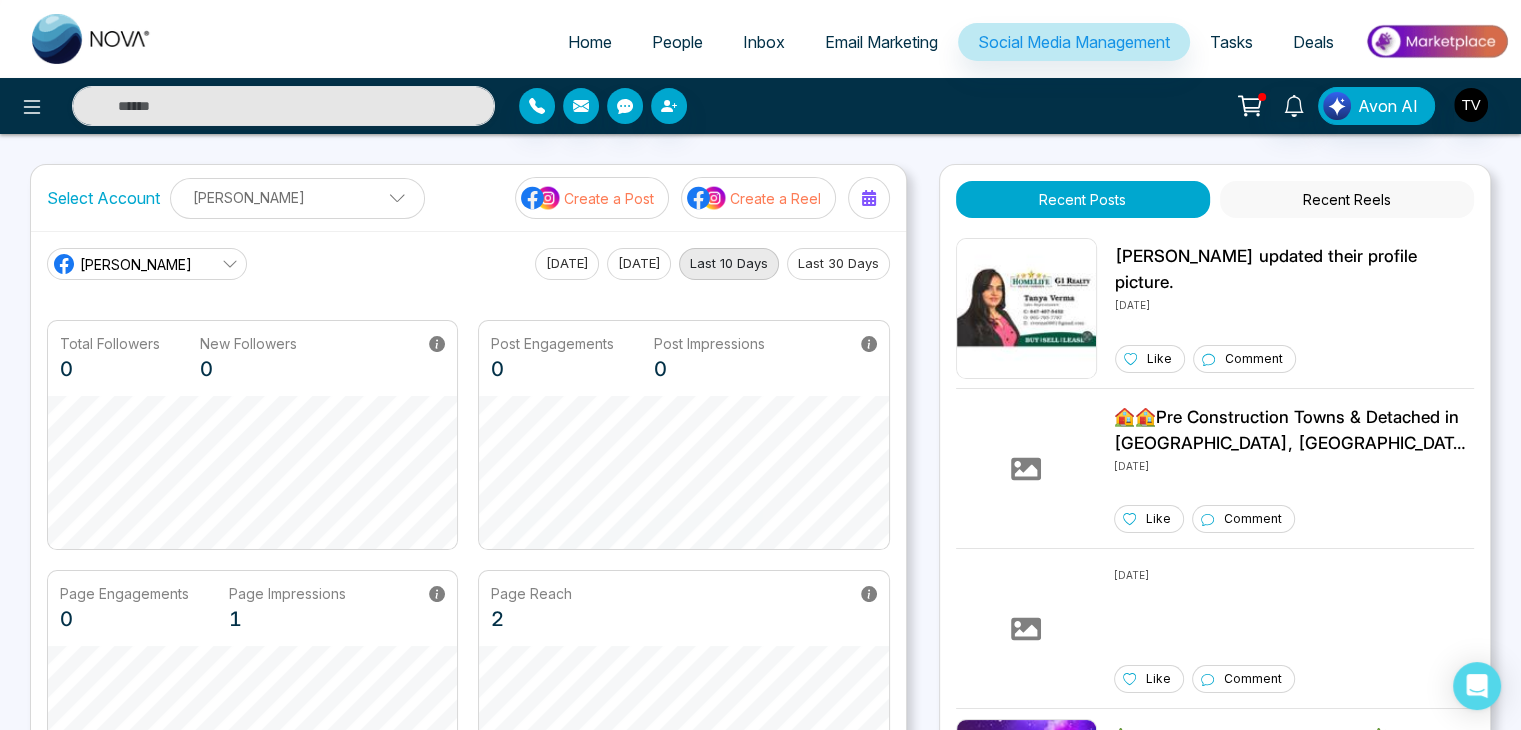 click on "Create a Post" at bounding box center (609, 198) 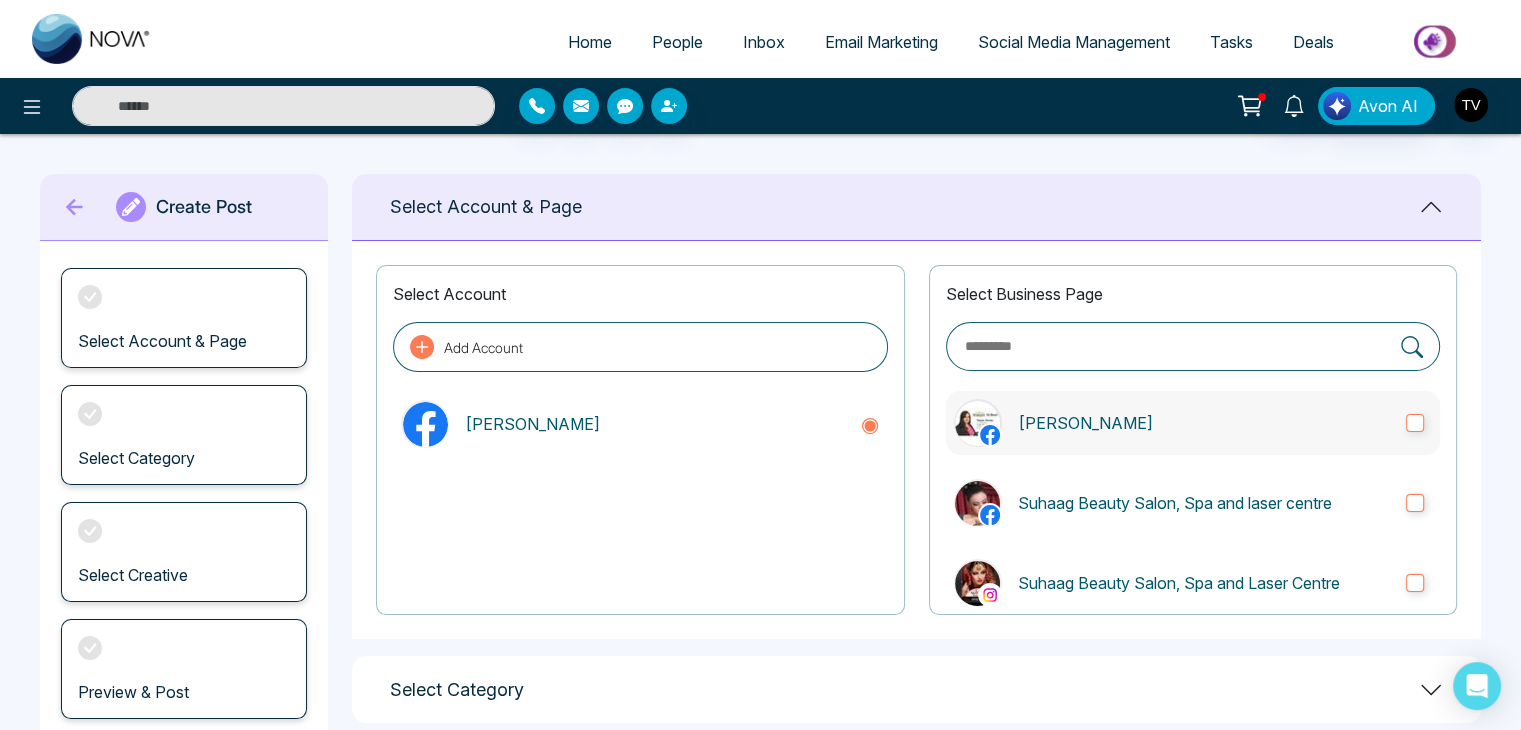 click on "[PERSON_NAME]" at bounding box center (1204, 423) 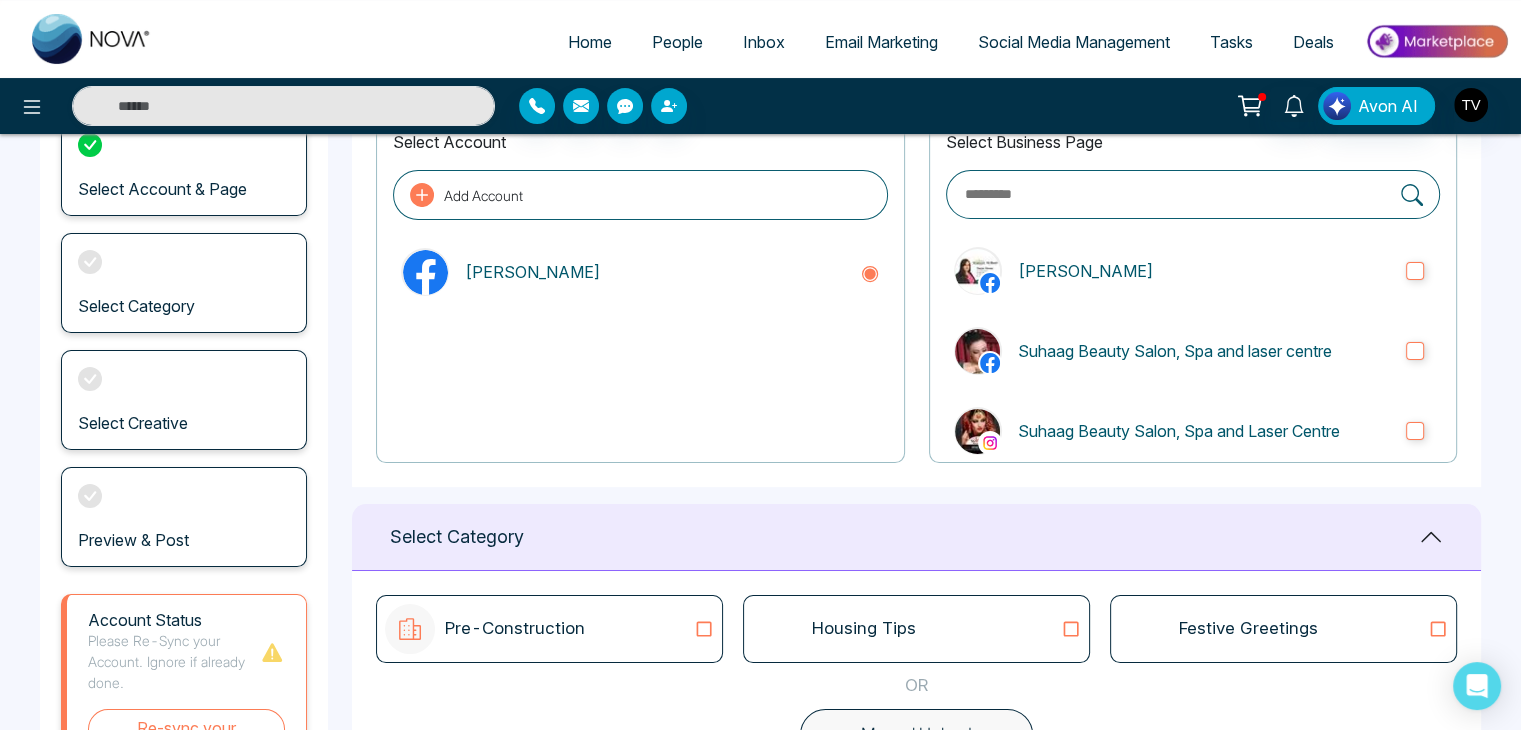scroll, scrollTop: 154, scrollLeft: 0, axis: vertical 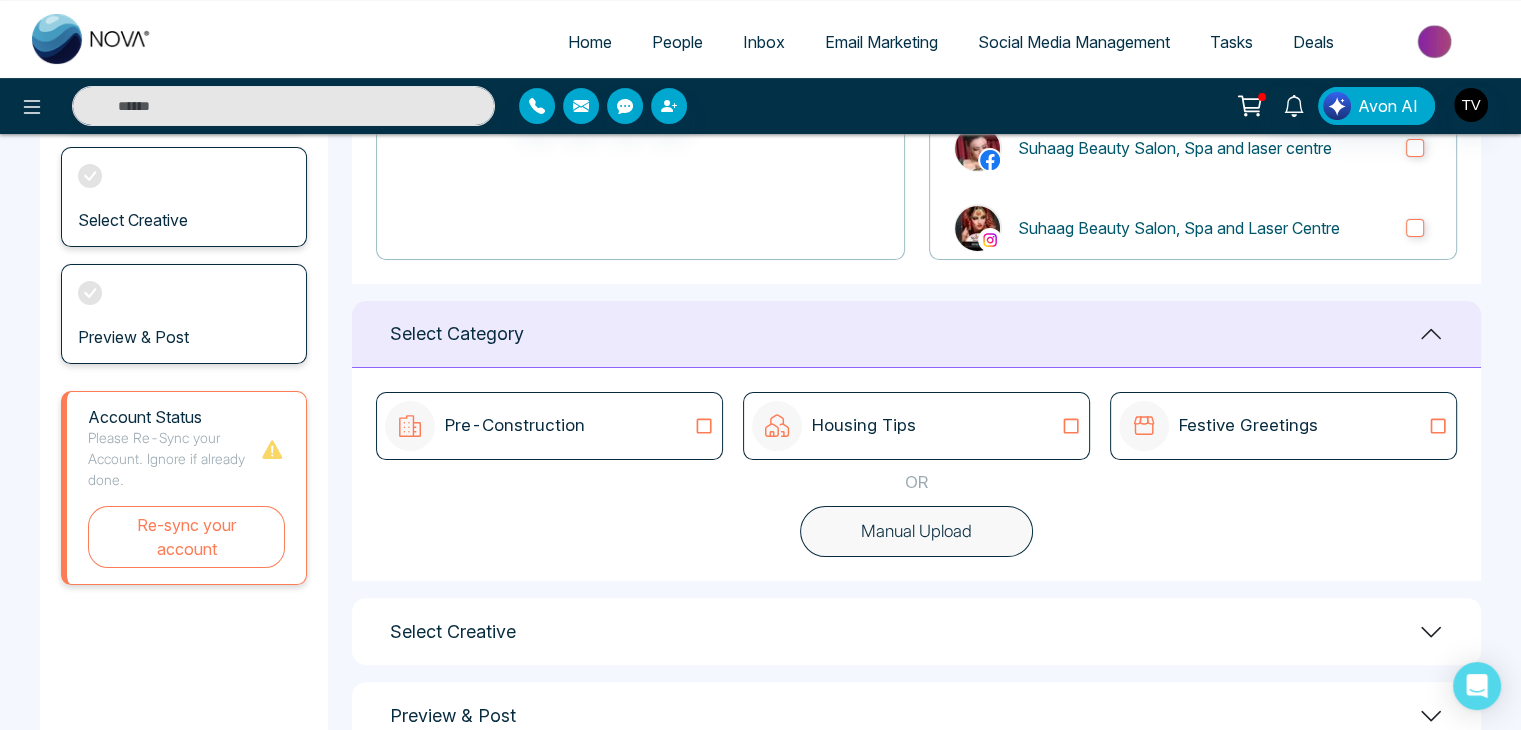 click on "Housing Tips" at bounding box center [864, 426] 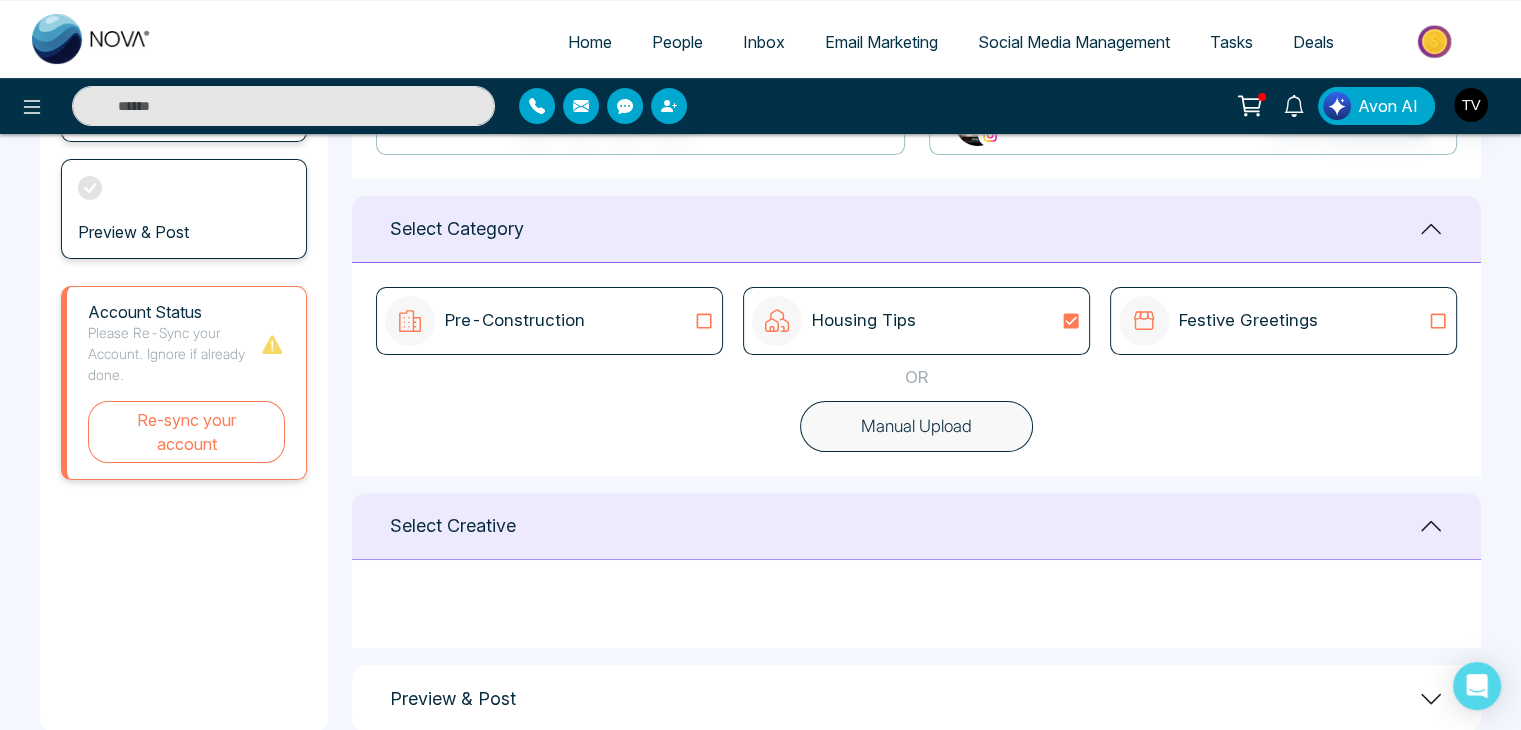 scroll, scrollTop: 458, scrollLeft: 0, axis: vertical 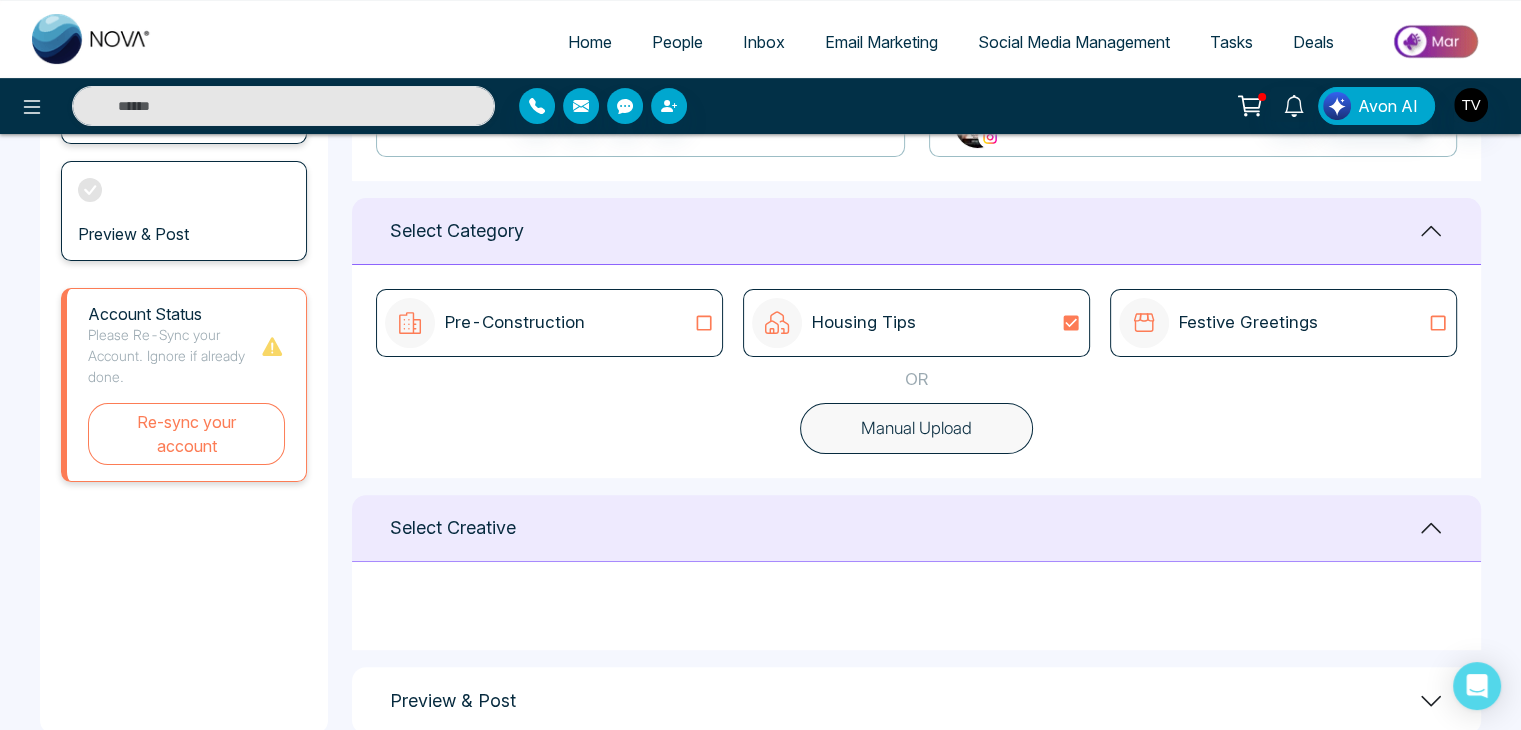 click on "Select Creative" at bounding box center (916, 528) 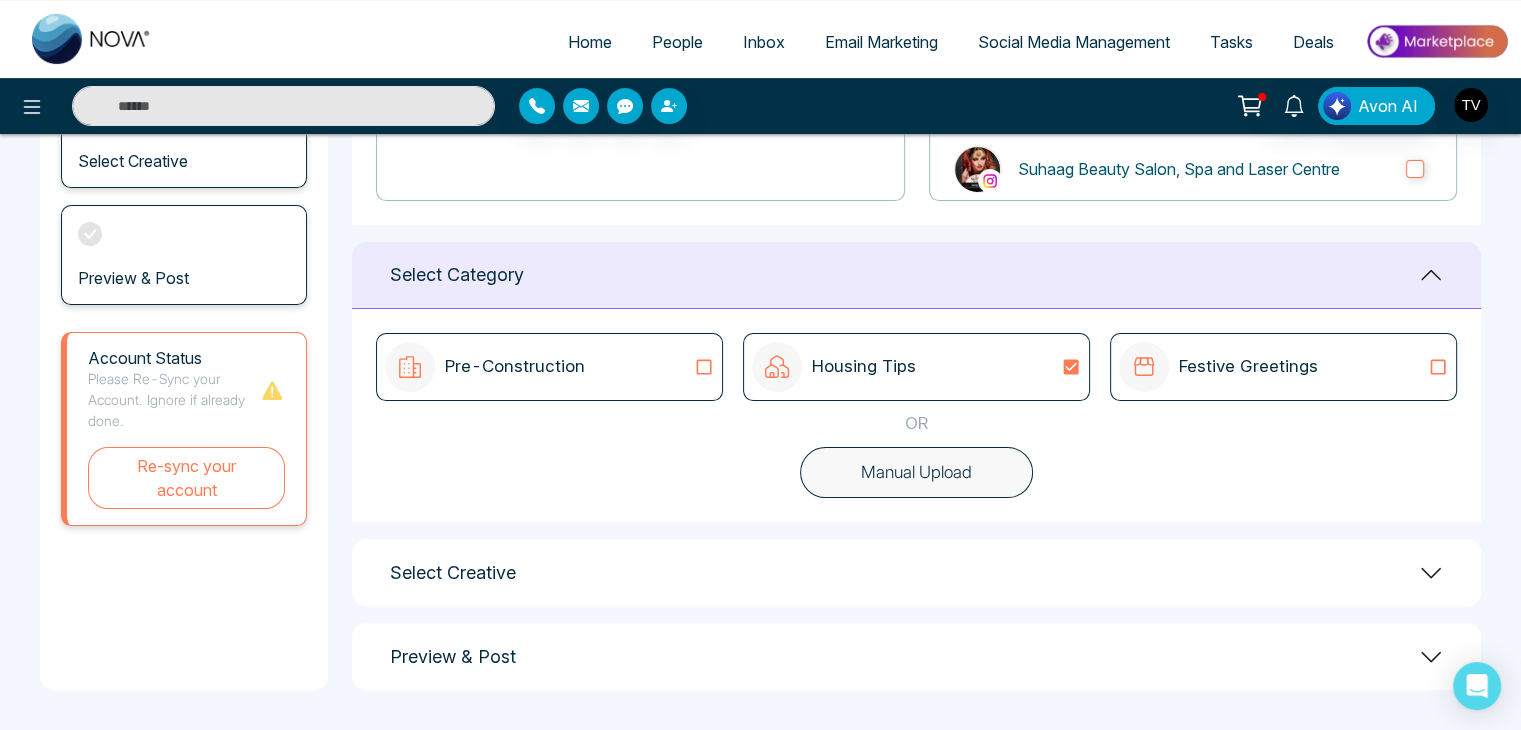 scroll, scrollTop: 413, scrollLeft: 0, axis: vertical 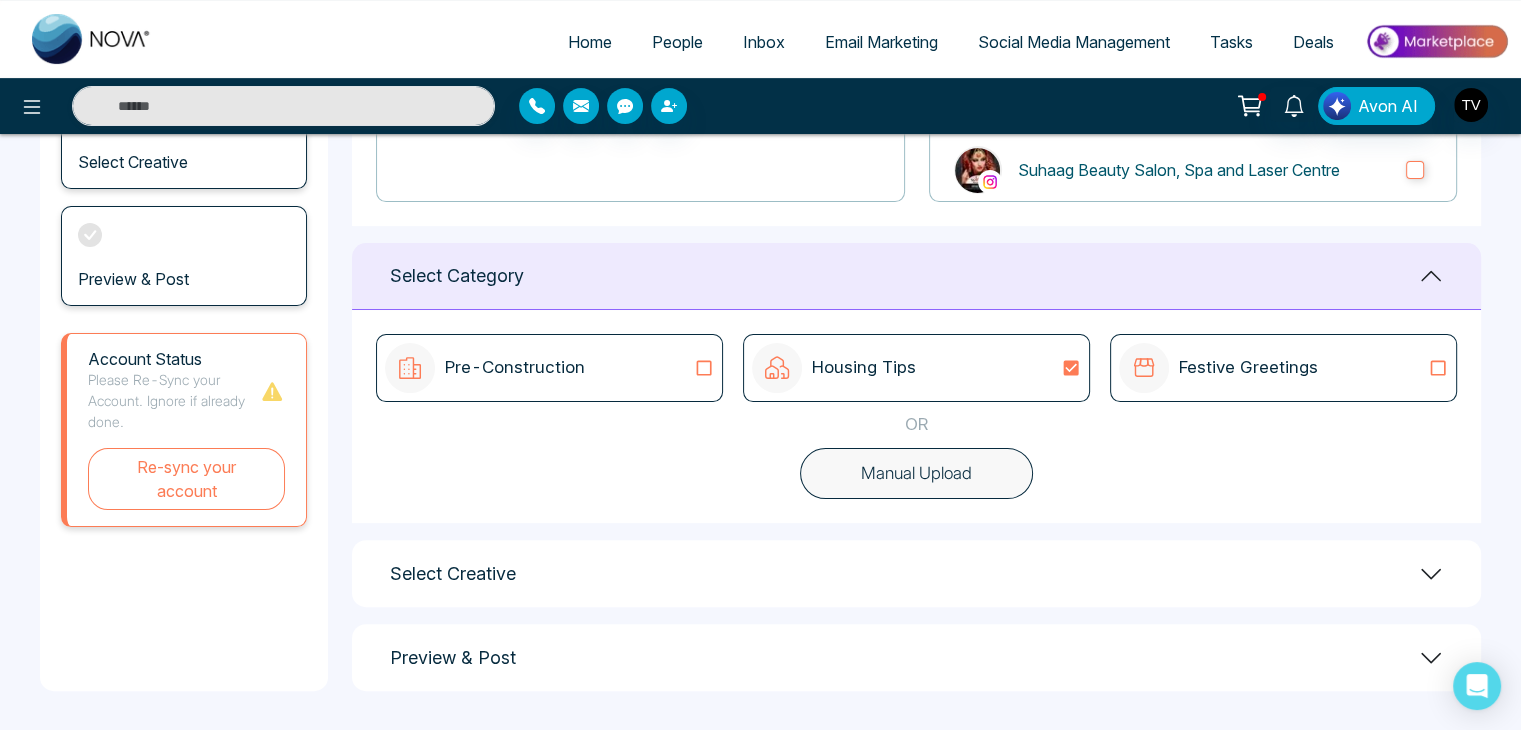 click on "Pre-Construction" at bounding box center [549, 368] 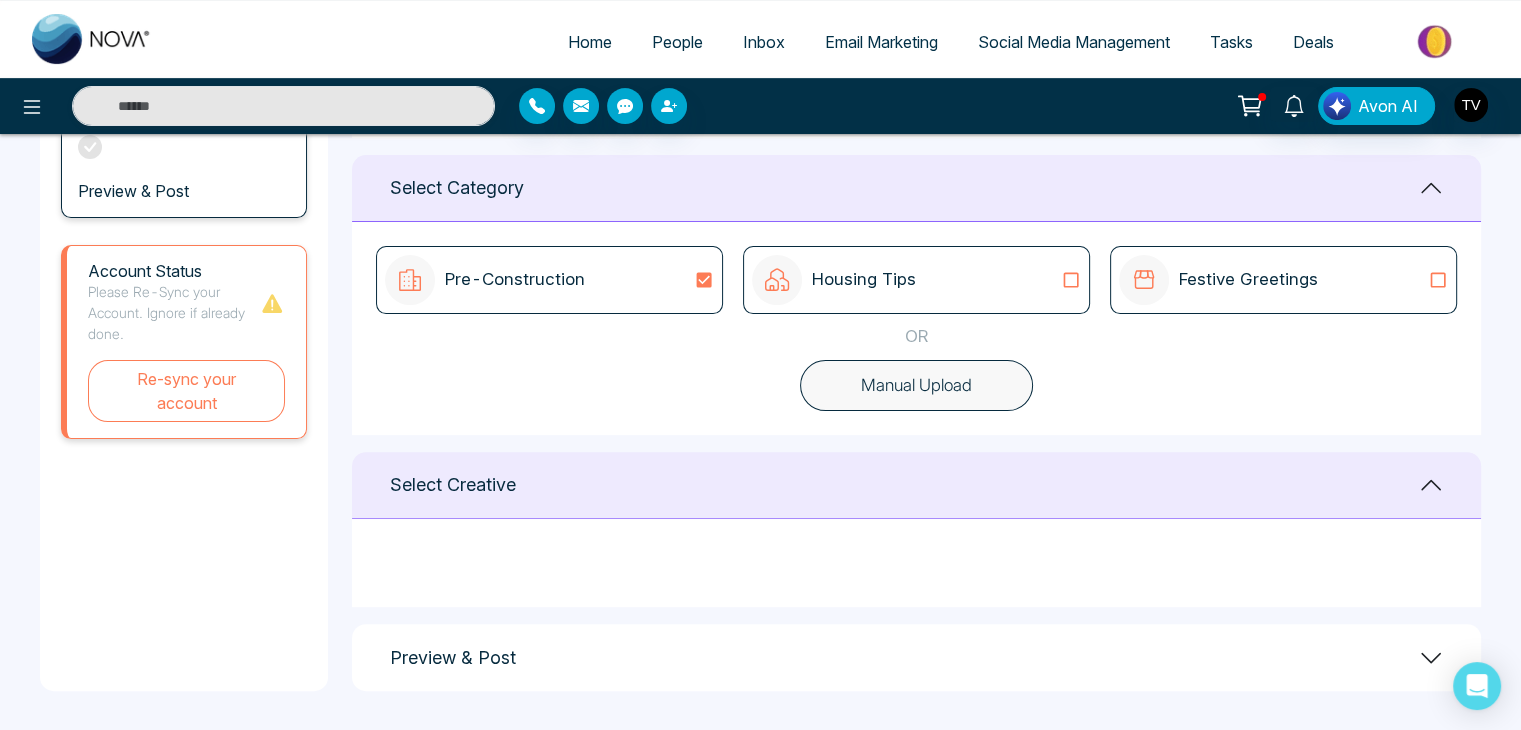 scroll, scrollTop: 500, scrollLeft: 0, axis: vertical 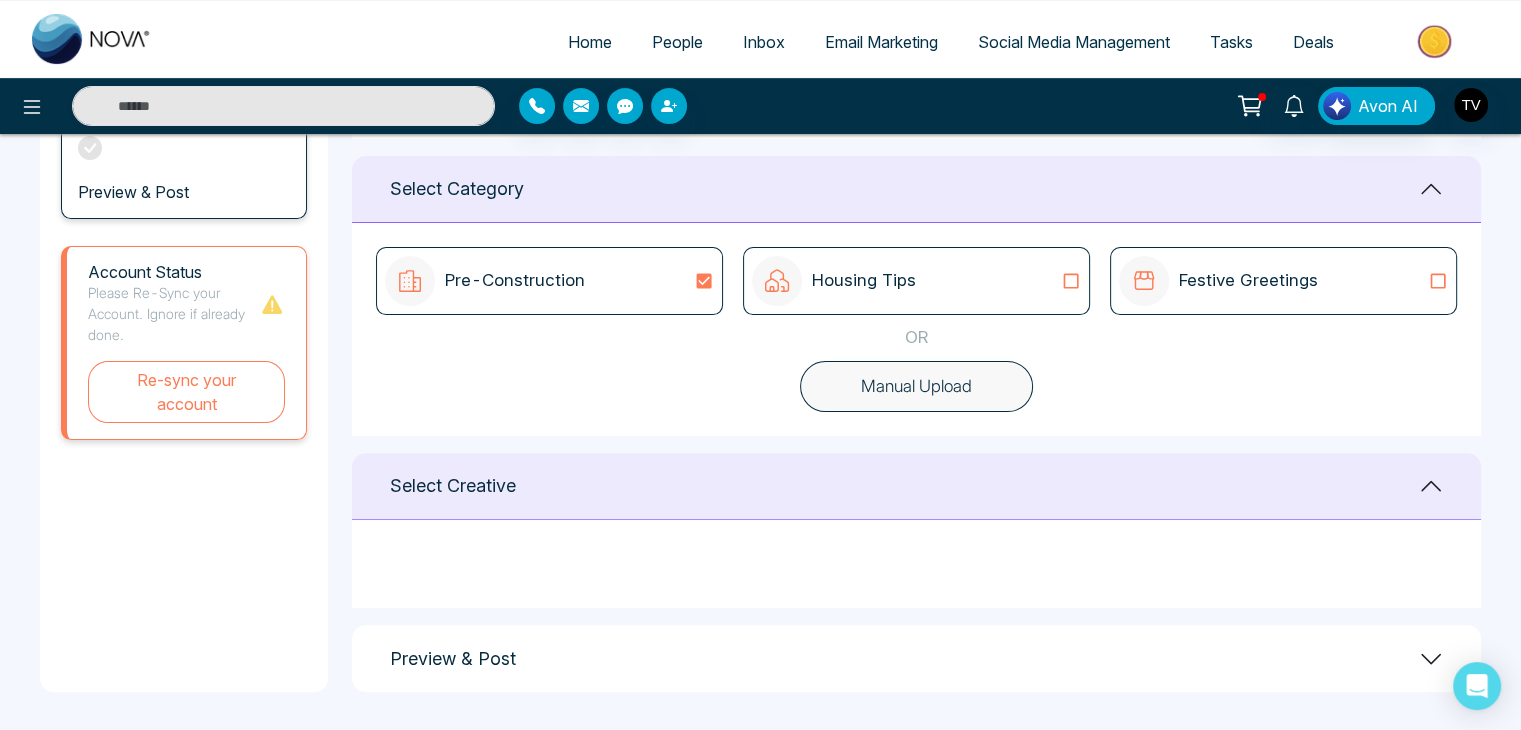 click on "Festive Greetings" at bounding box center (1248, 281) 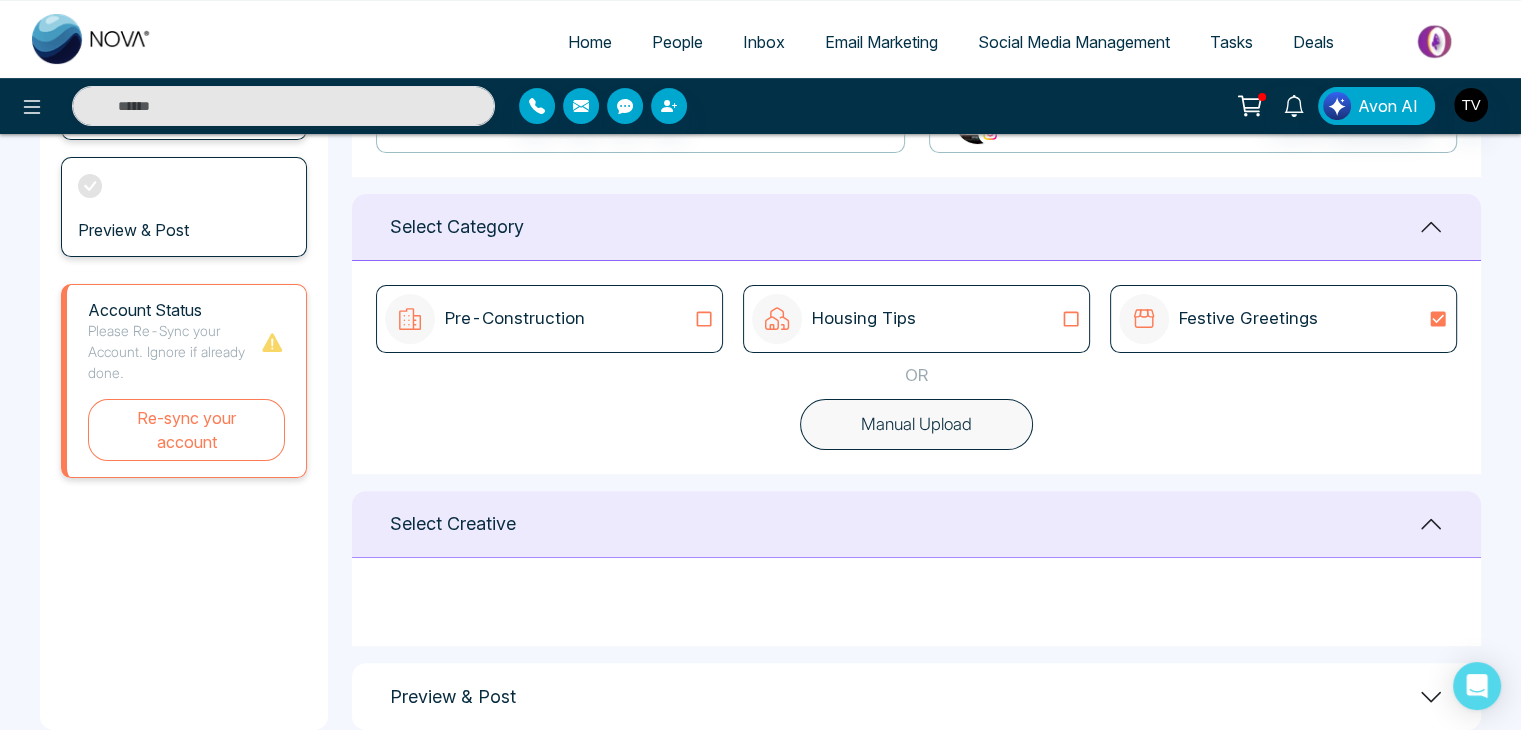 scroll, scrollTop: 501, scrollLeft: 0, axis: vertical 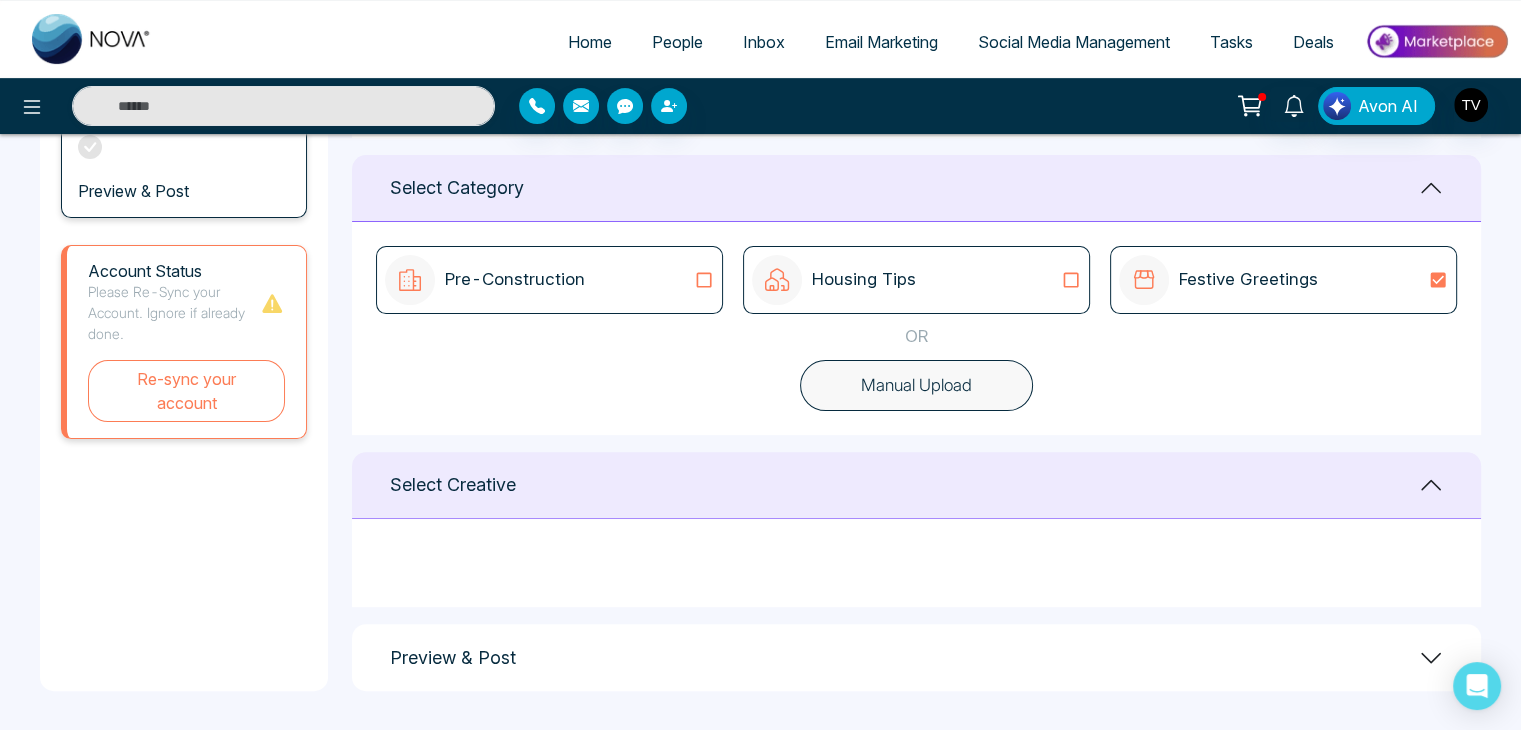 click 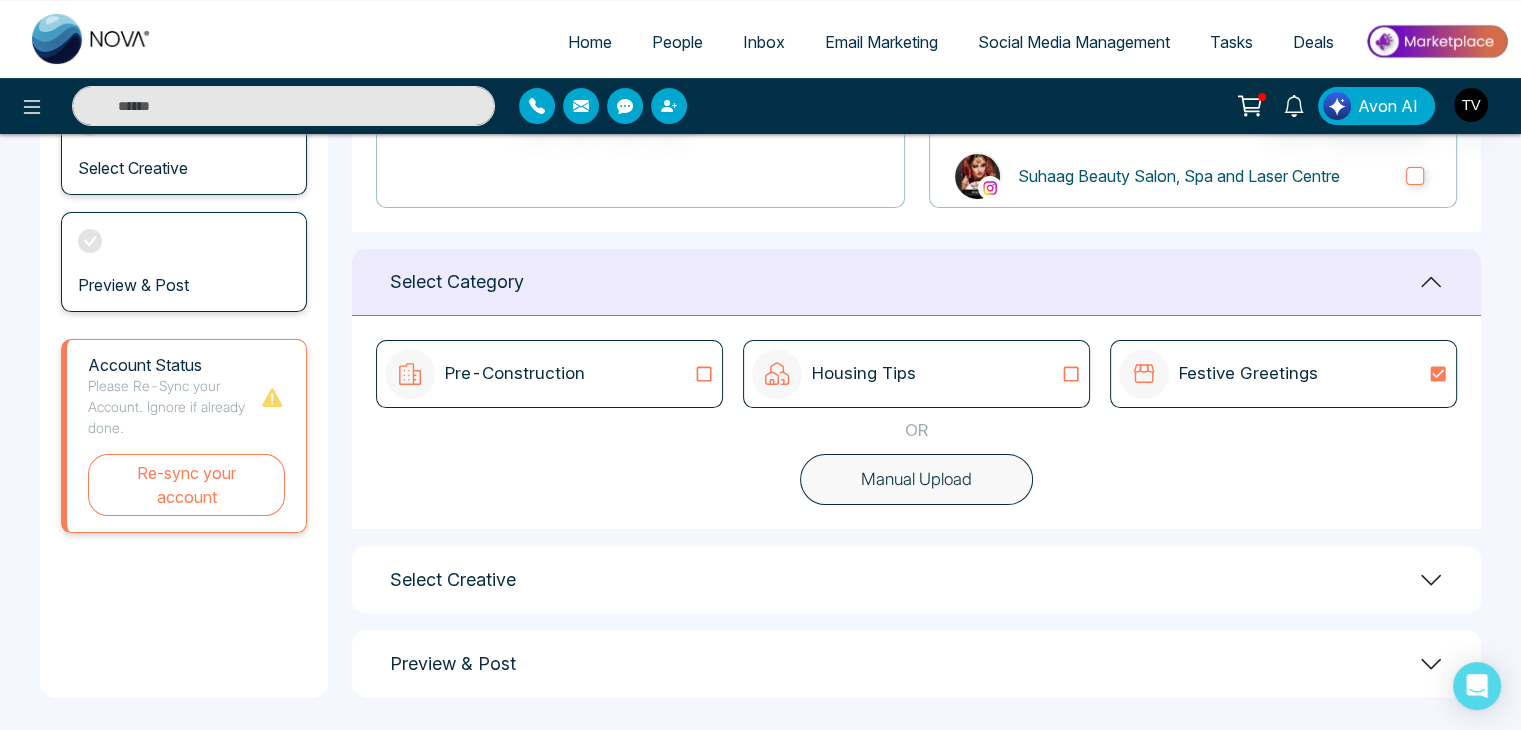 scroll, scrollTop: 412, scrollLeft: 0, axis: vertical 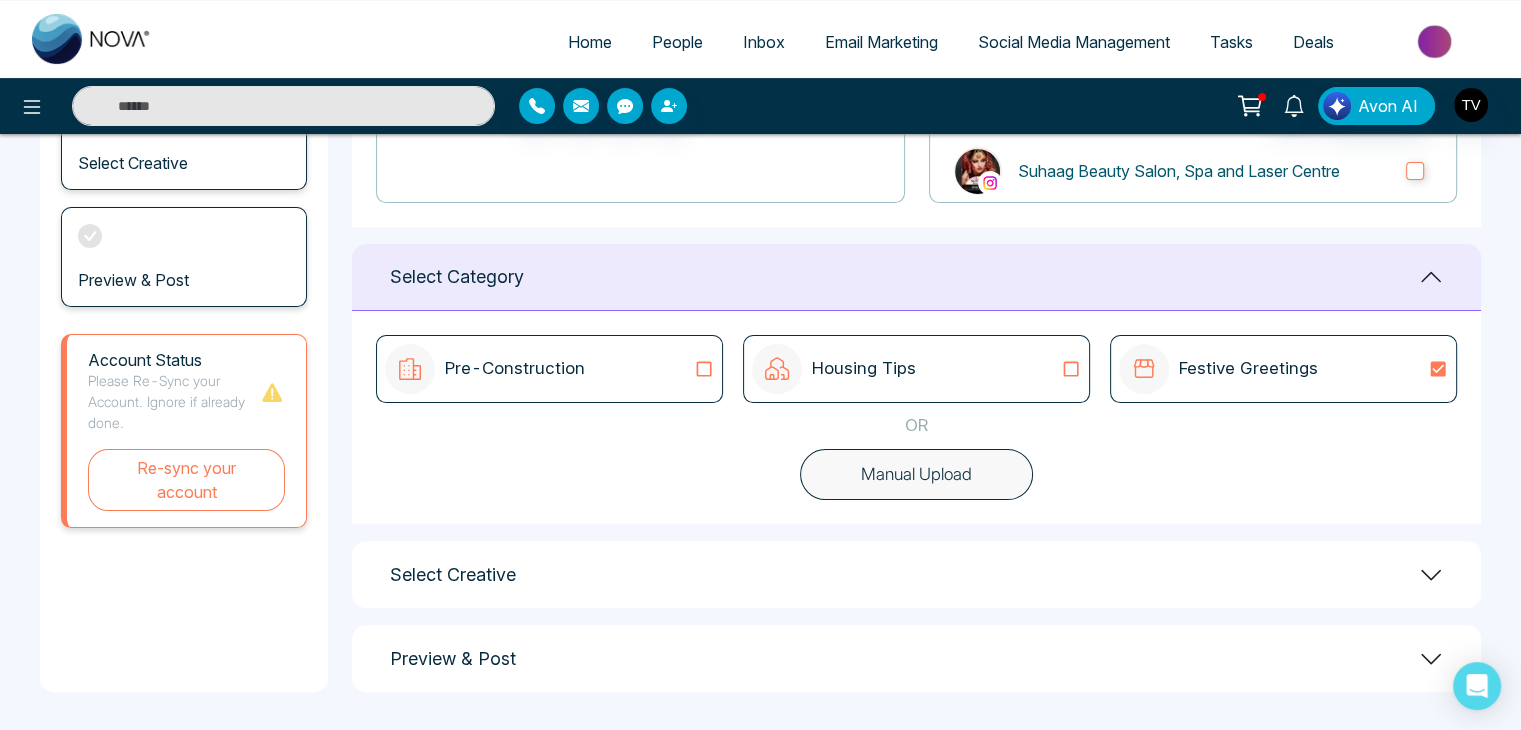 click on "Manual Upload" at bounding box center [916, 475] 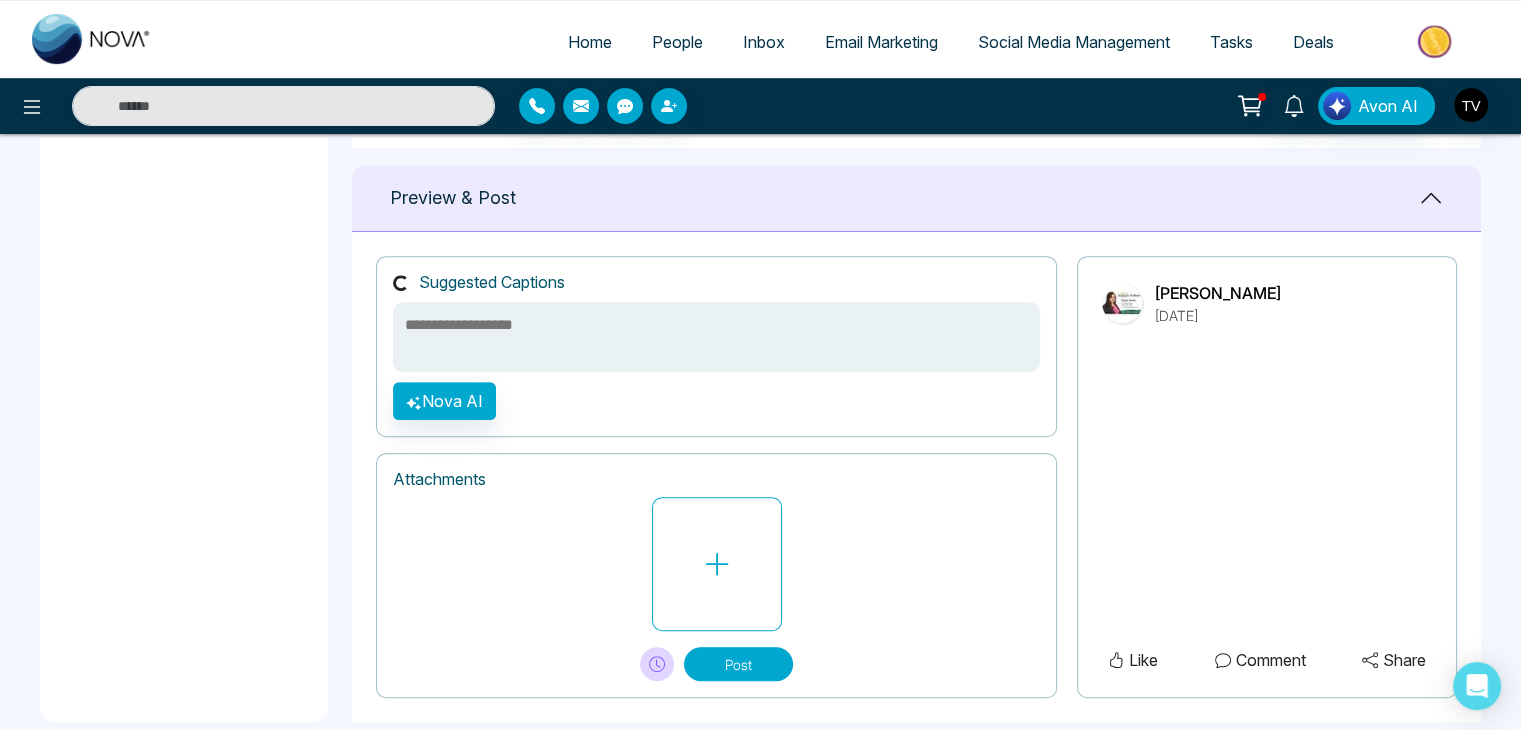 scroll, scrollTop: 819, scrollLeft: 0, axis: vertical 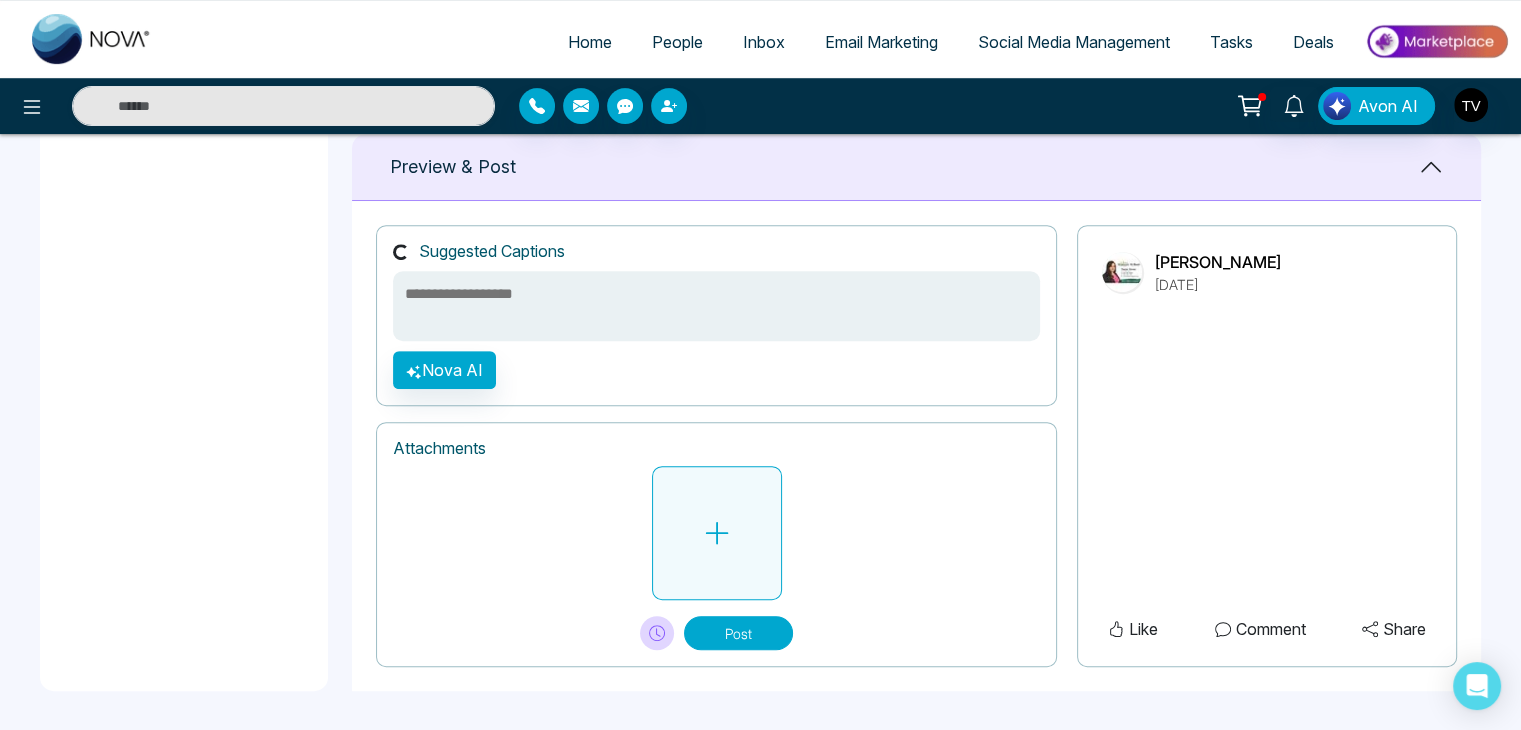 click 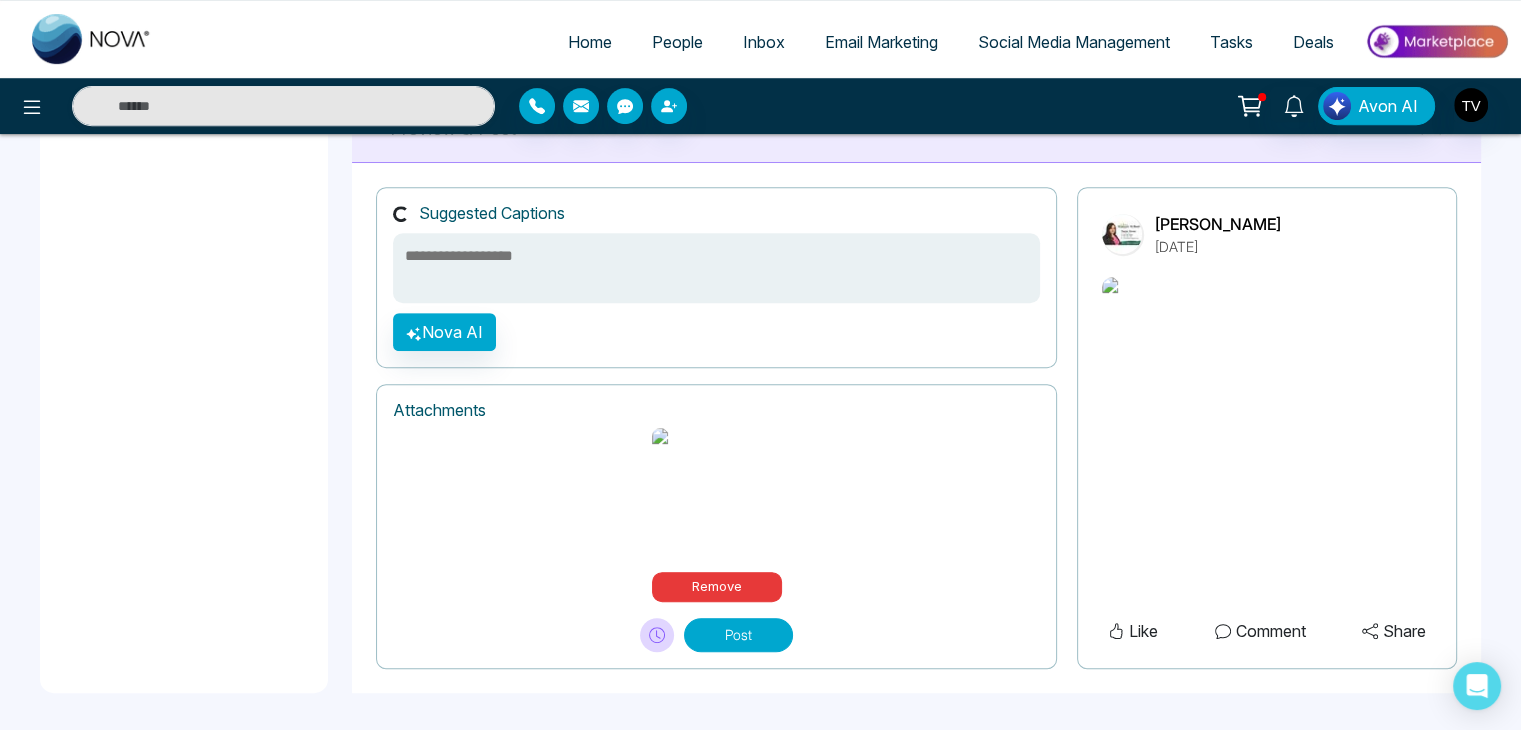scroll, scrollTop: 859, scrollLeft: 0, axis: vertical 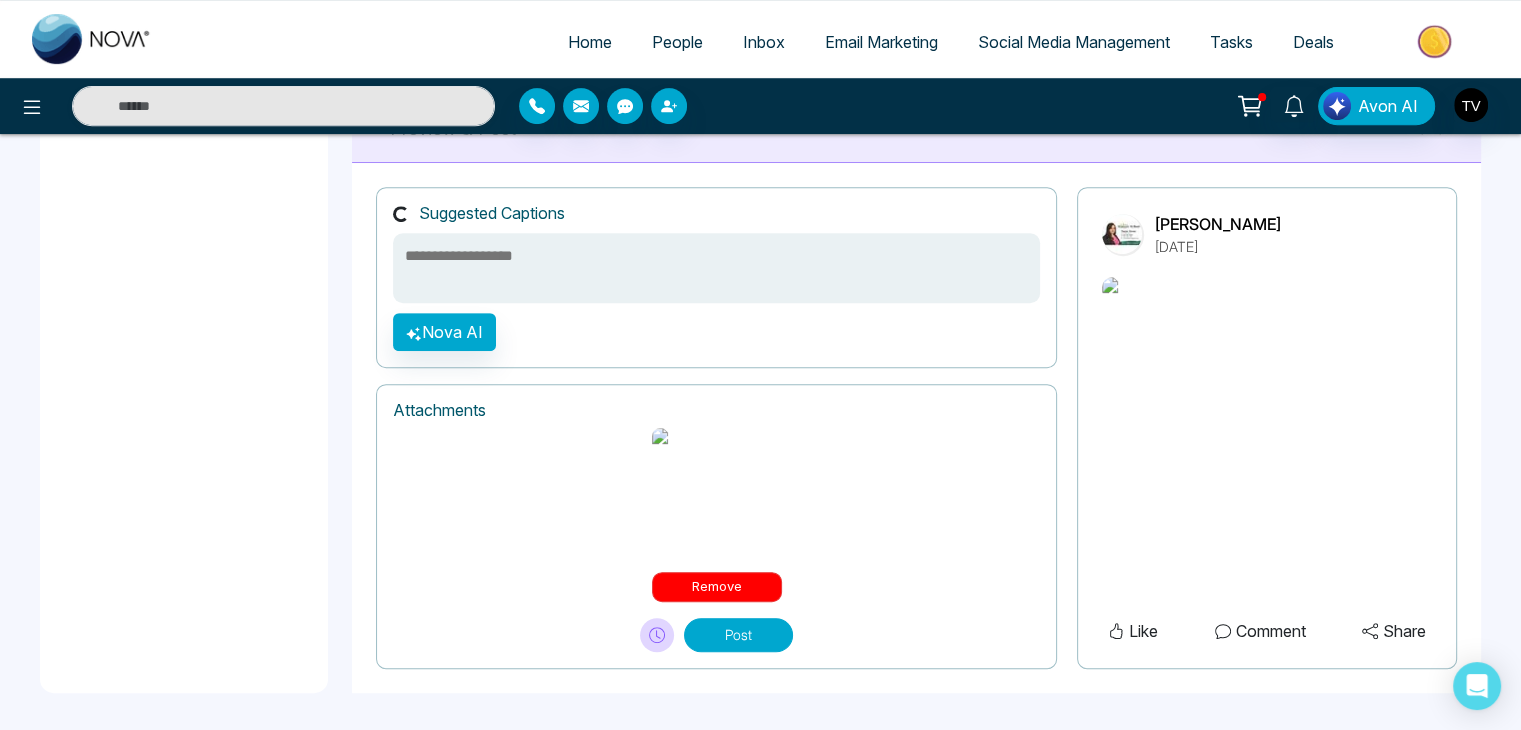 click on "Remove" at bounding box center [717, 587] 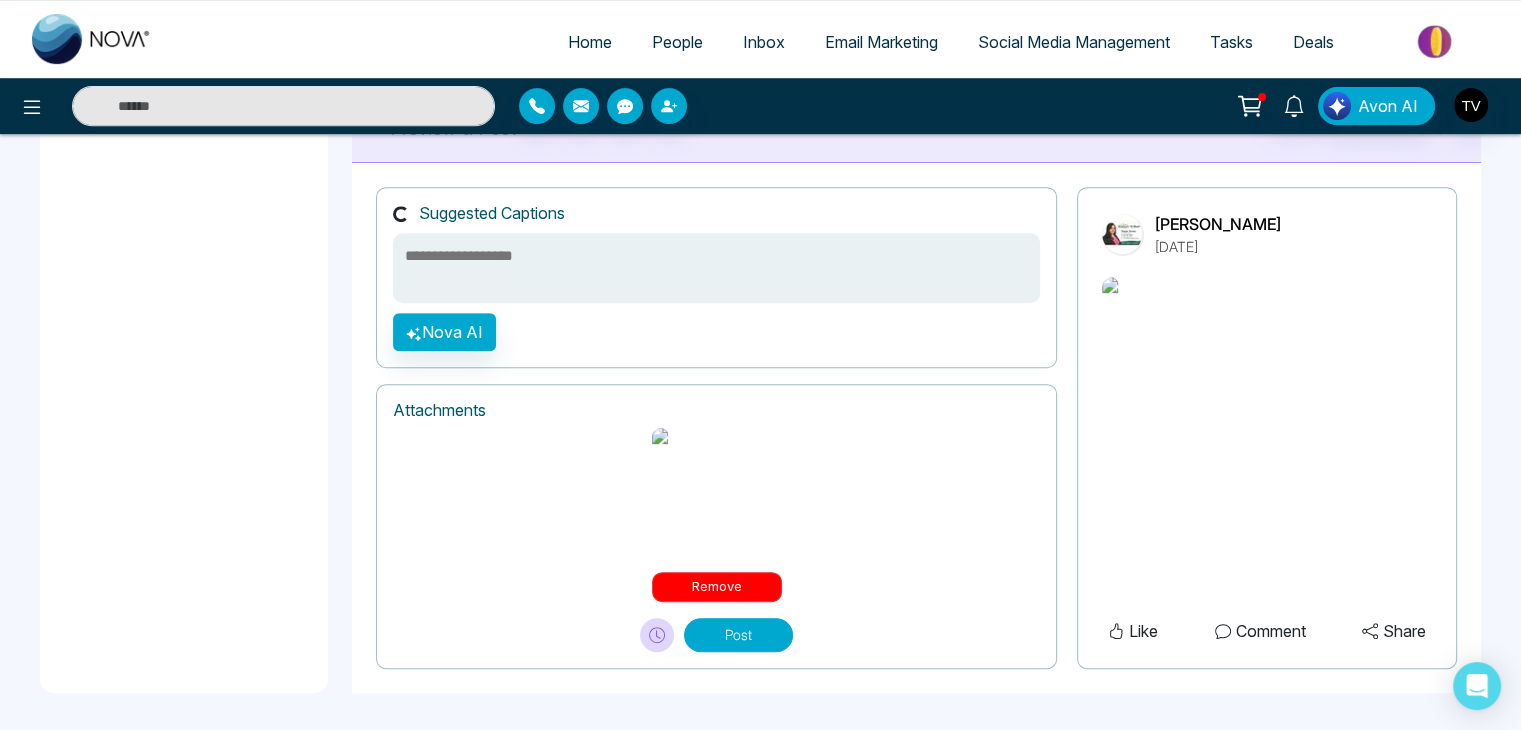 scroll, scrollTop: 819, scrollLeft: 0, axis: vertical 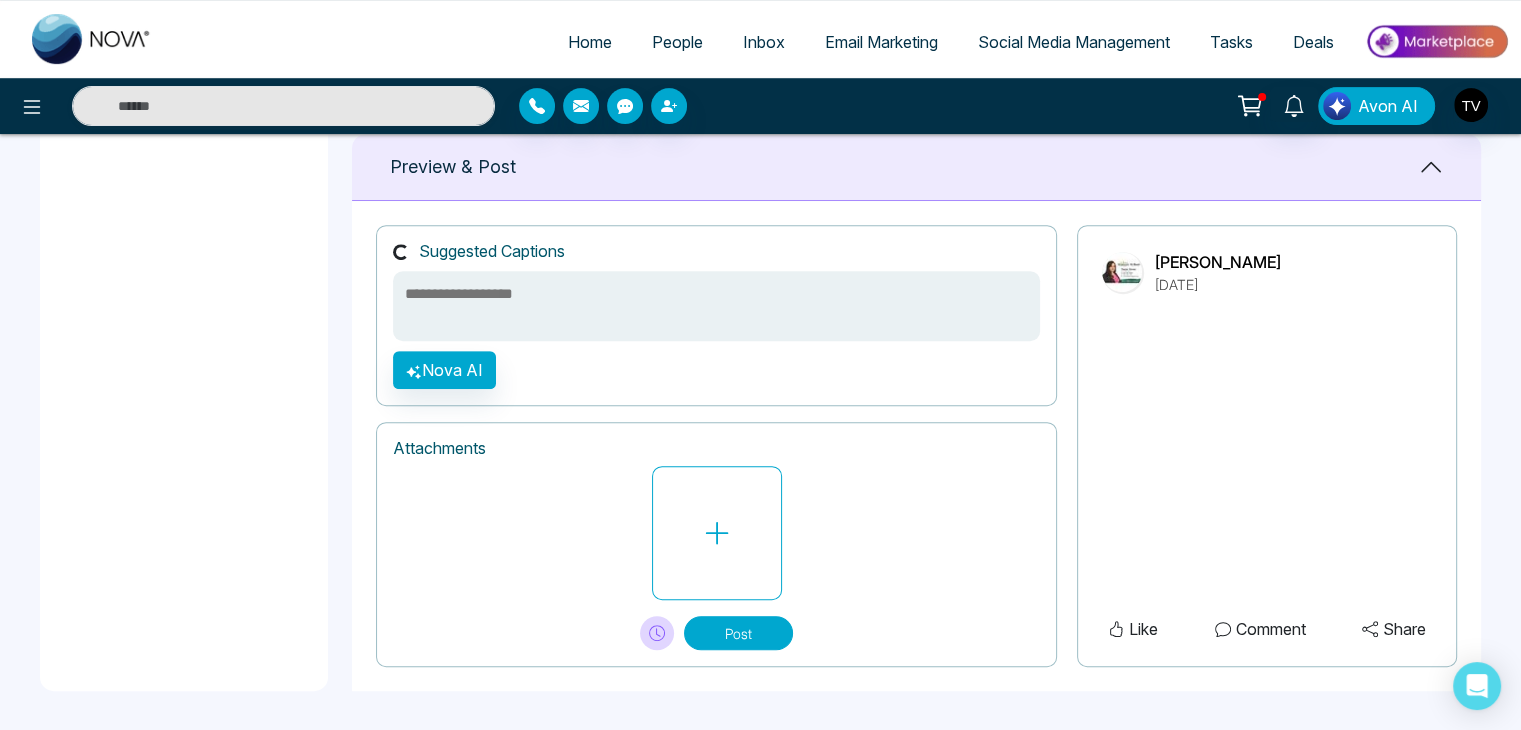 click at bounding box center (1337, 106) 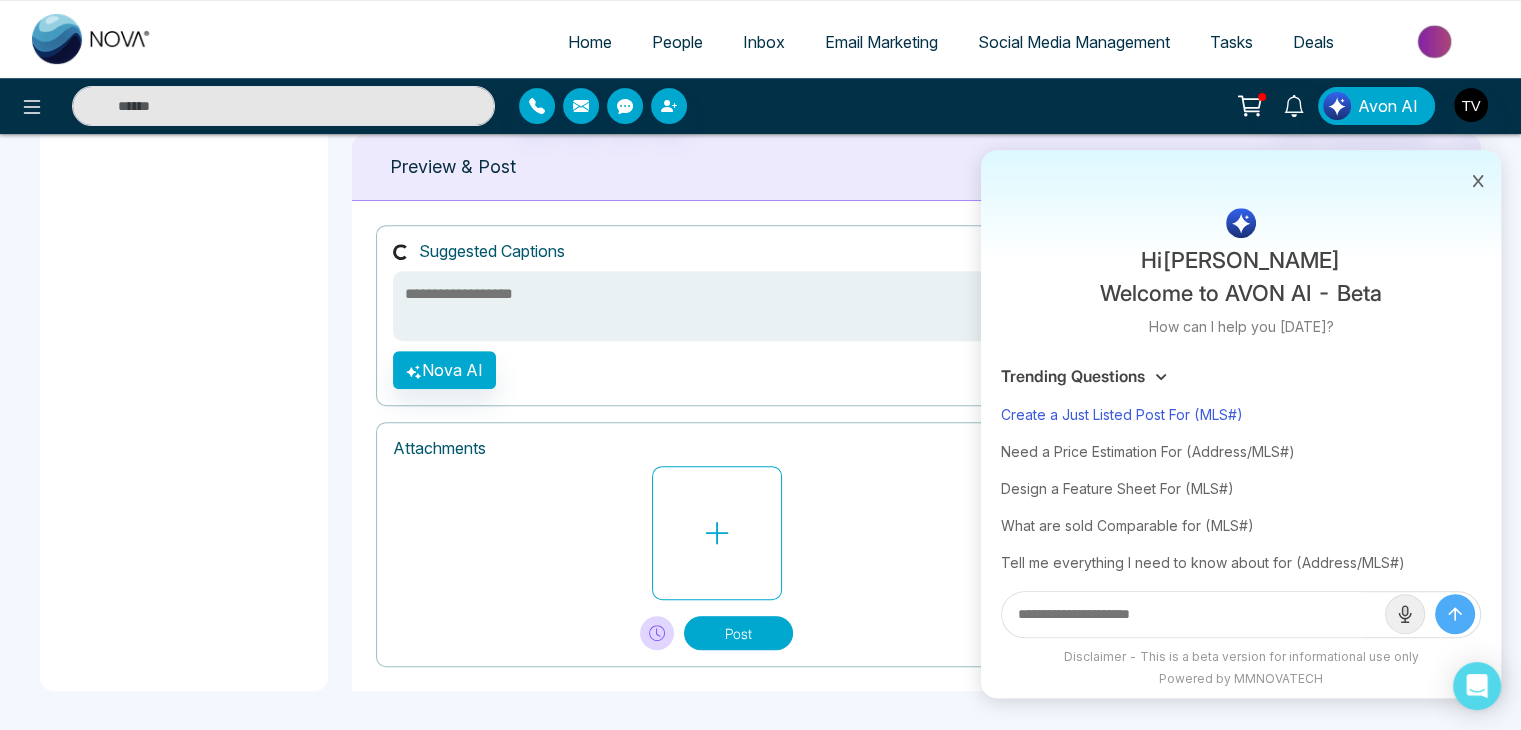 click on "Create a Just Listed Post For (MLS#)" at bounding box center [1241, 414] 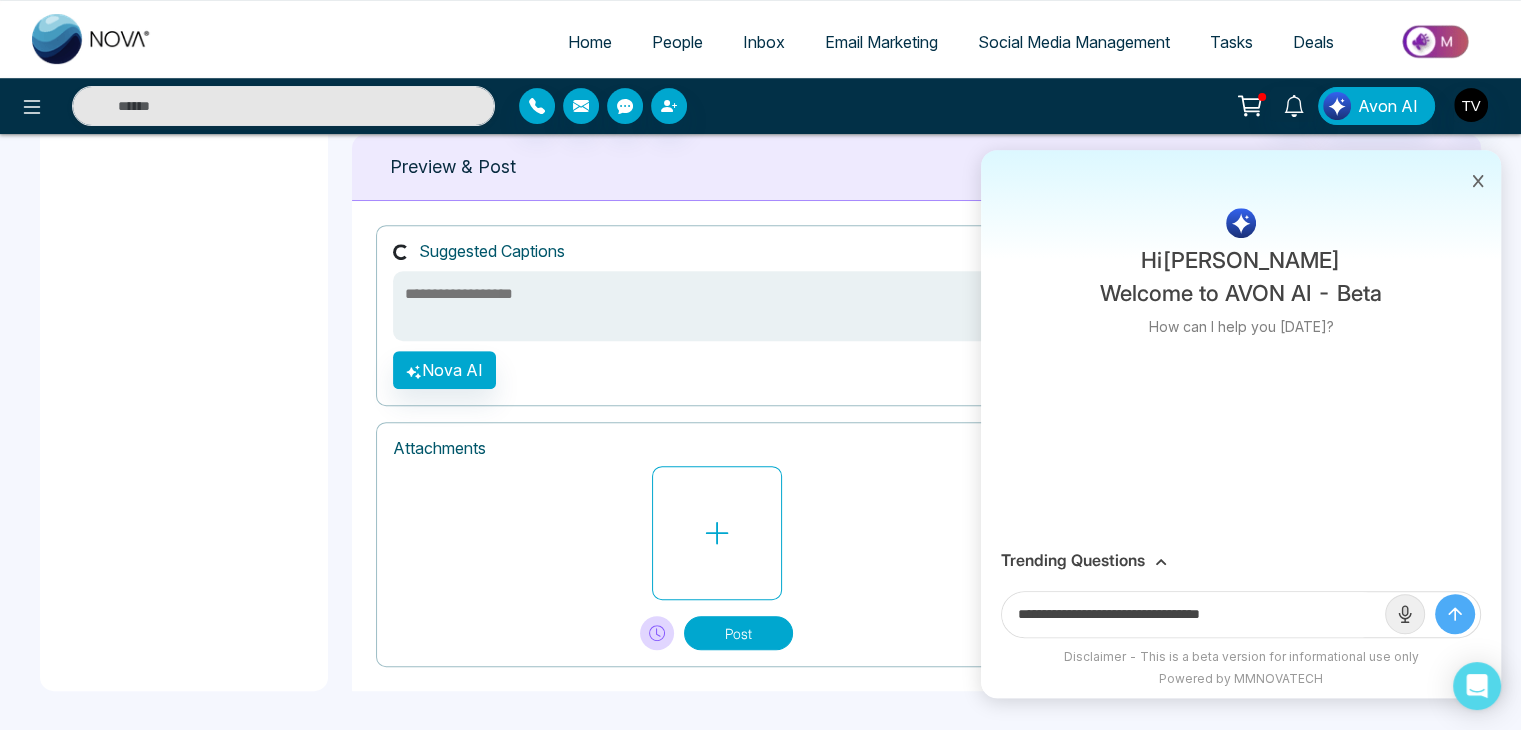 click on "**********" at bounding box center (1193, 614) 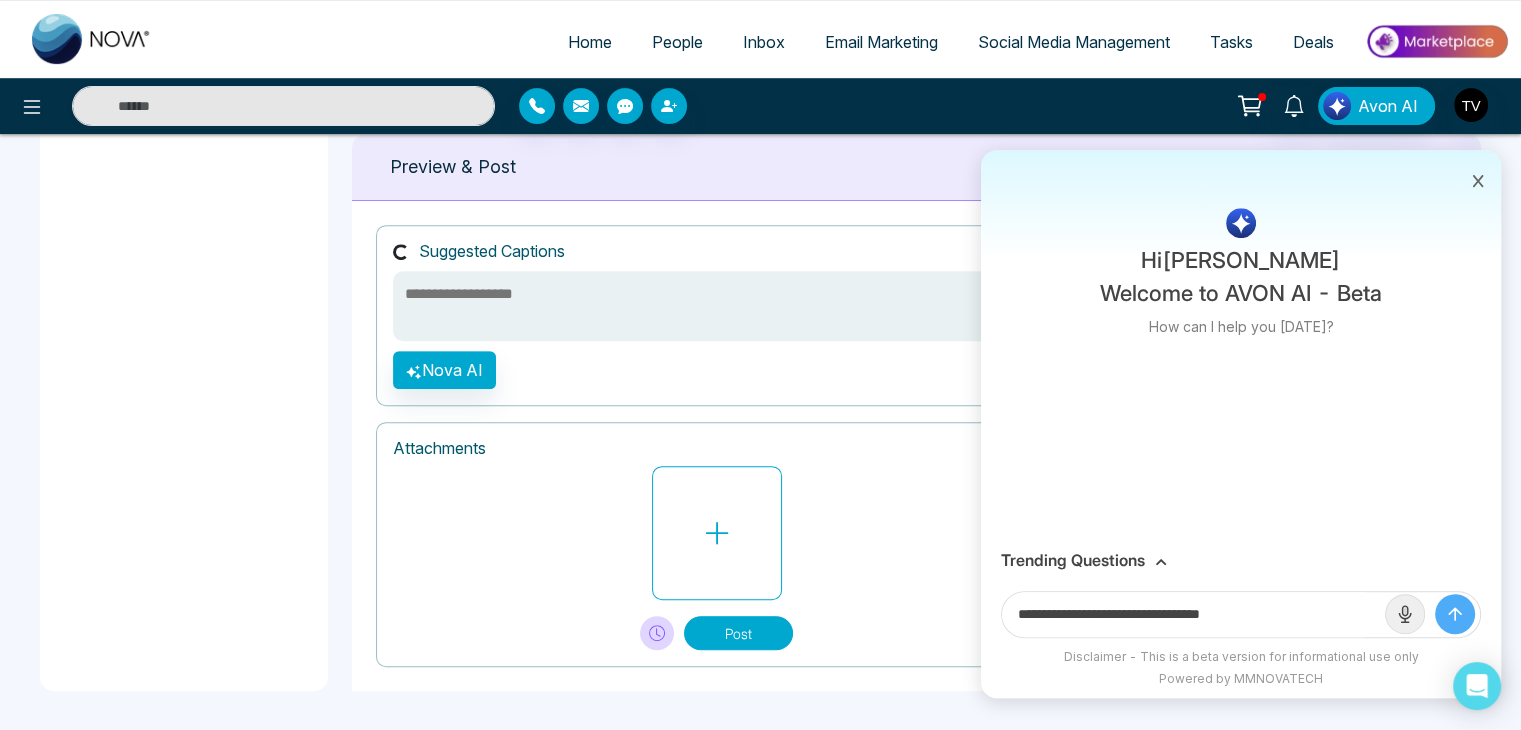 paste on "**********" 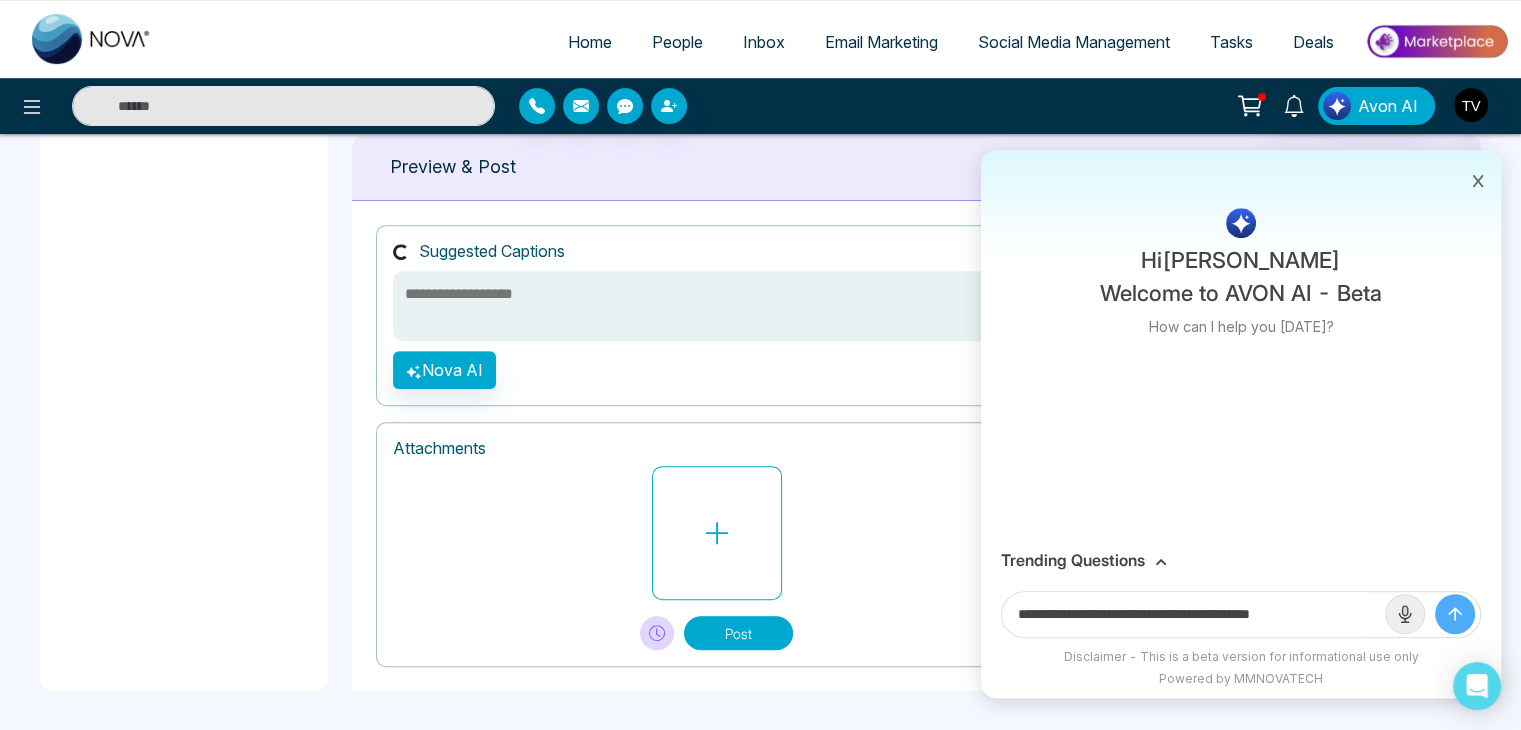 type on "**********" 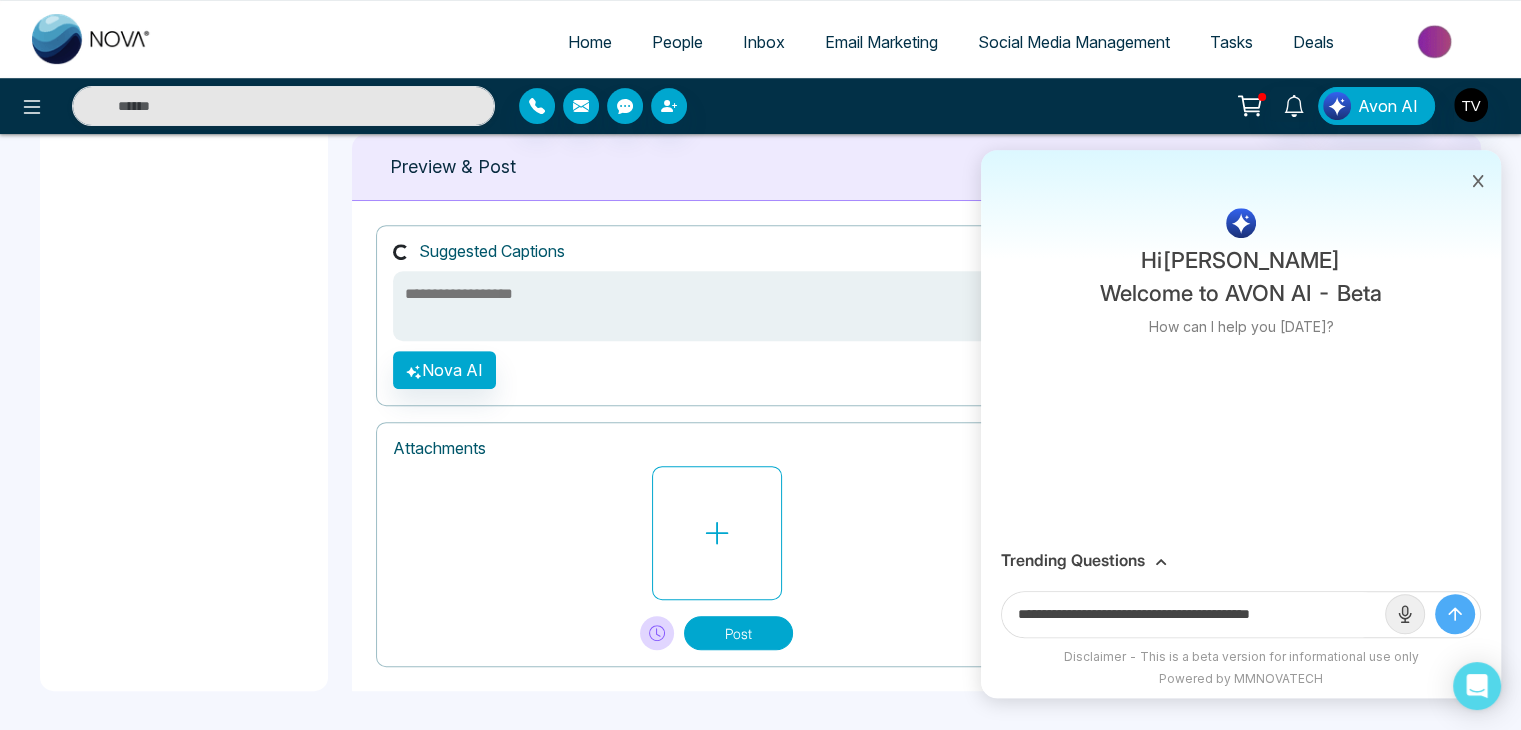 click 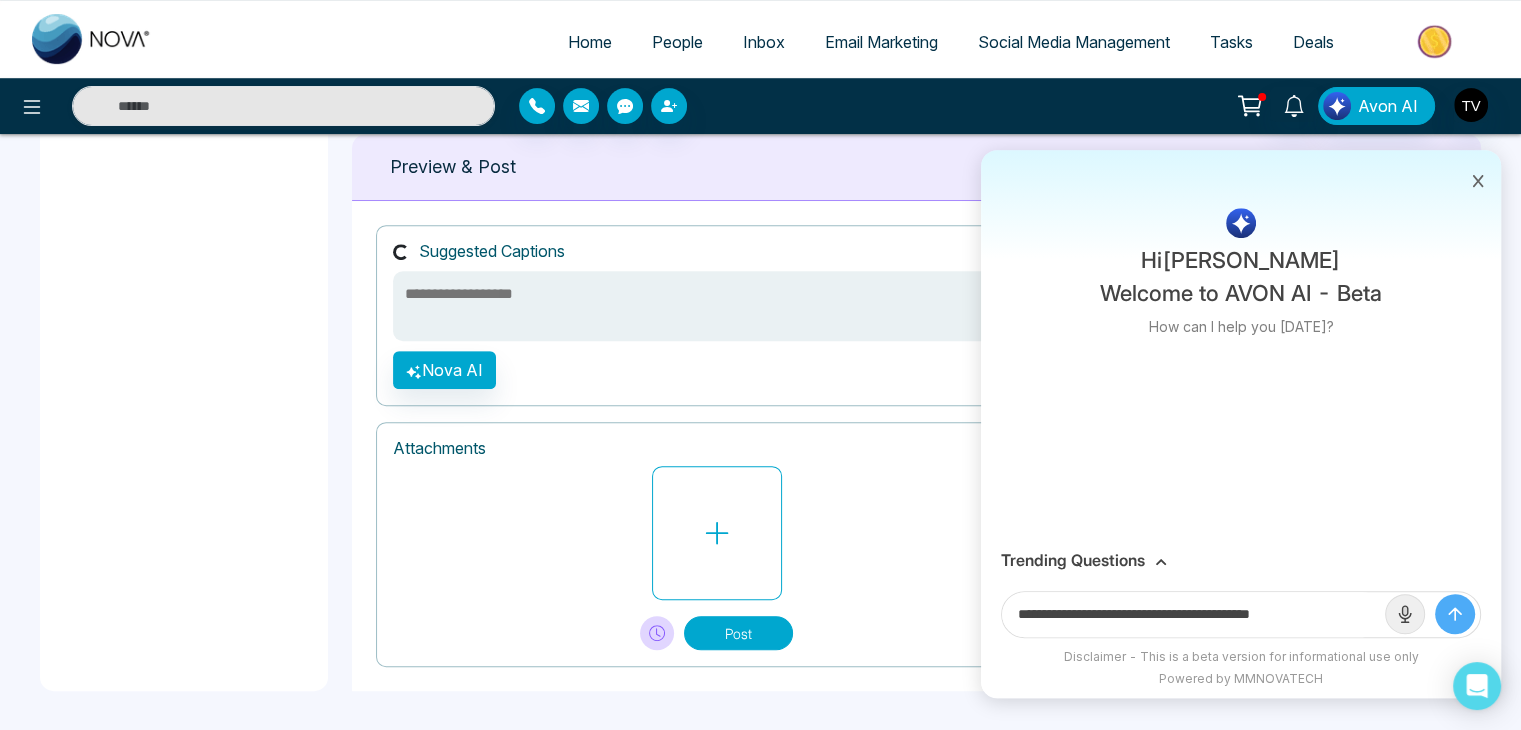 type 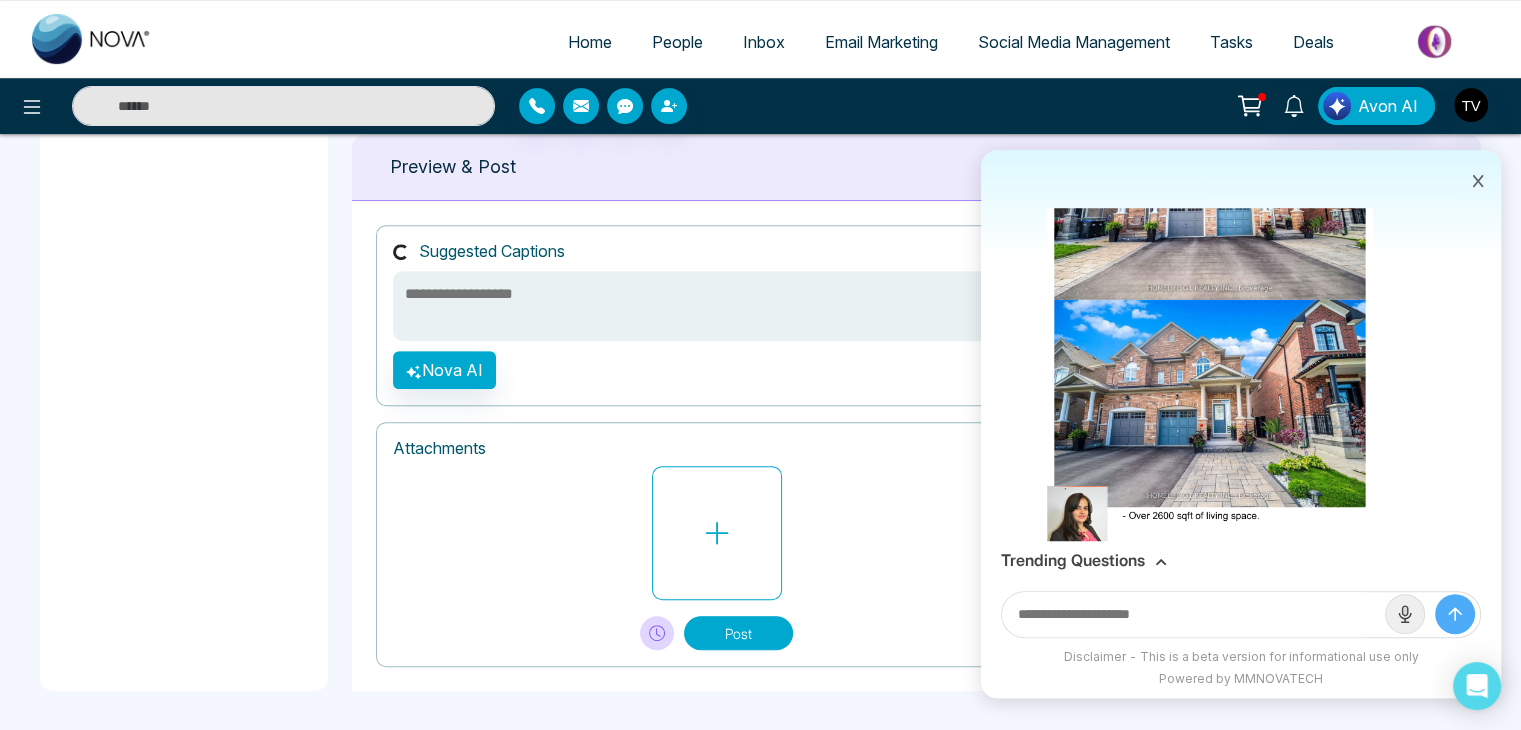 scroll, scrollTop: 309, scrollLeft: 0, axis: vertical 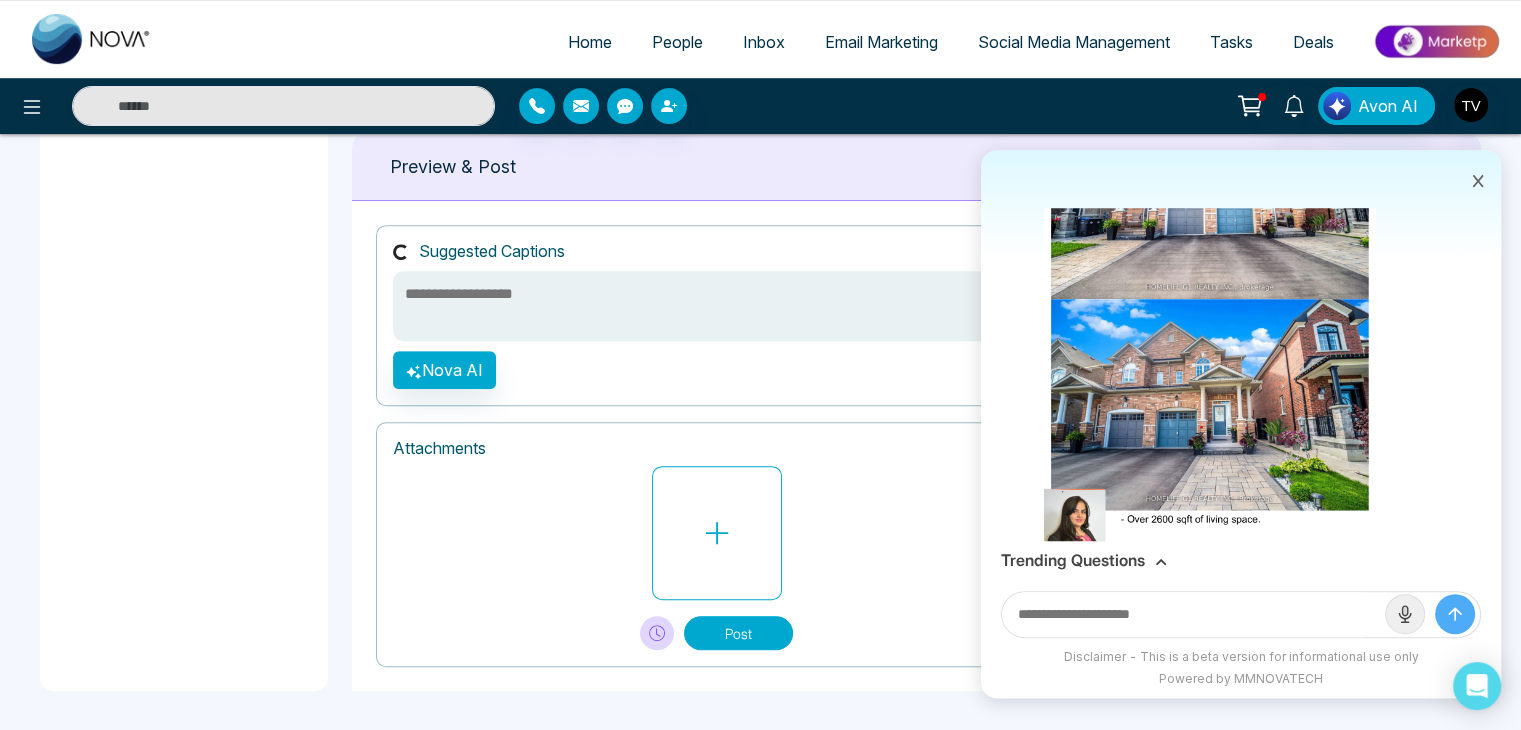 click at bounding box center [1210, 286] 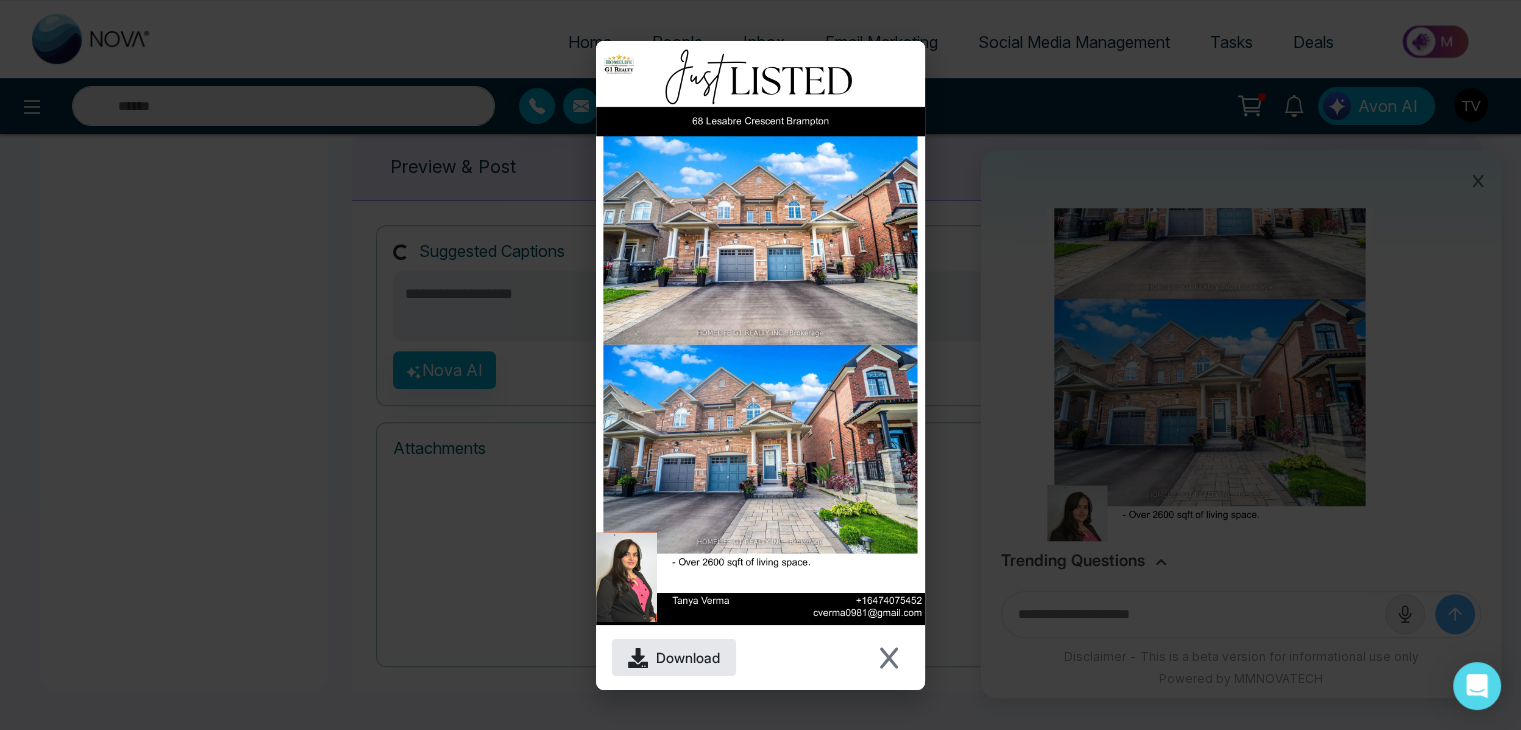 click on "Download" at bounding box center (688, 657) 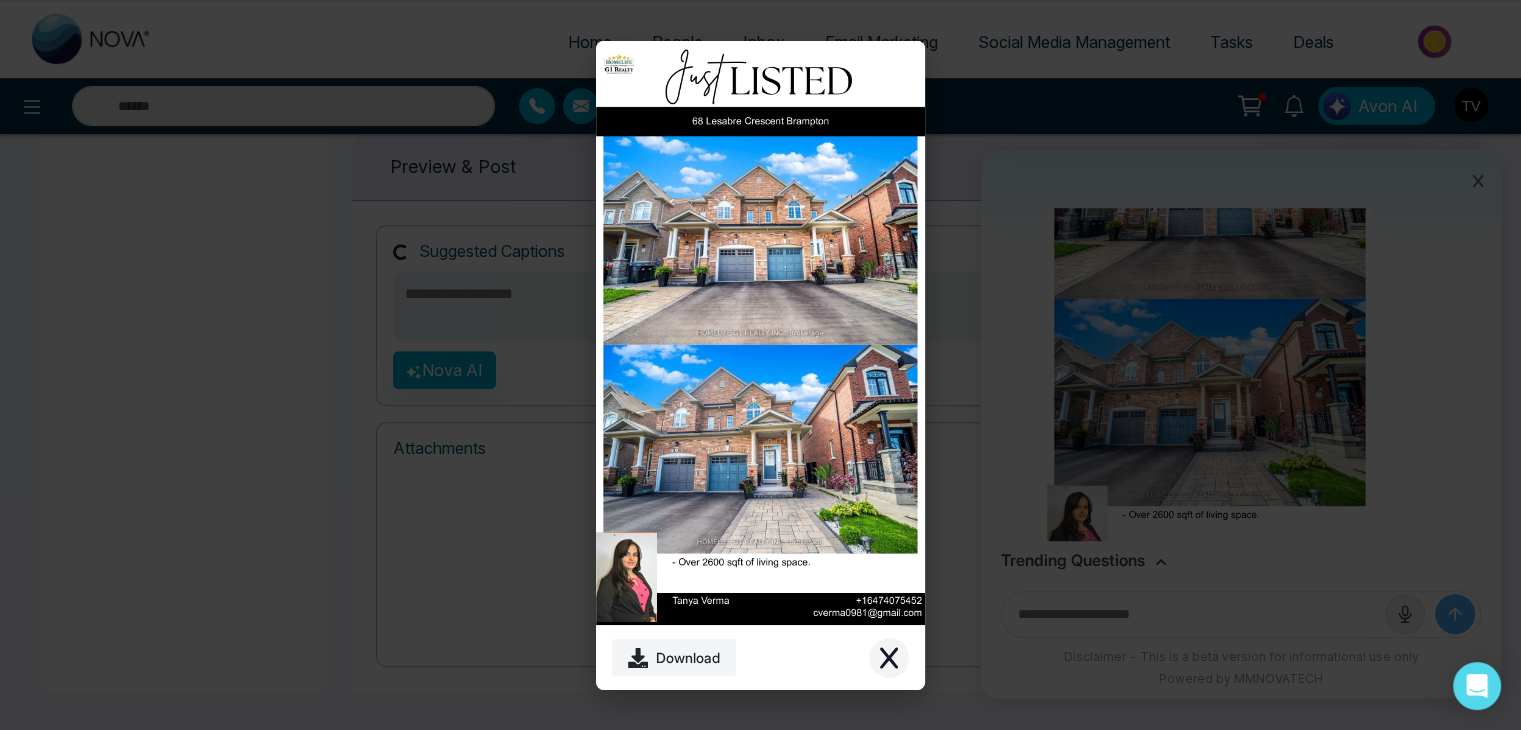click 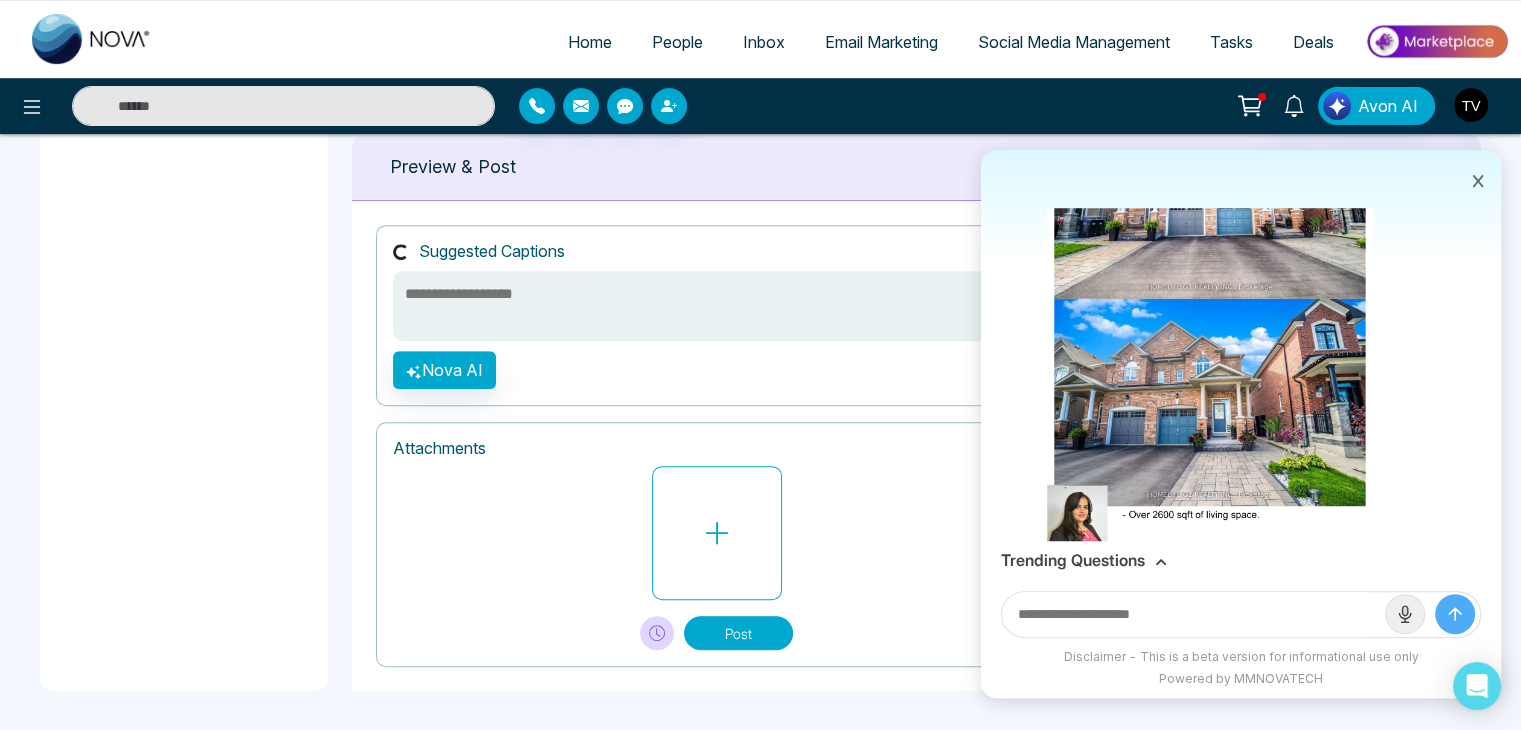 click 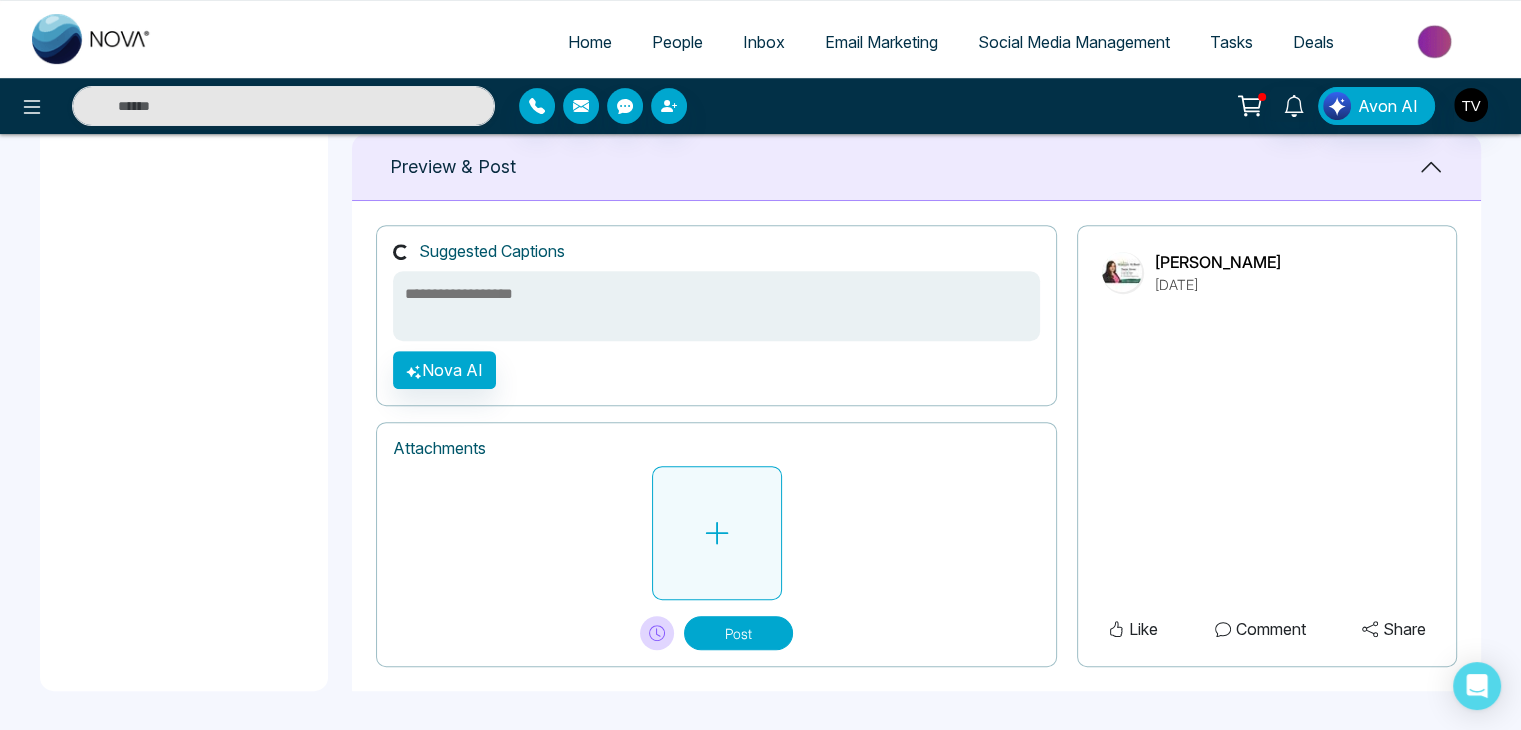 click 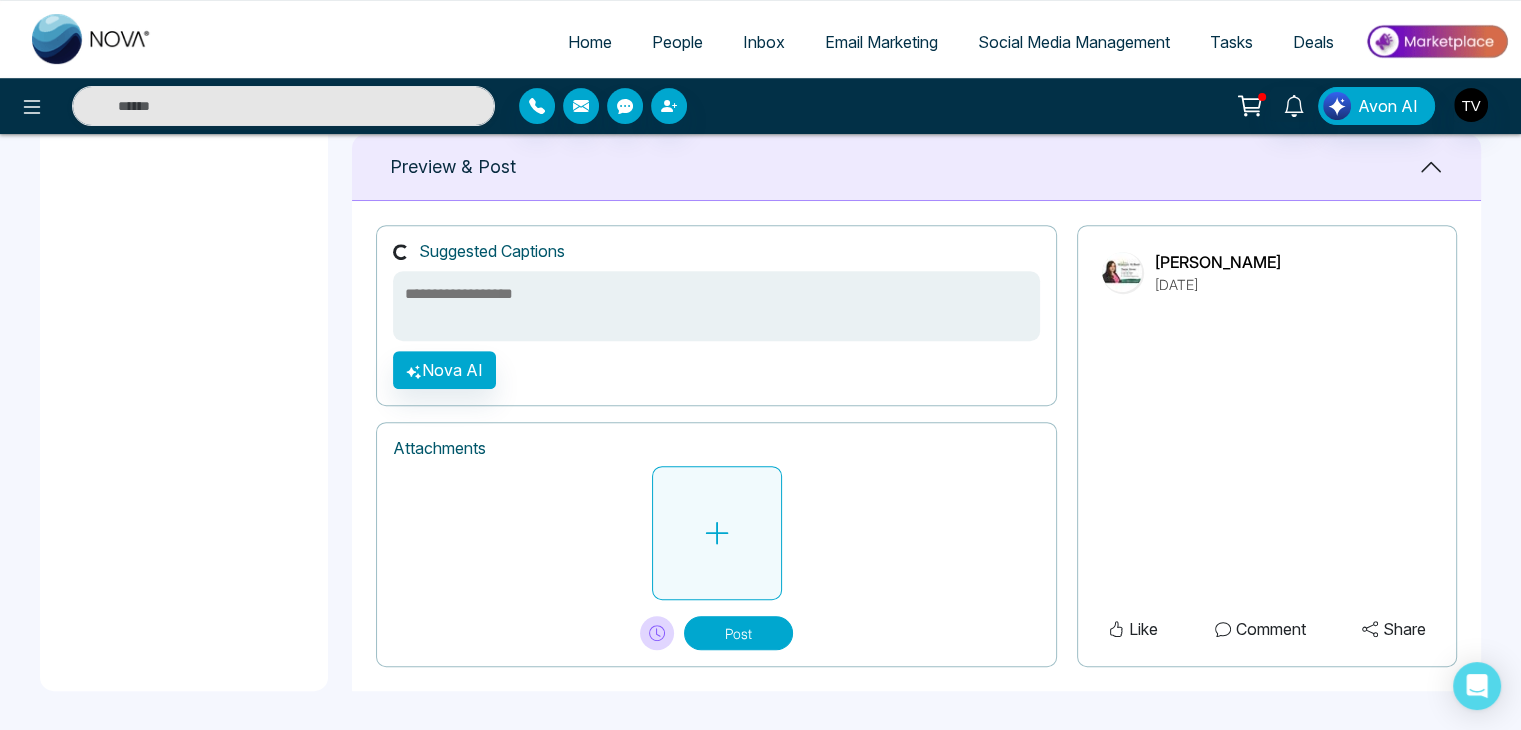 click at bounding box center [717, 533] 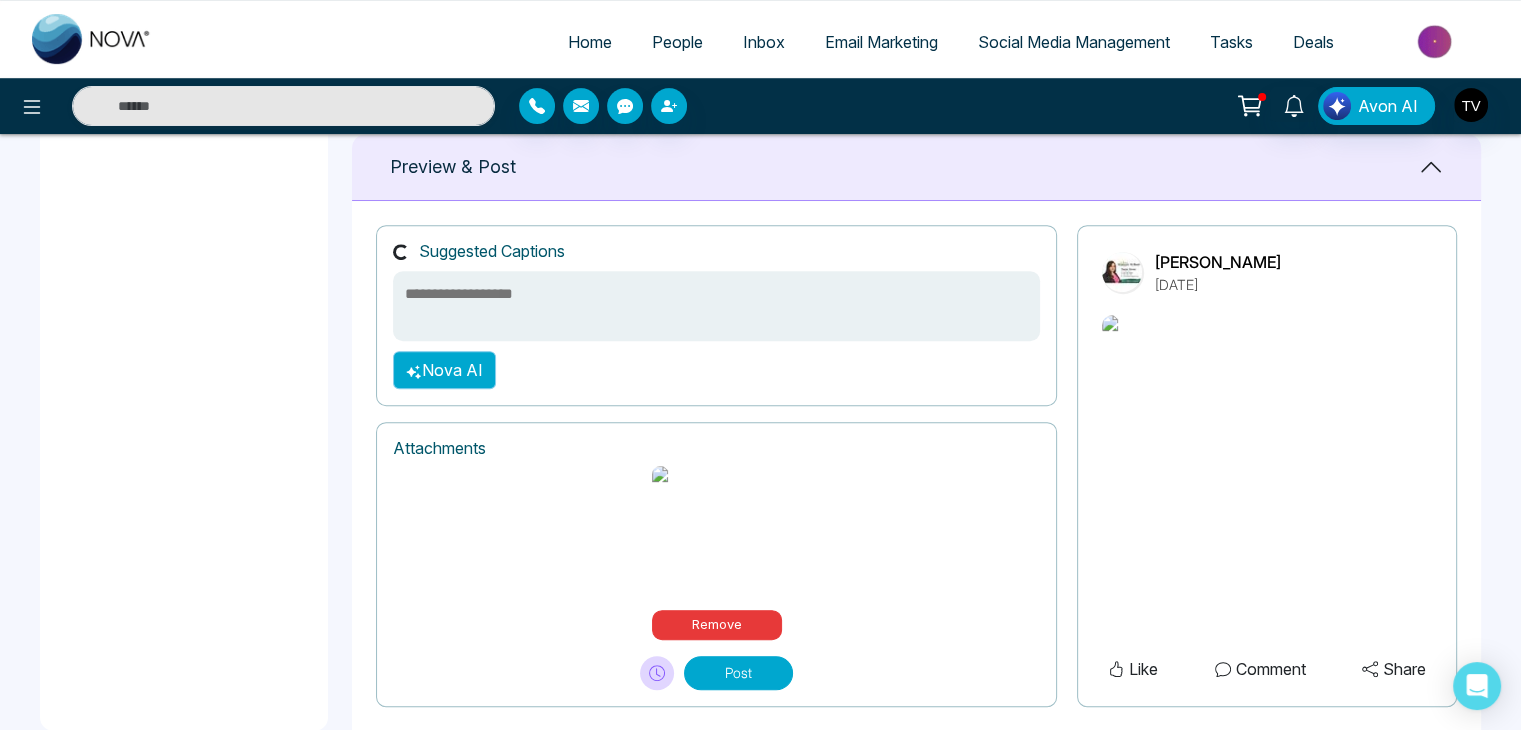 click on "Nova AI" at bounding box center [444, 370] 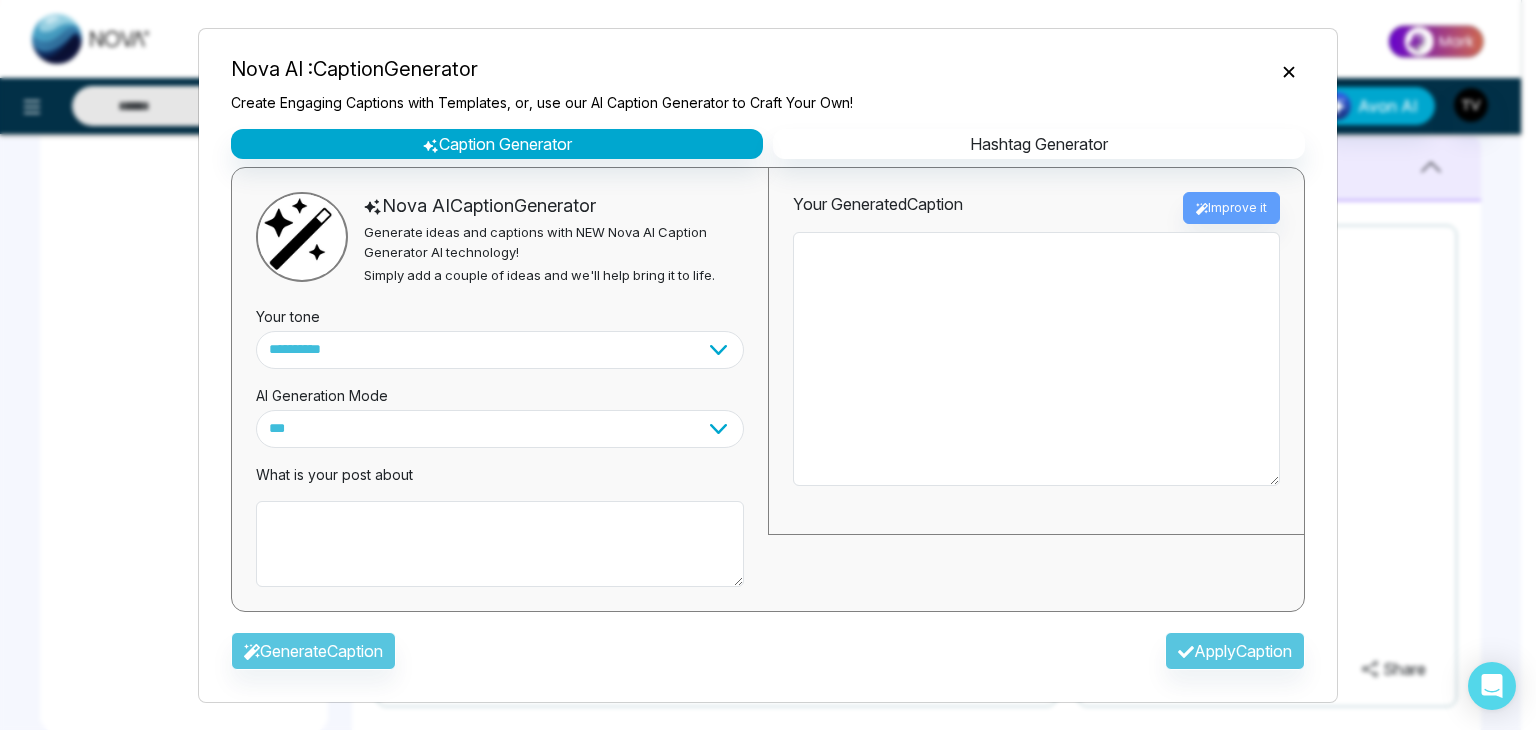 click 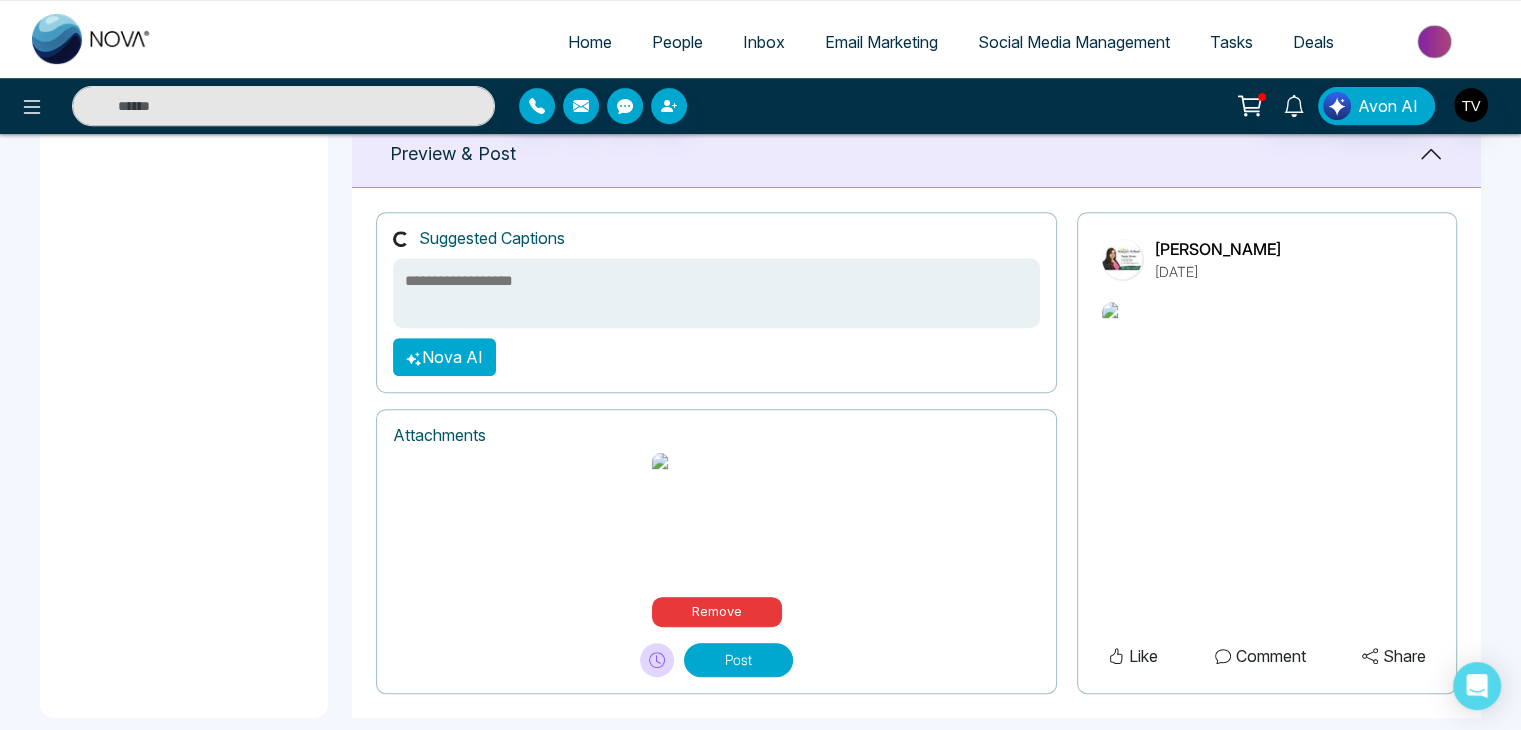 scroll, scrollTop: 831, scrollLeft: 0, axis: vertical 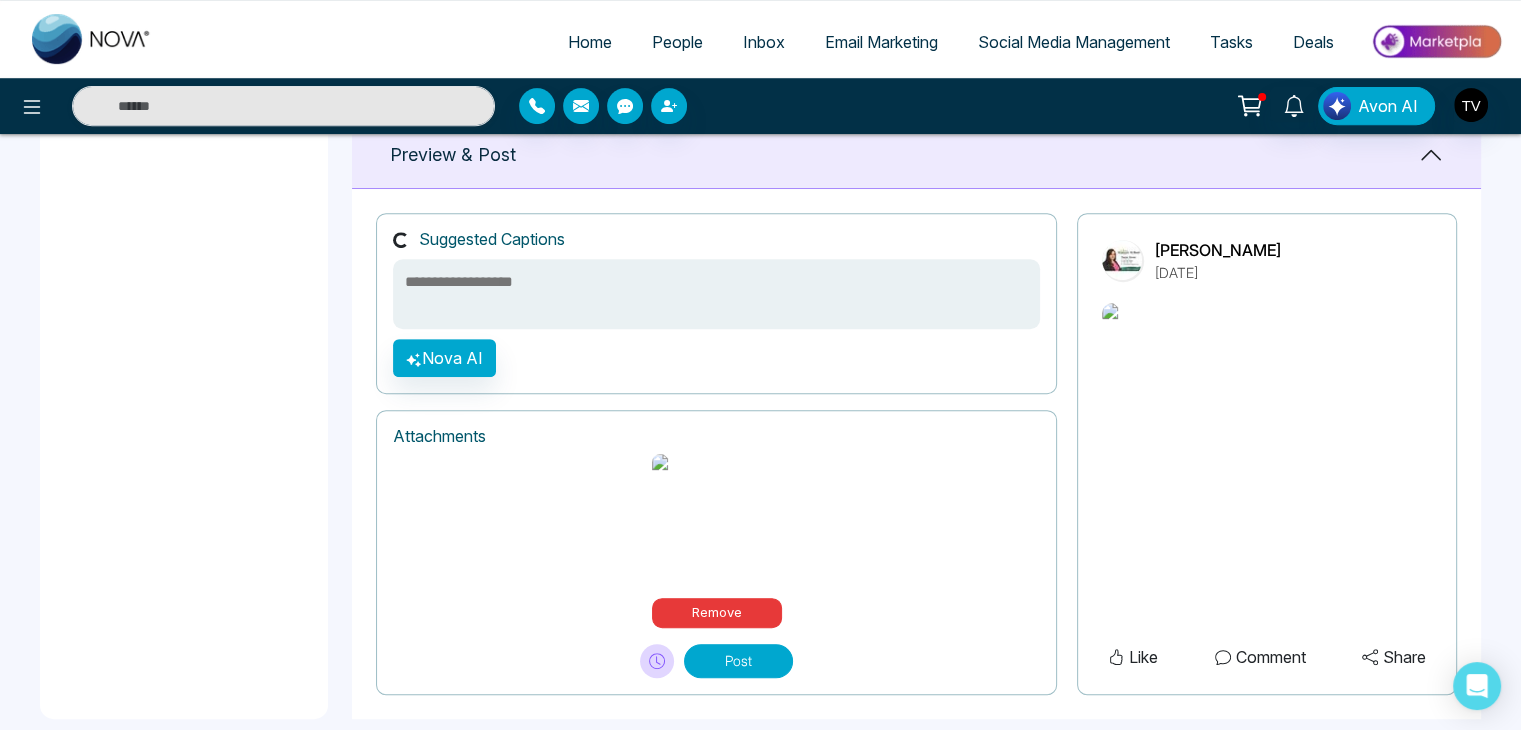 click at bounding box center [716, 294] 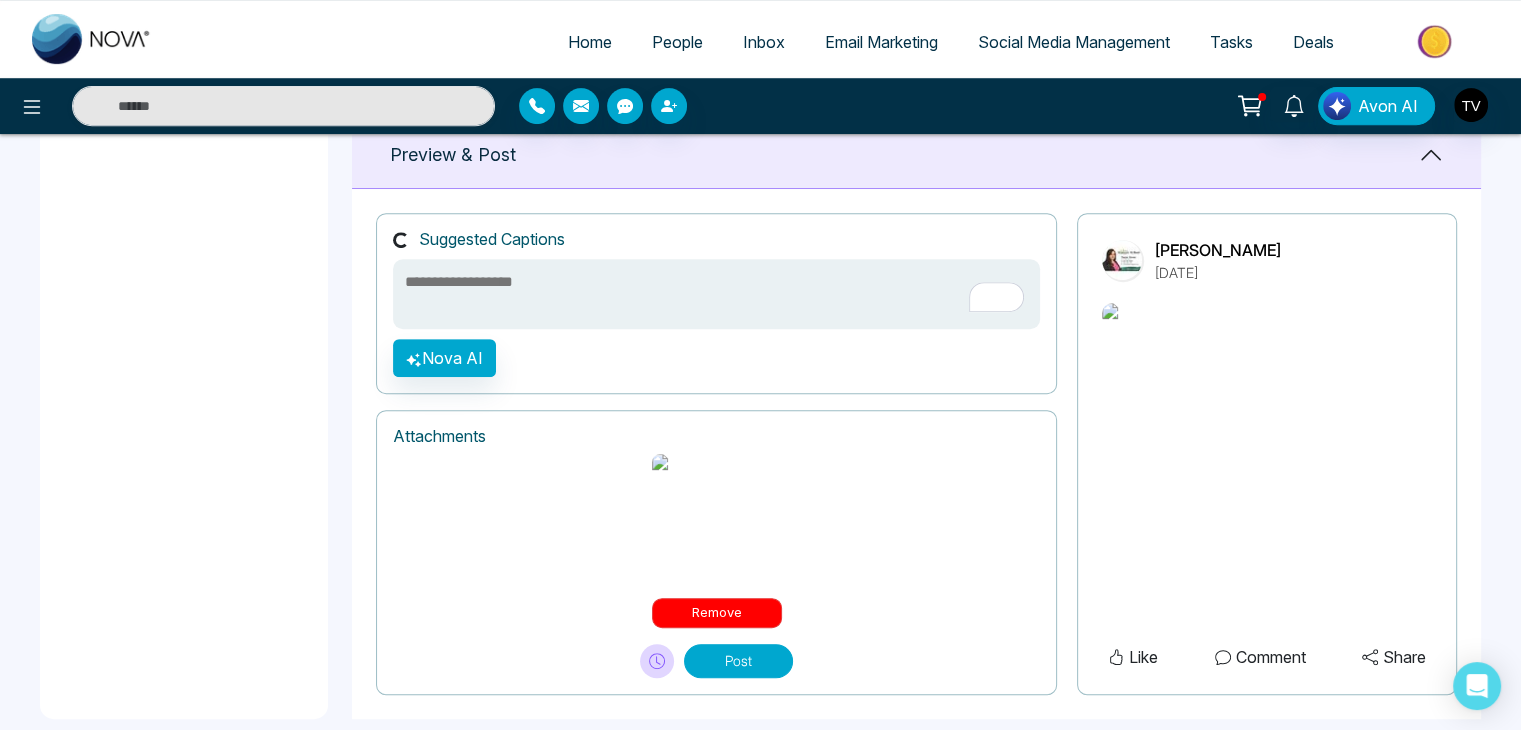 click on "Remove" at bounding box center (717, 613) 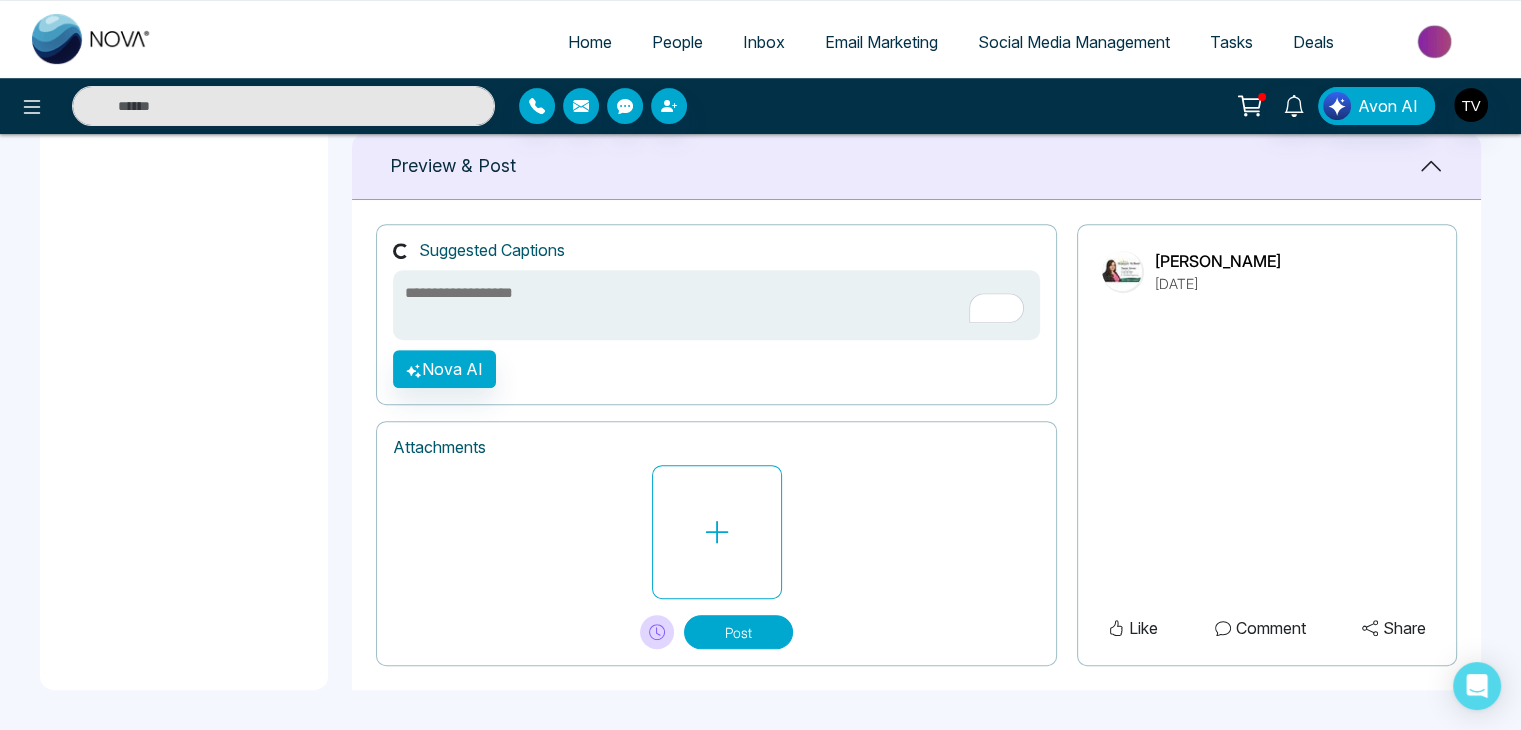scroll, scrollTop: 819, scrollLeft: 0, axis: vertical 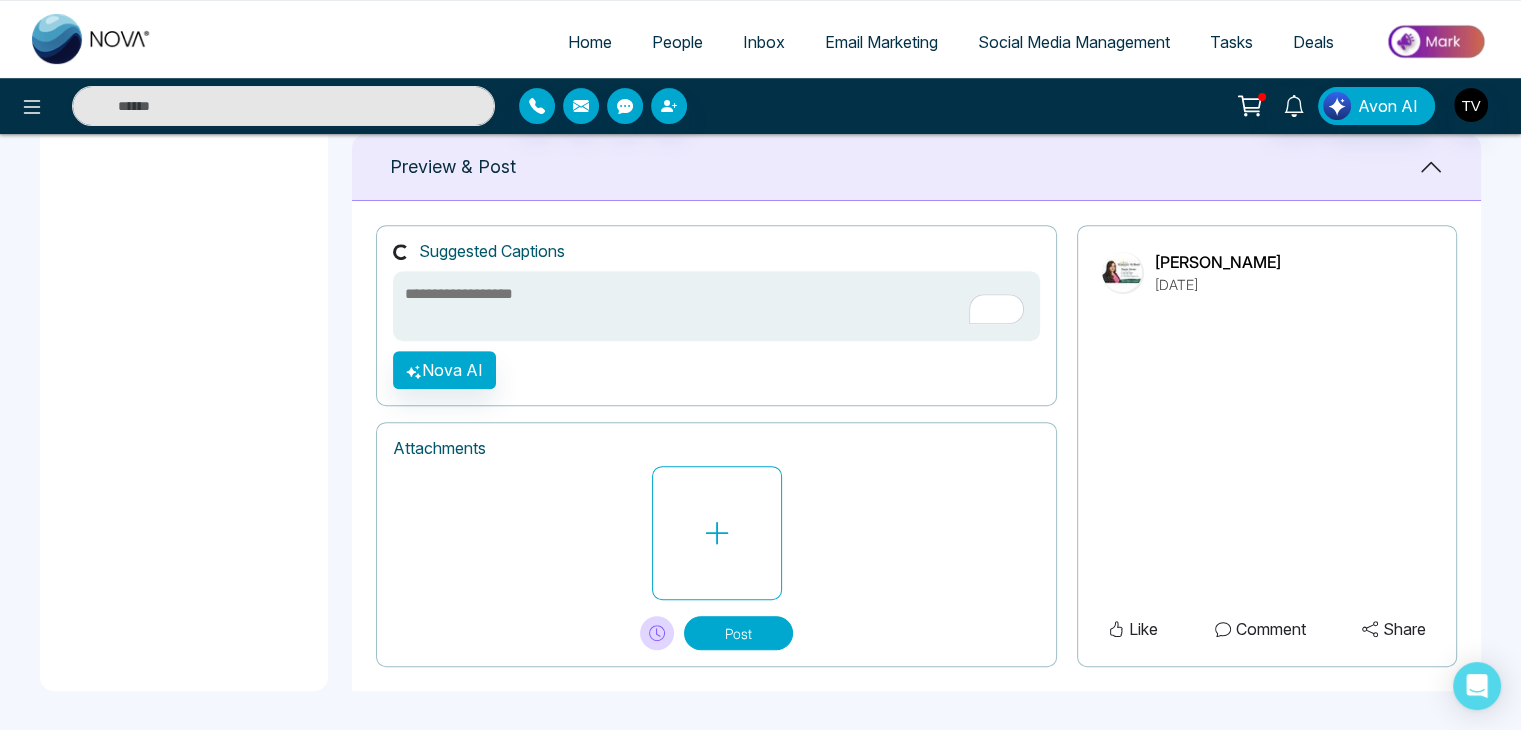 click on "Post" at bounding box center (738, 633) 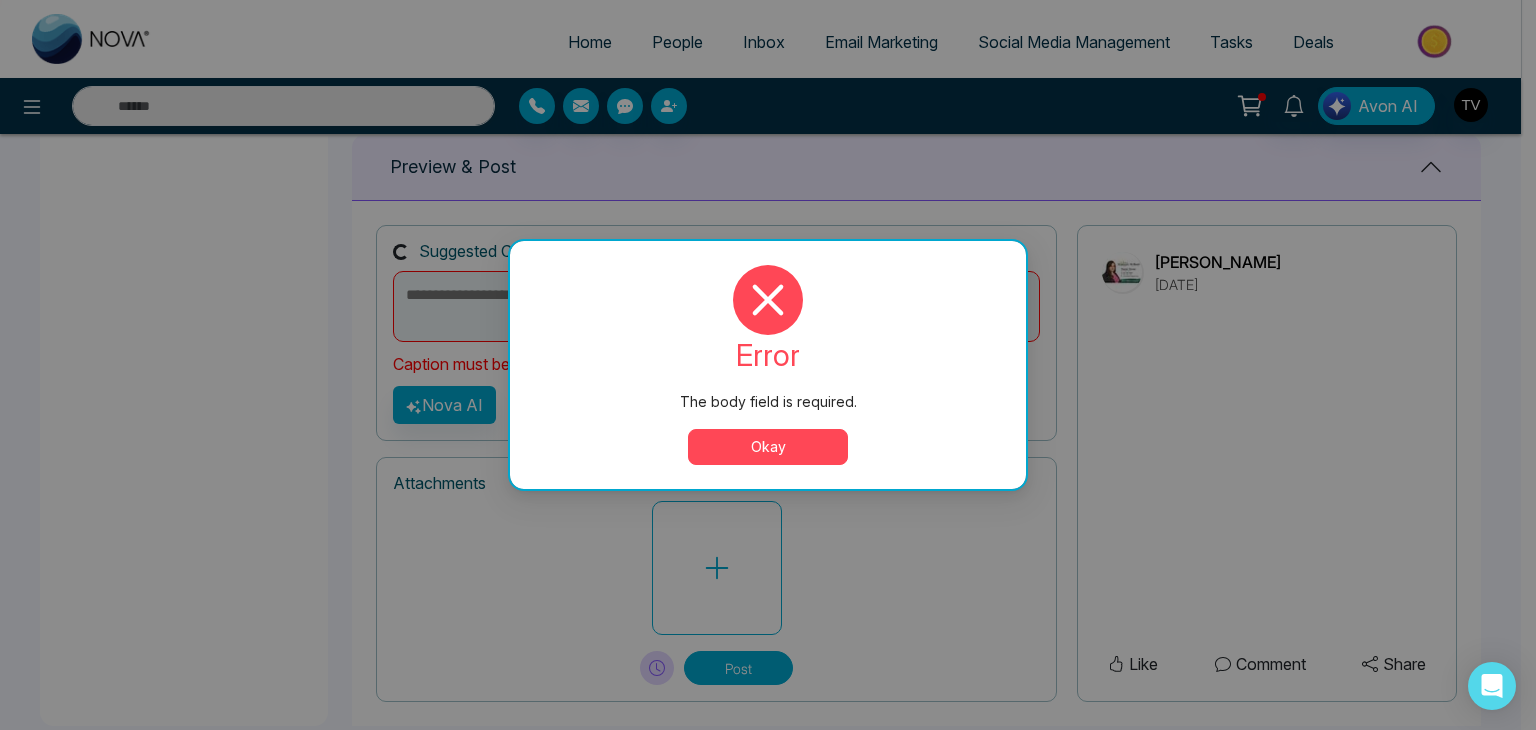 click on "Okay" at bounding box center (768, 447) 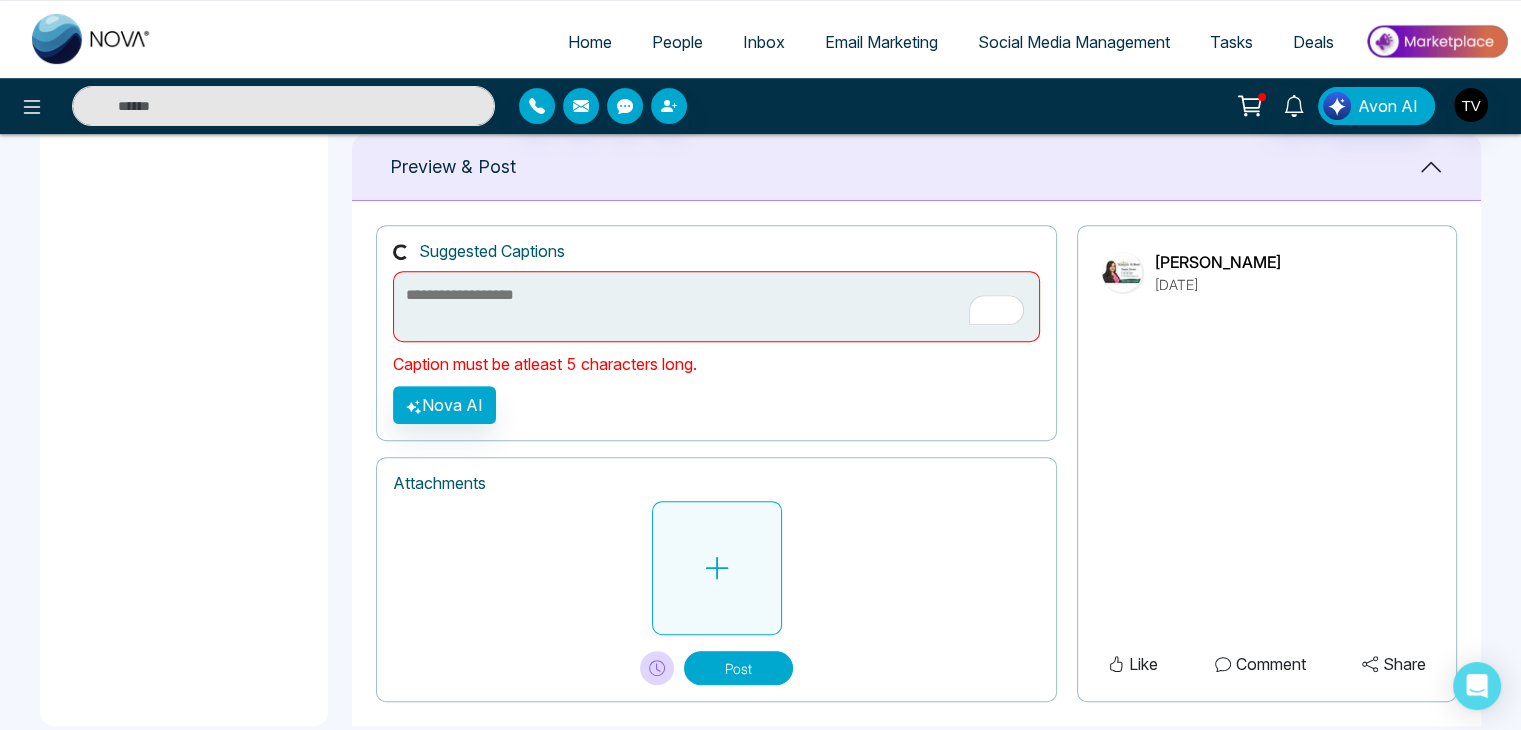 click 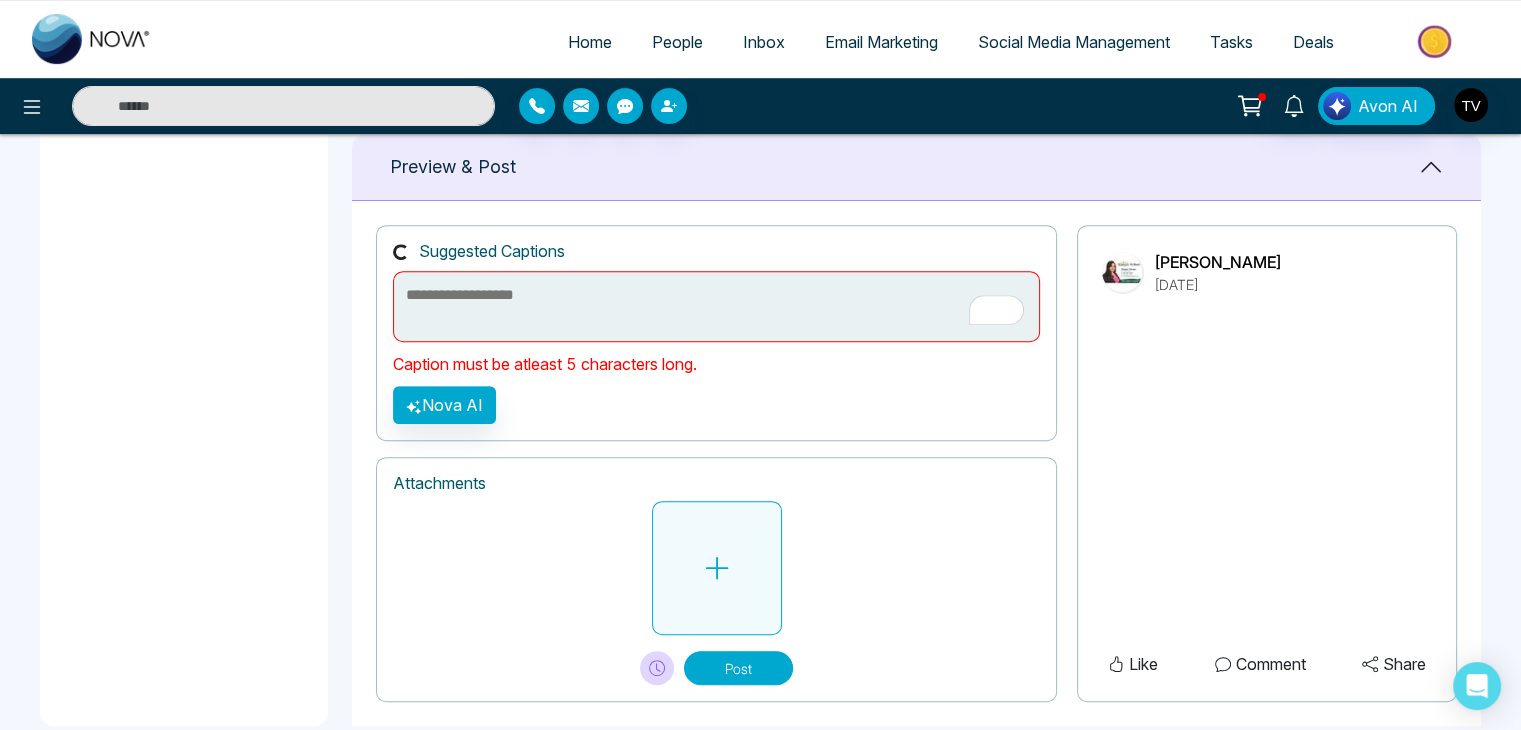 click 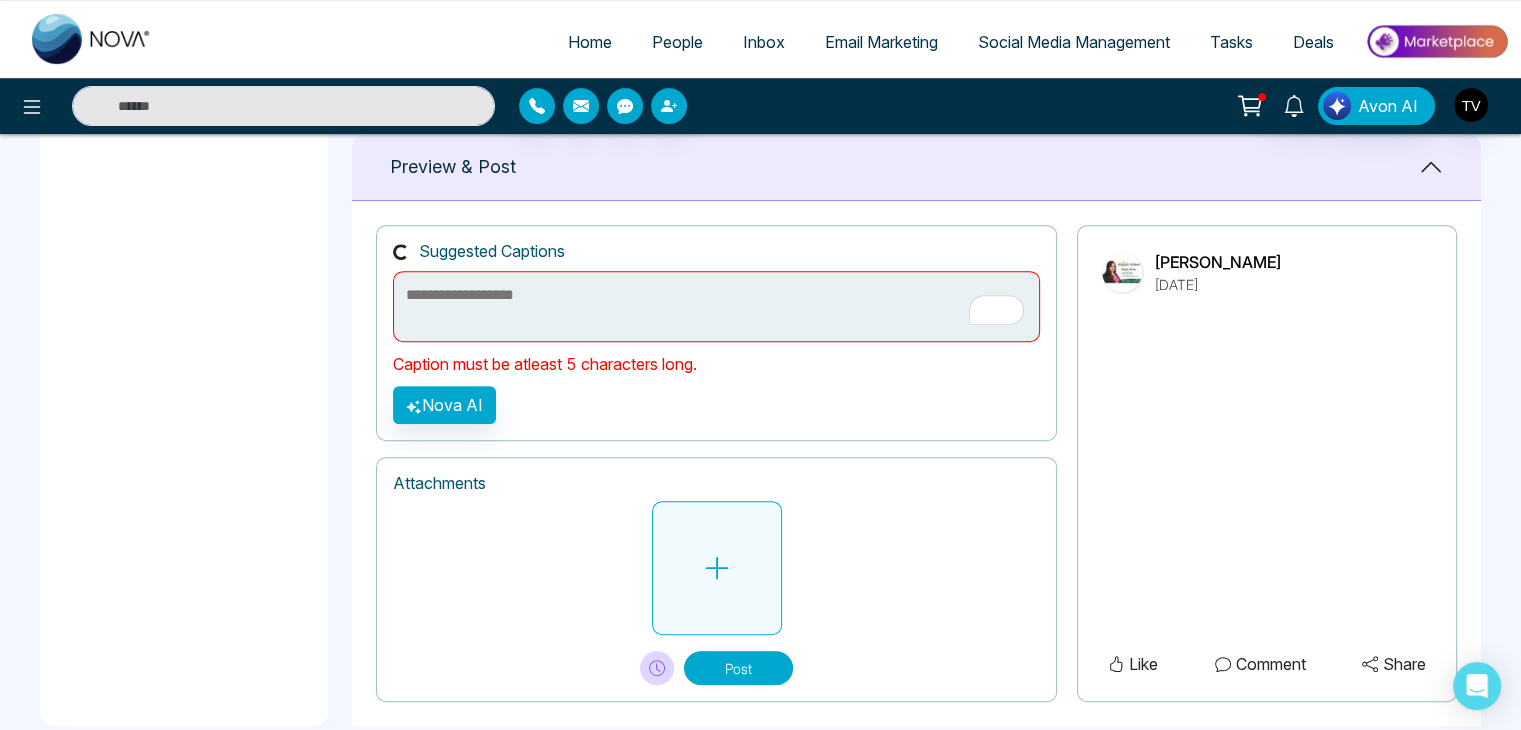 click 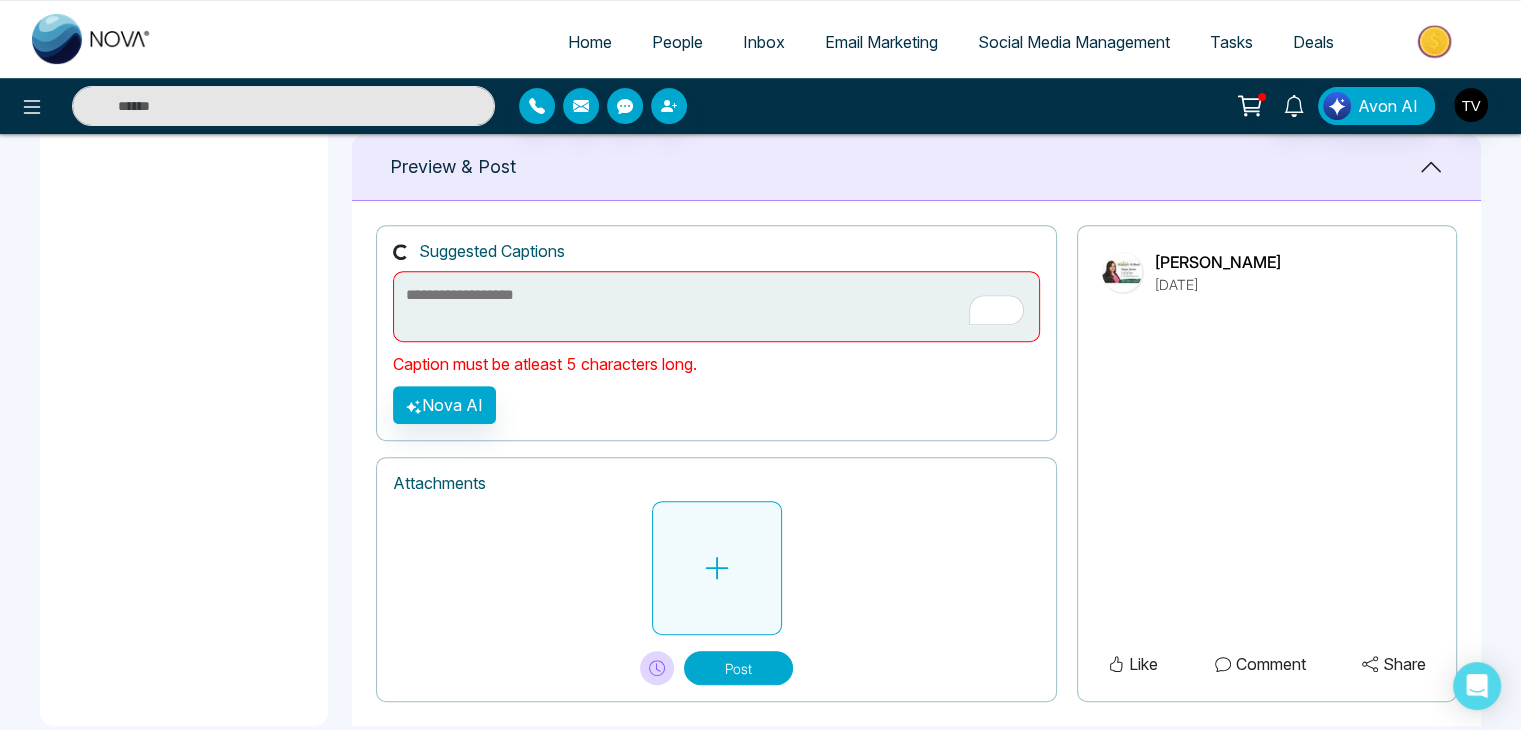 click at bounding box center (717, 568) 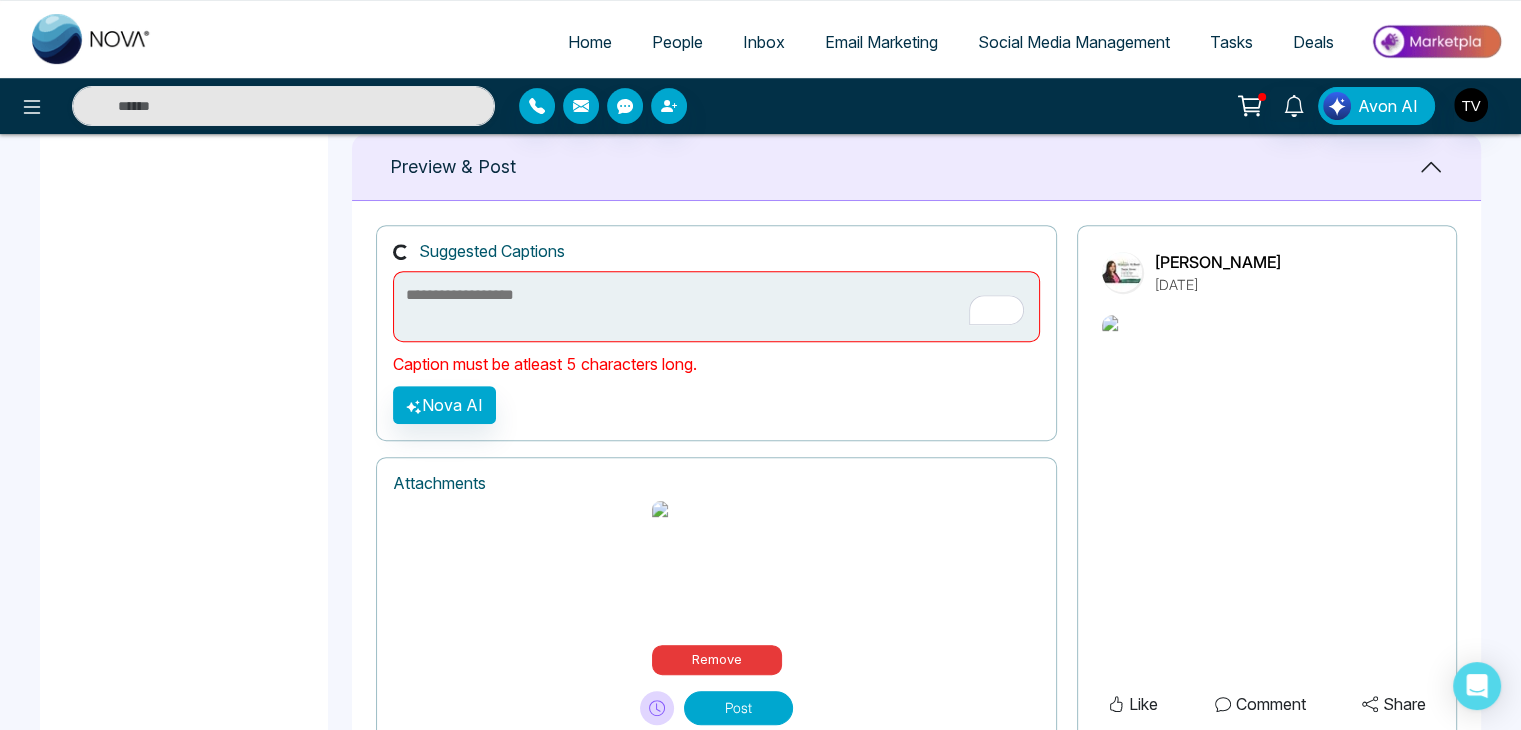 scroll, scrollTop: 920, scrollLeft: 0, axis: vertical 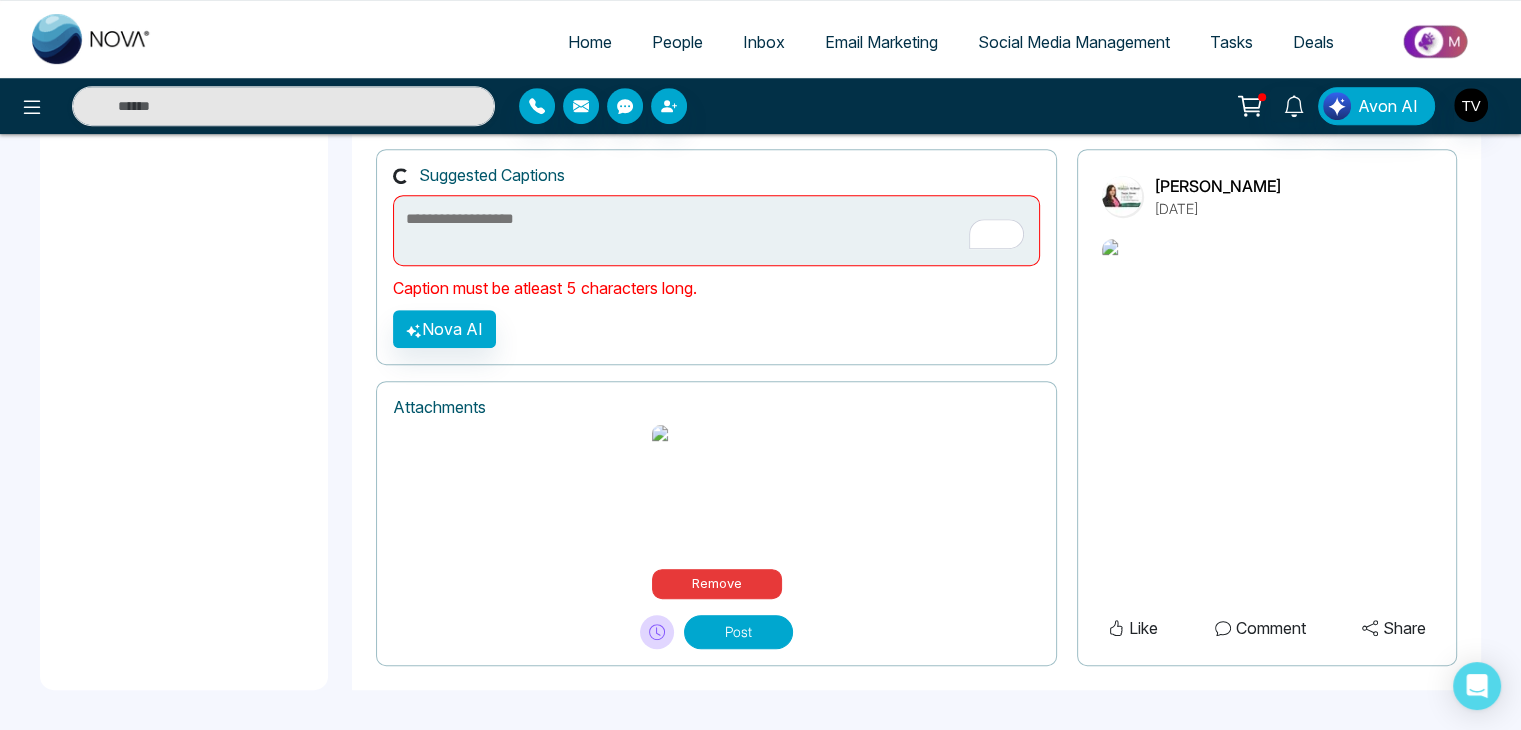 click at bounding box center [716, 230] 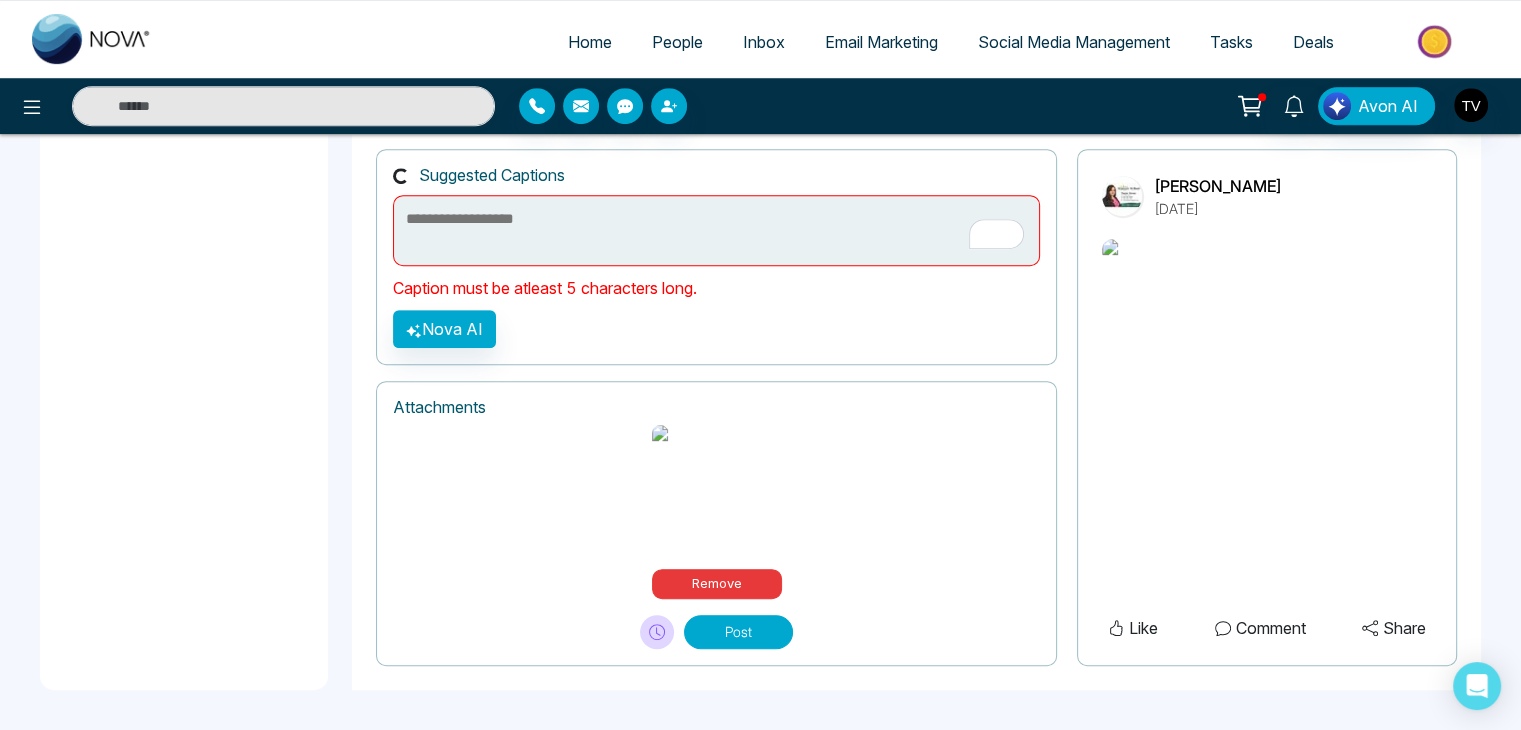 click on "**********" at bounding box center (716, 407) 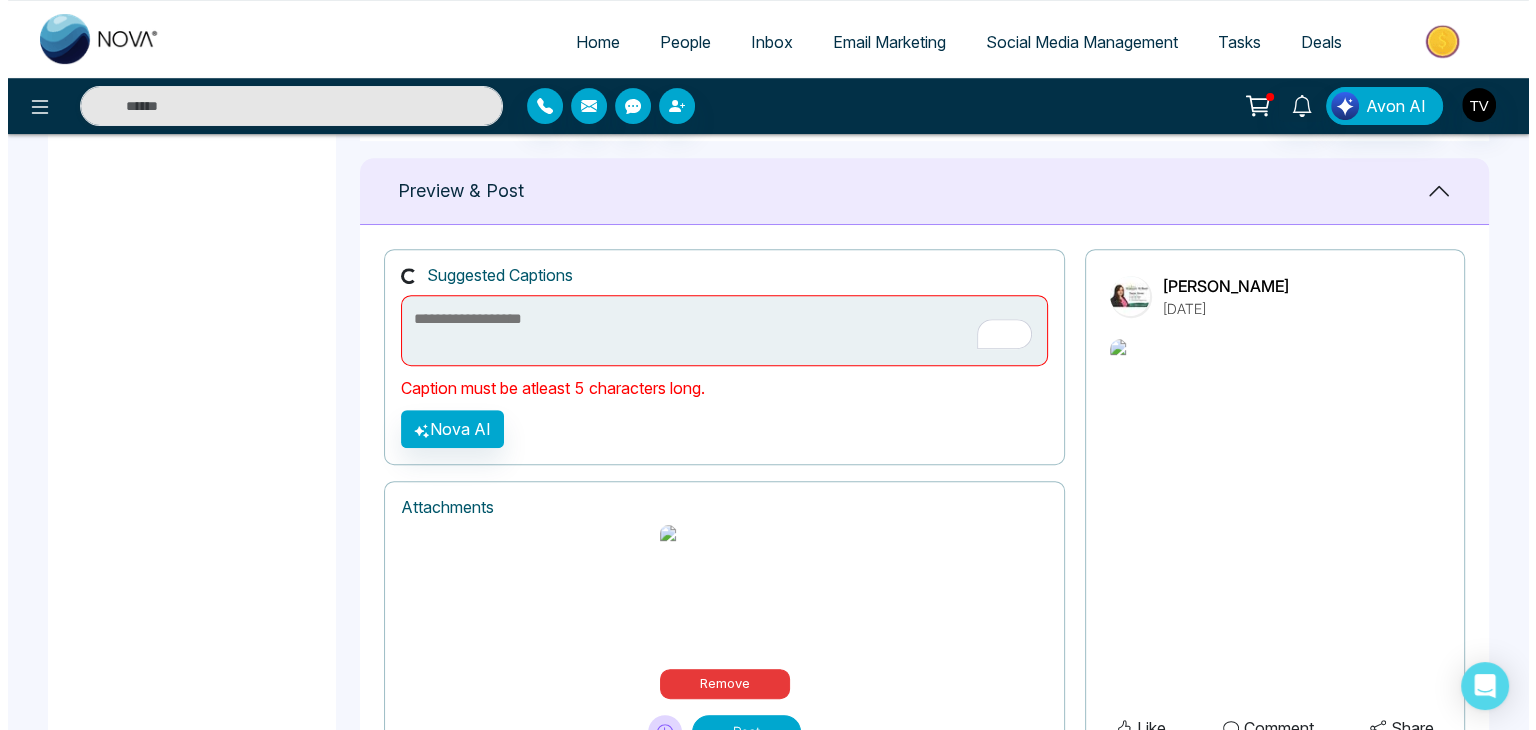 scroll, scrollTop: 796, scrollLeft: 0, axis: vertical 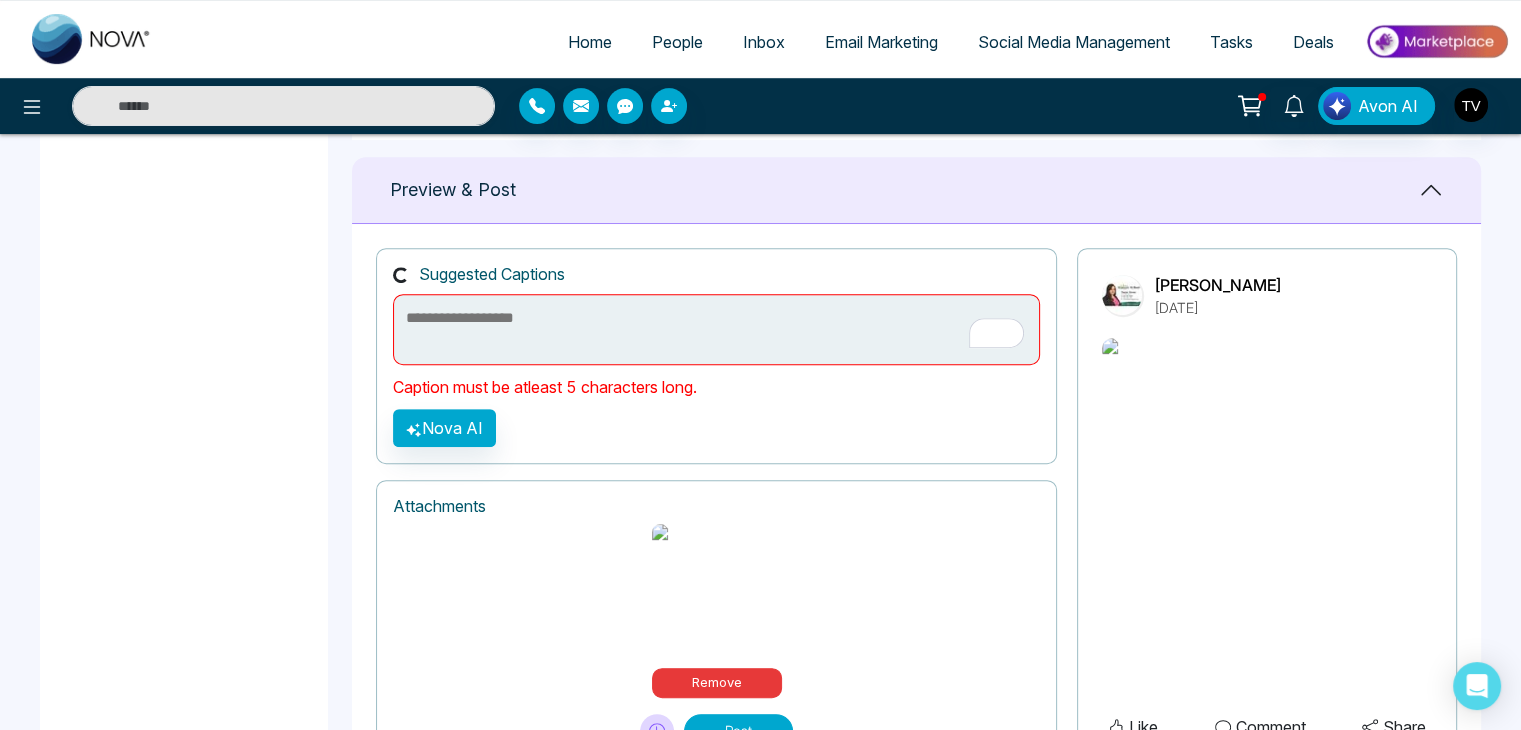 click at bounding box center (716, 329) 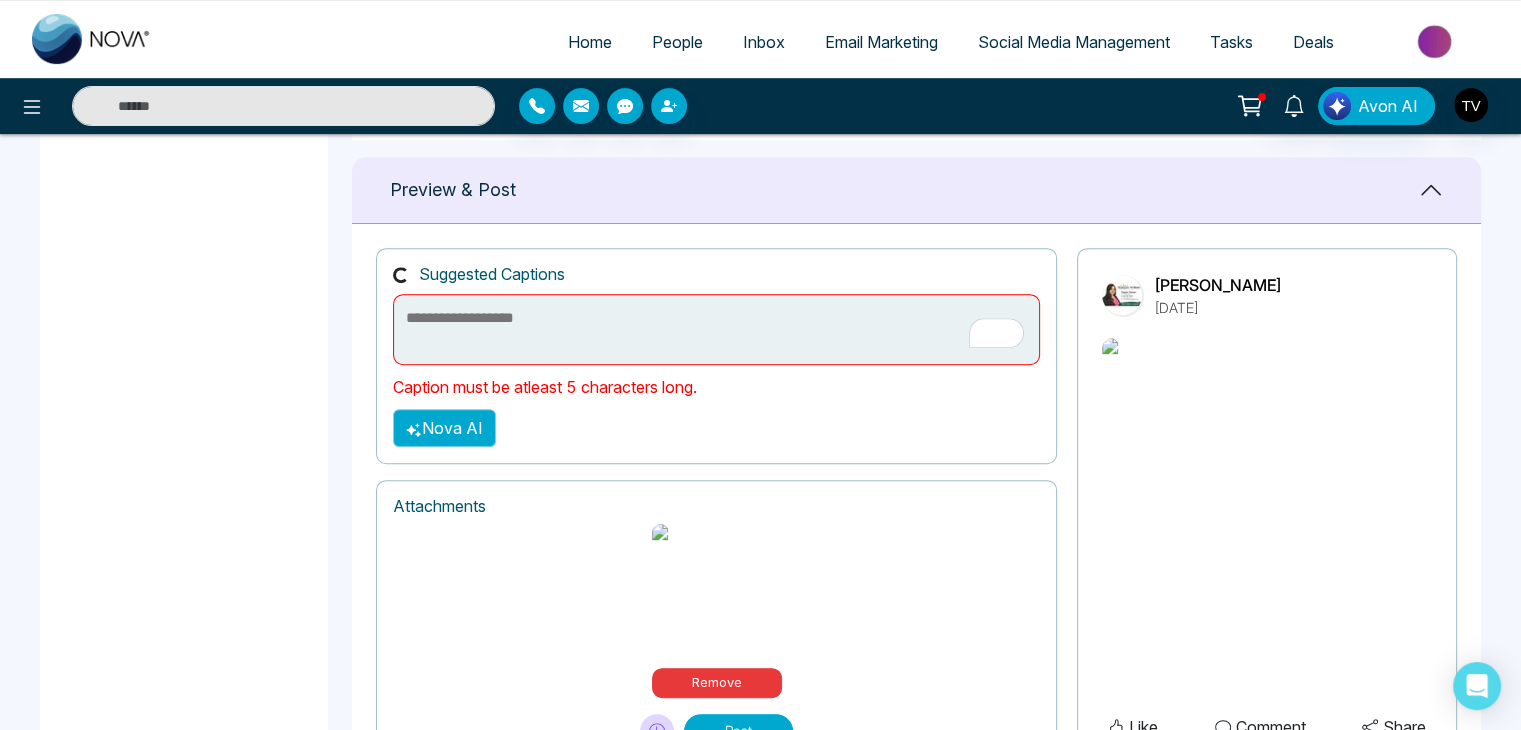 click on "Nova AI" at bounding box center [444, 428] 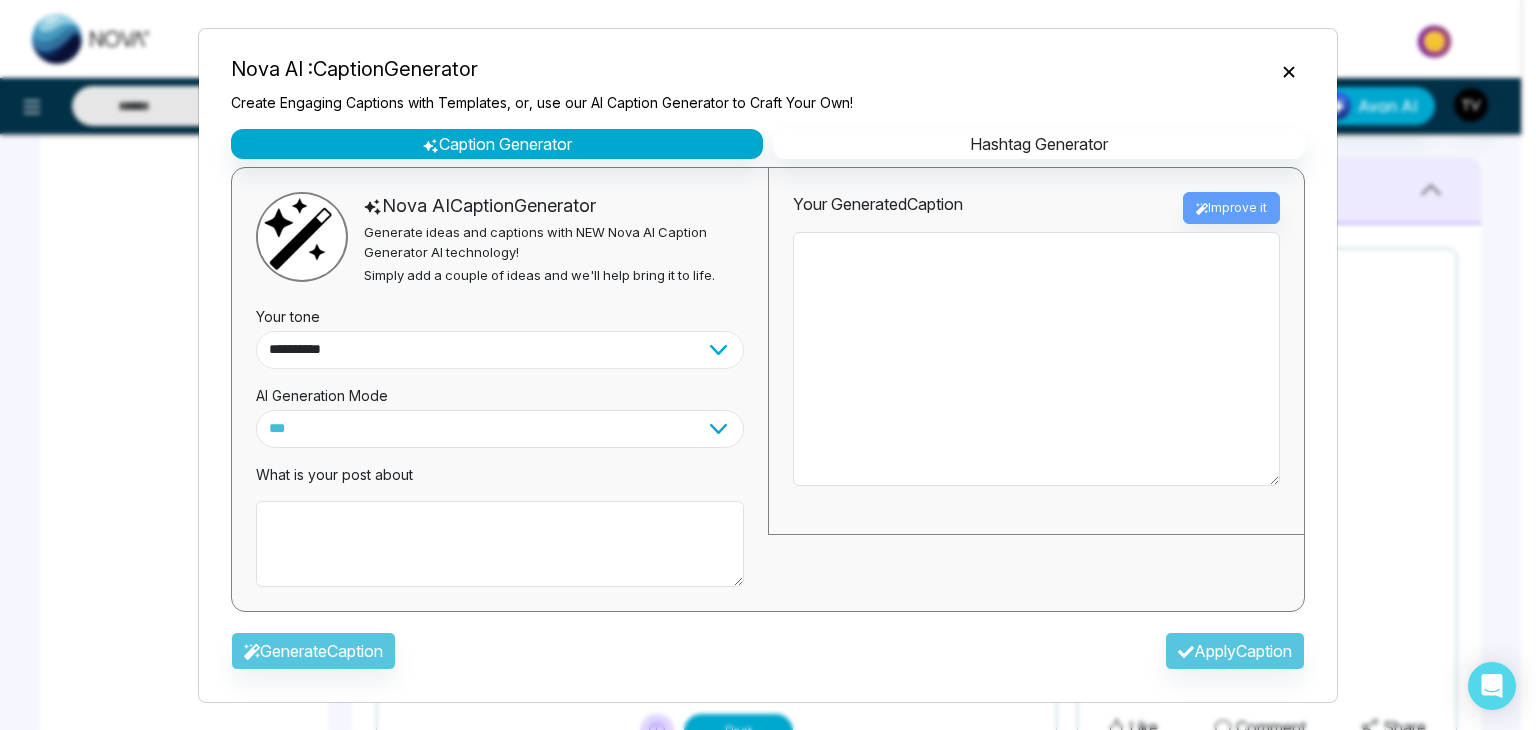 click on "**********" at bounding box center (500, 350) 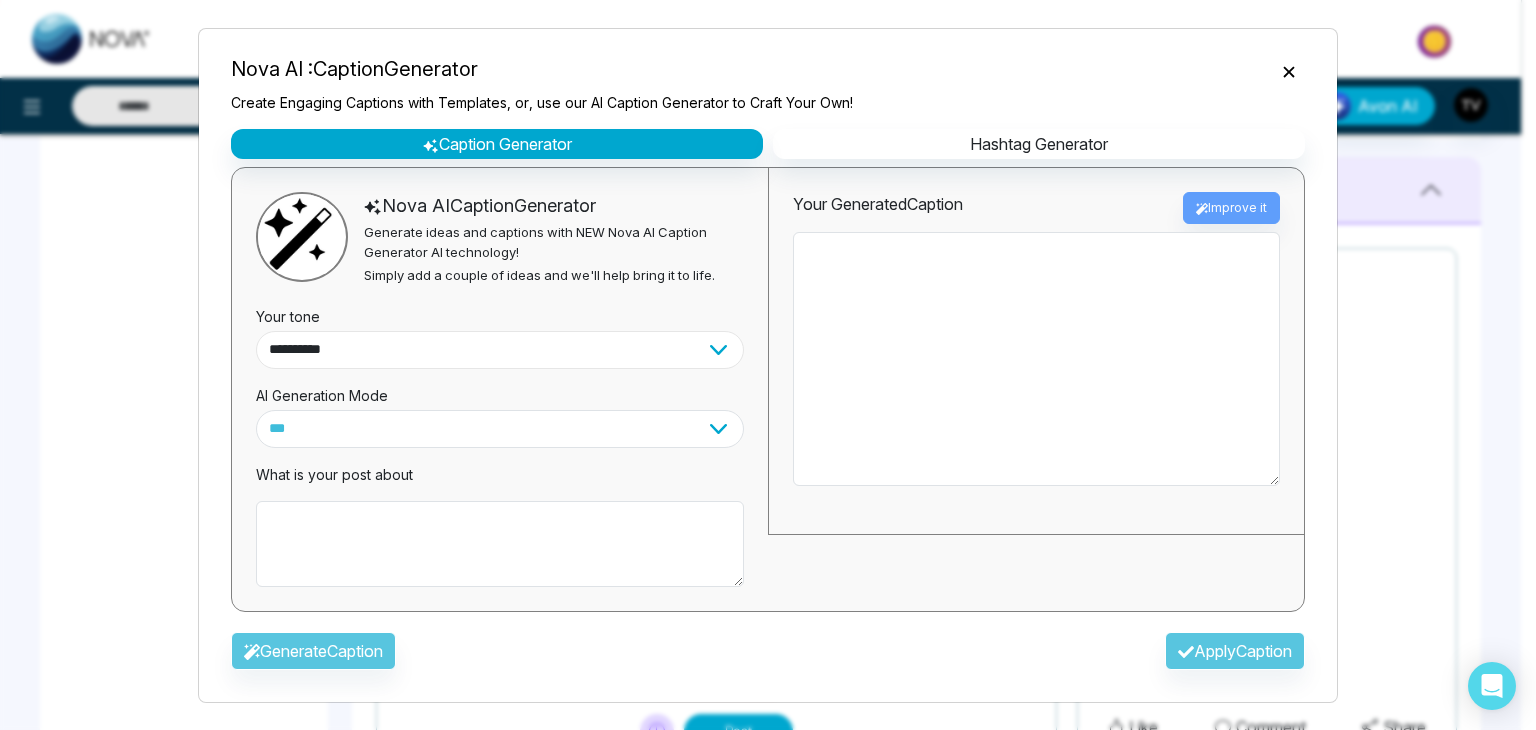 select on "**********" 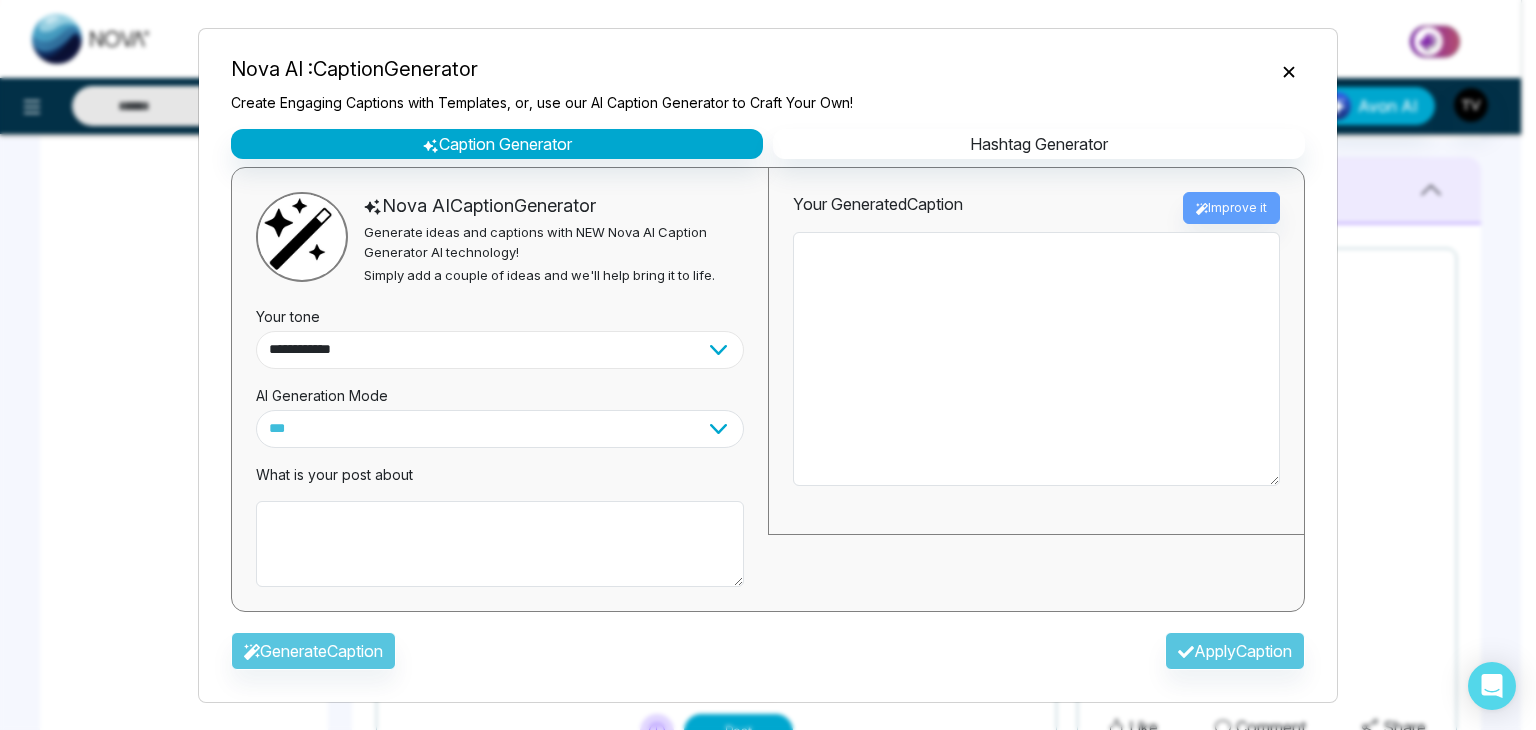 click on "**********" at bounding box center [500, 350] 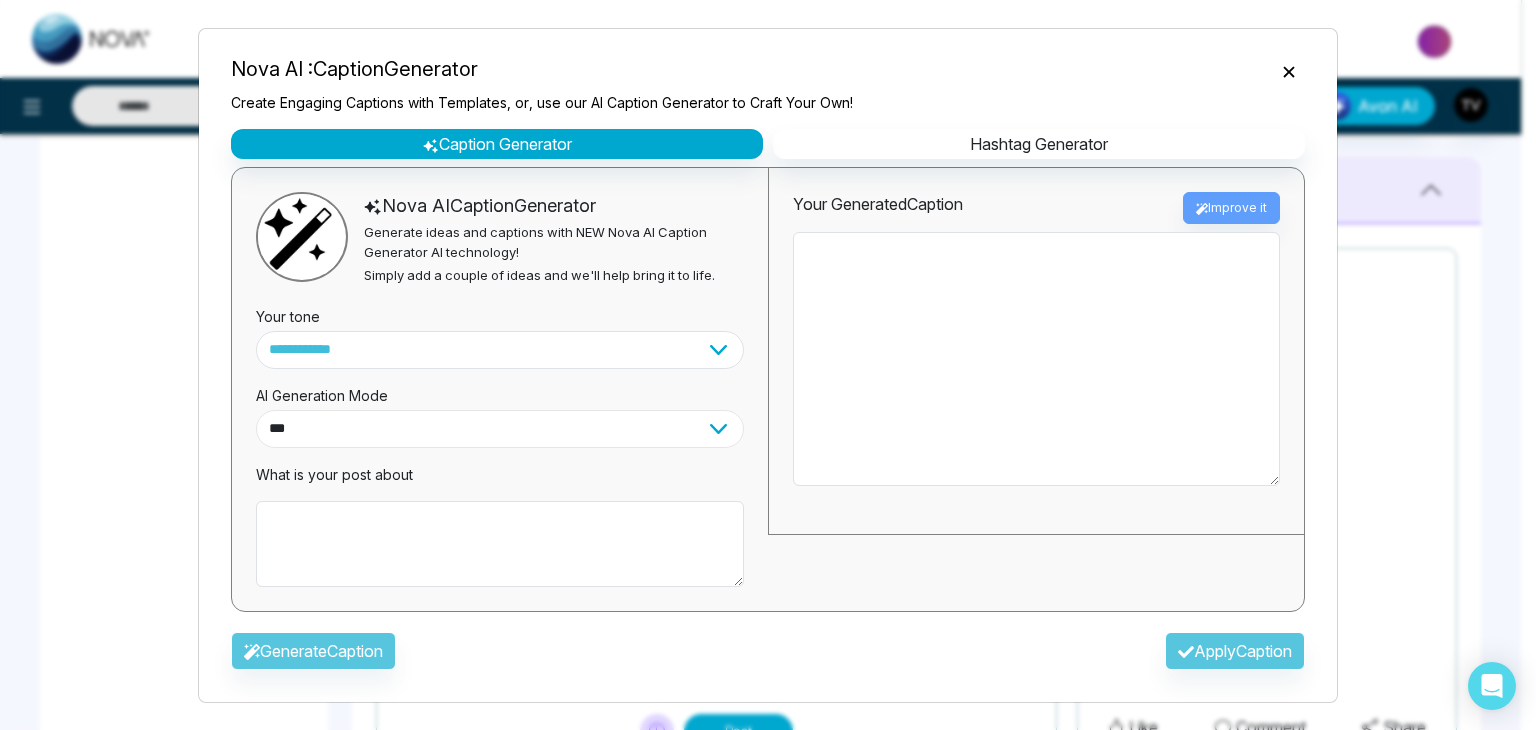 click on "**********" at bounding box center [500, 429] 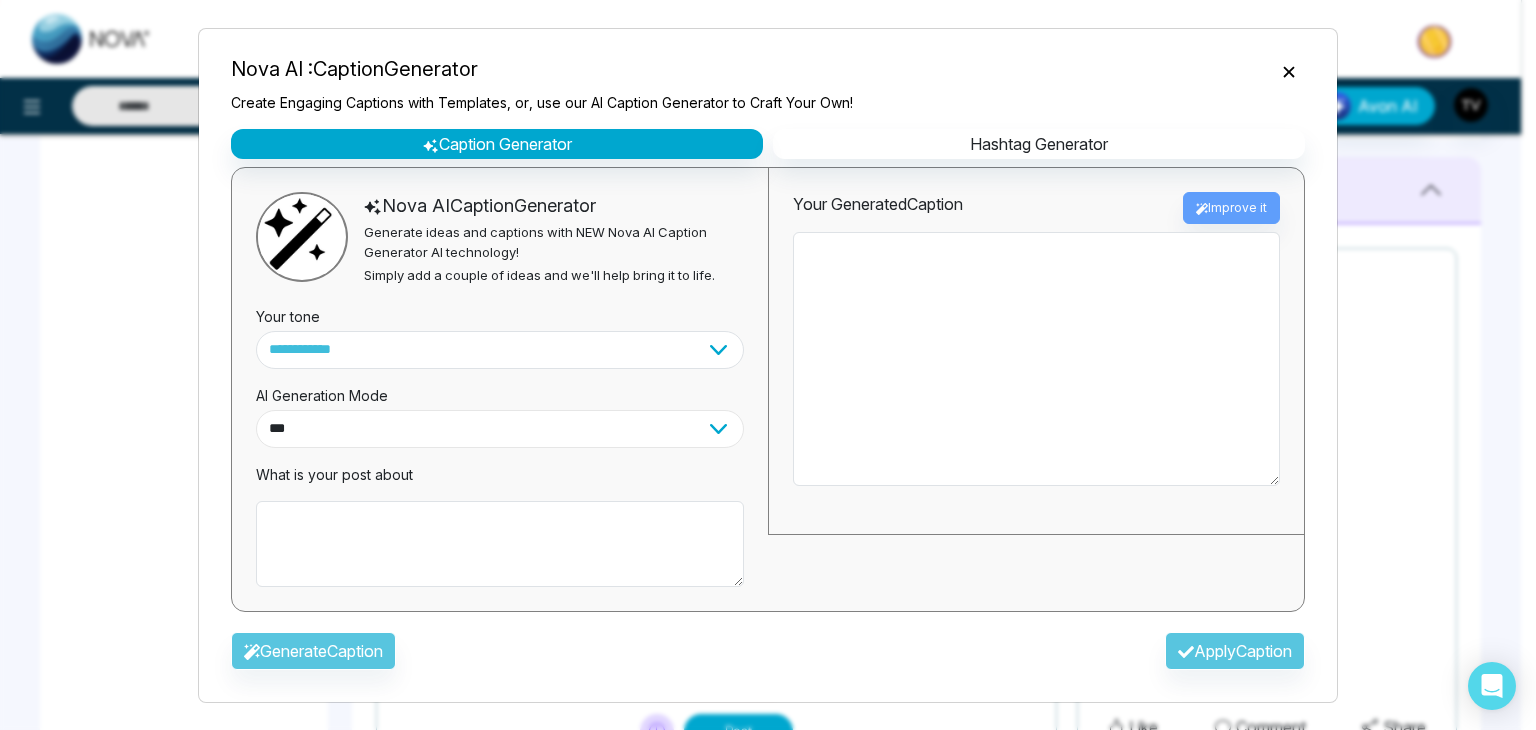 select on "********" 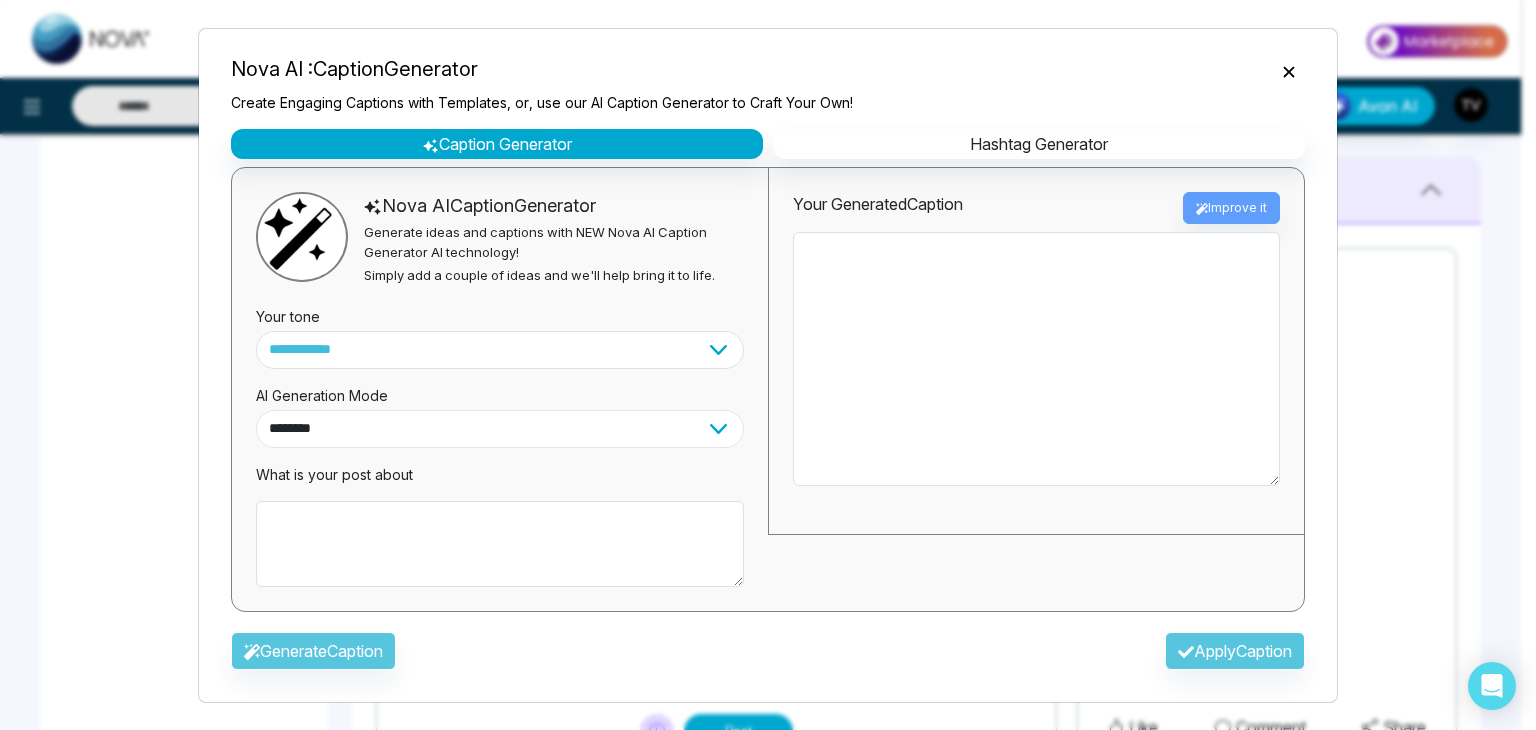 click on "**********" at bounding box center [500, 429] 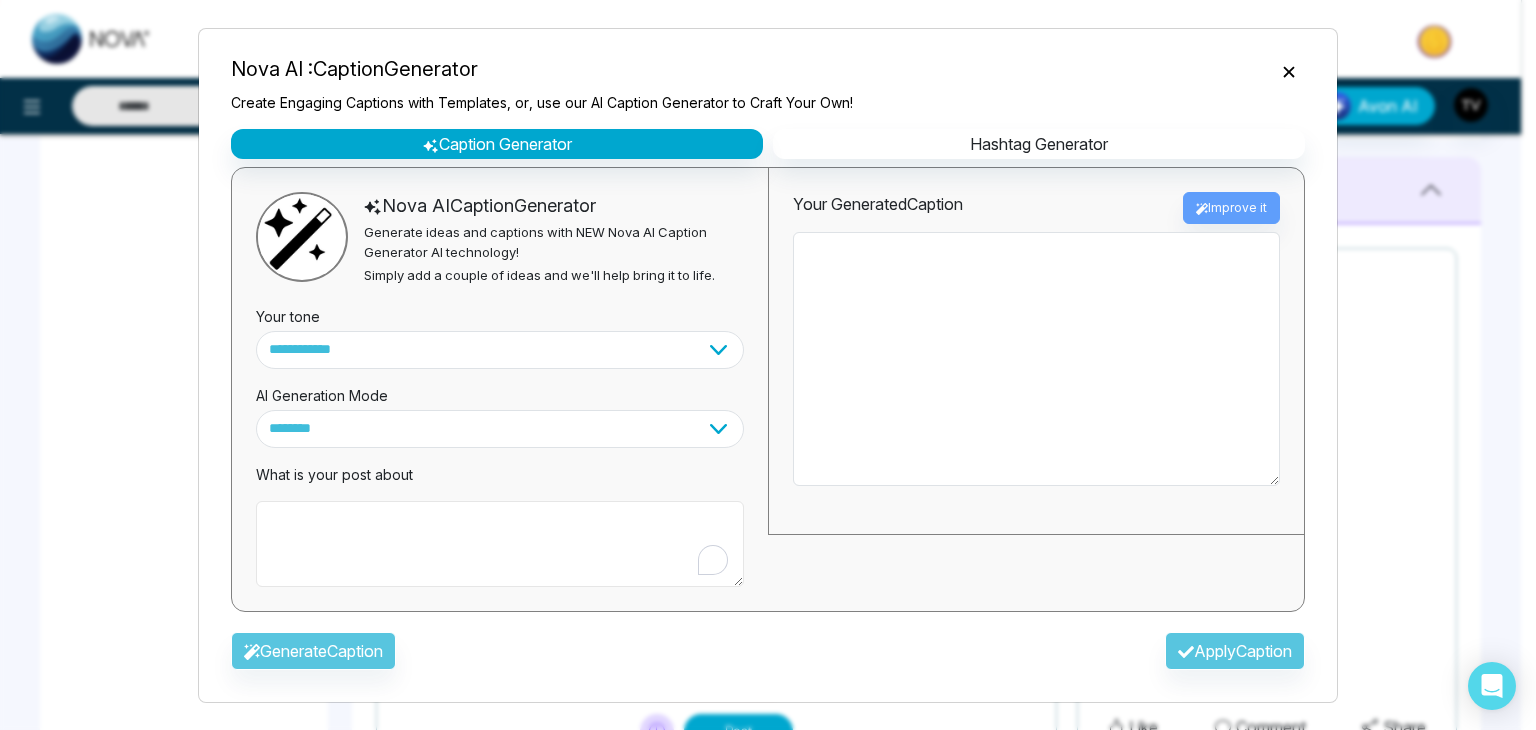 click at bounding box center [500, 544] 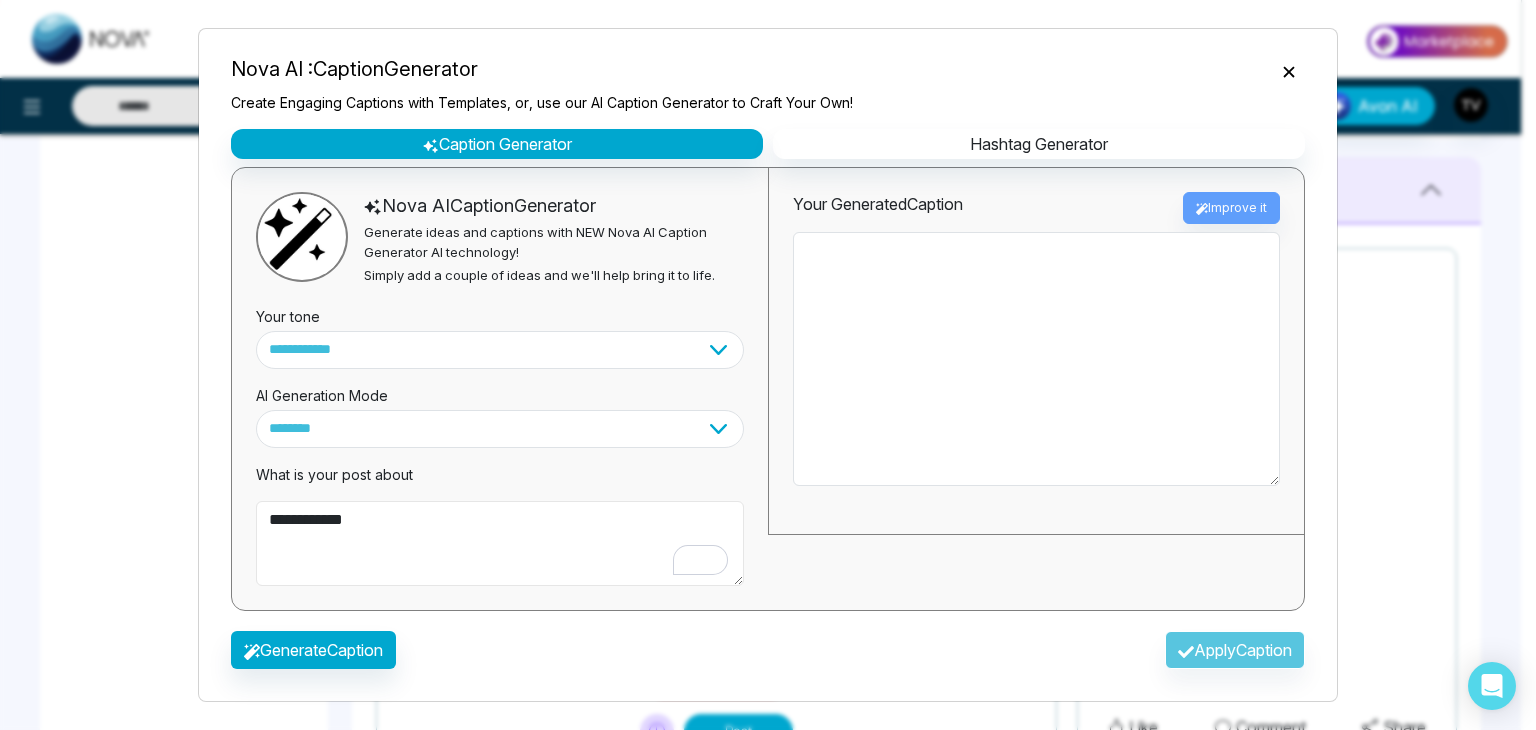 type on "**********" 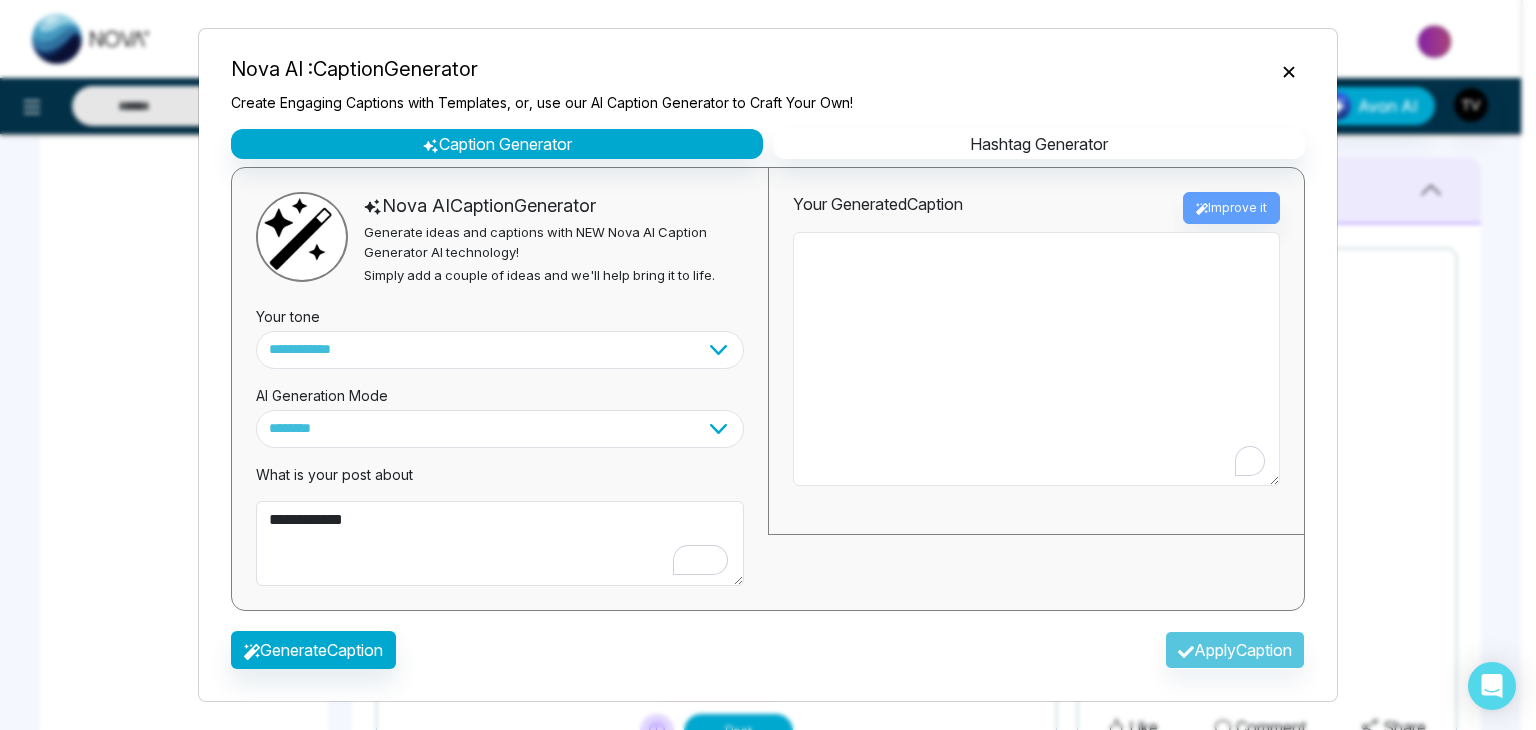 click at bounding box center [1036, 359] 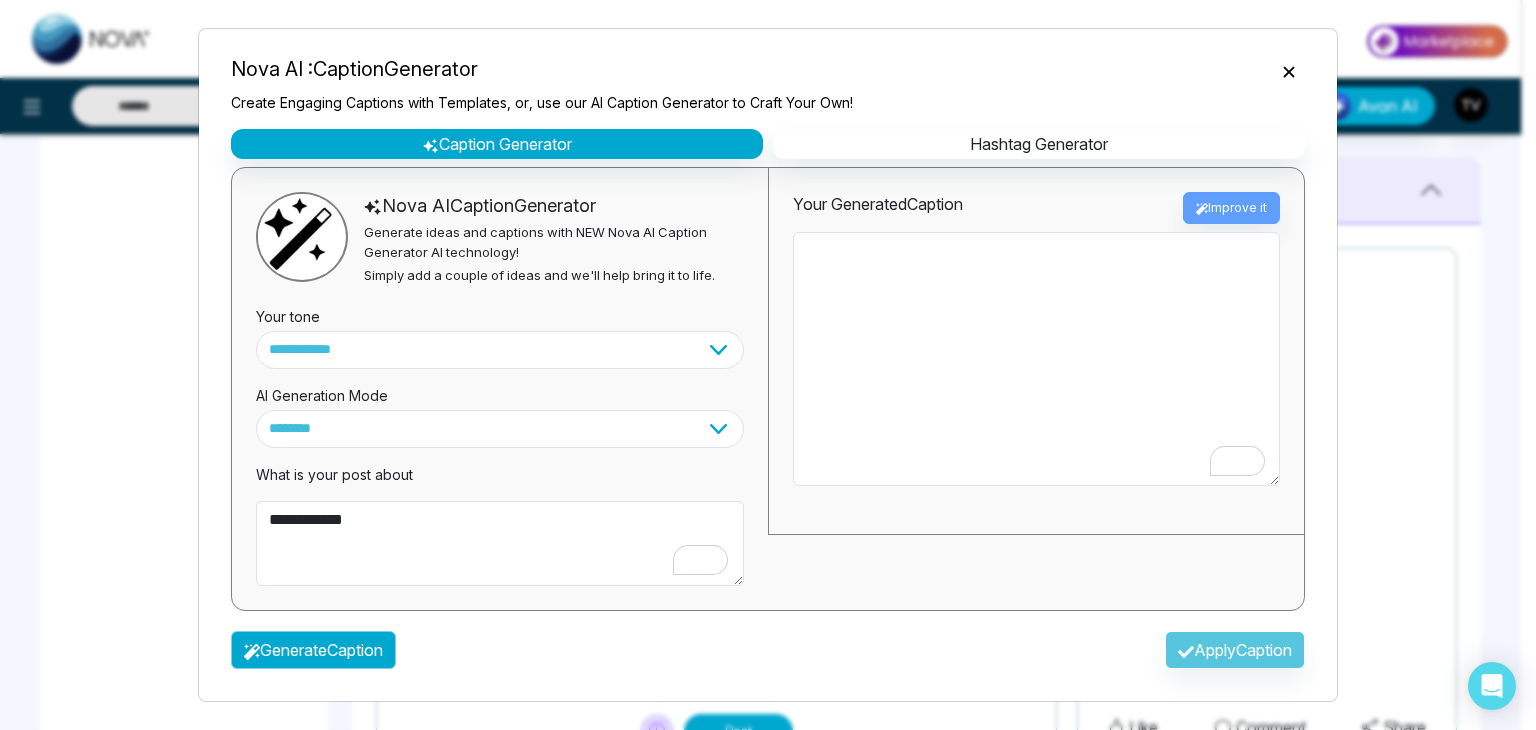 click on "Generate  Caption" at bounding box center [313, 650] 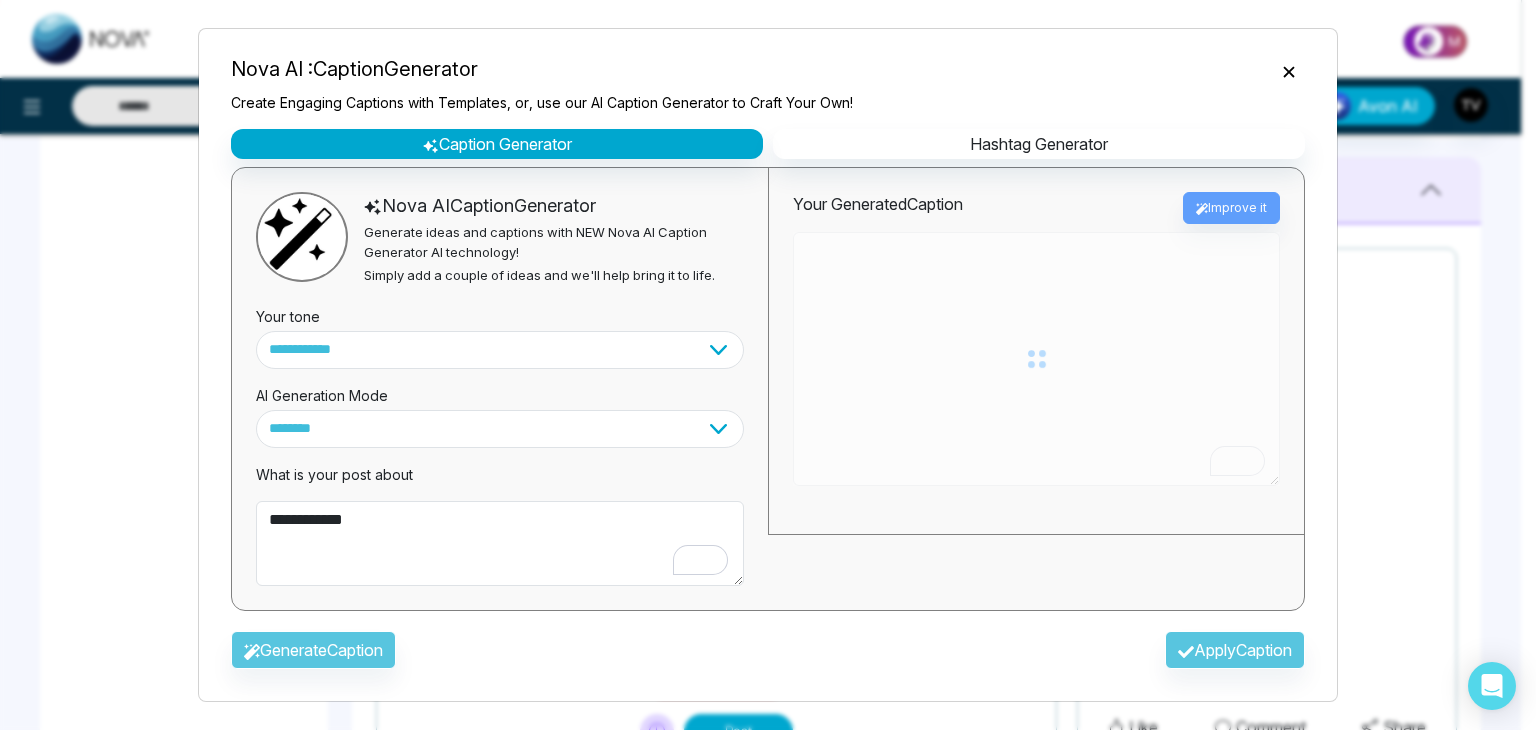 type on "**********" 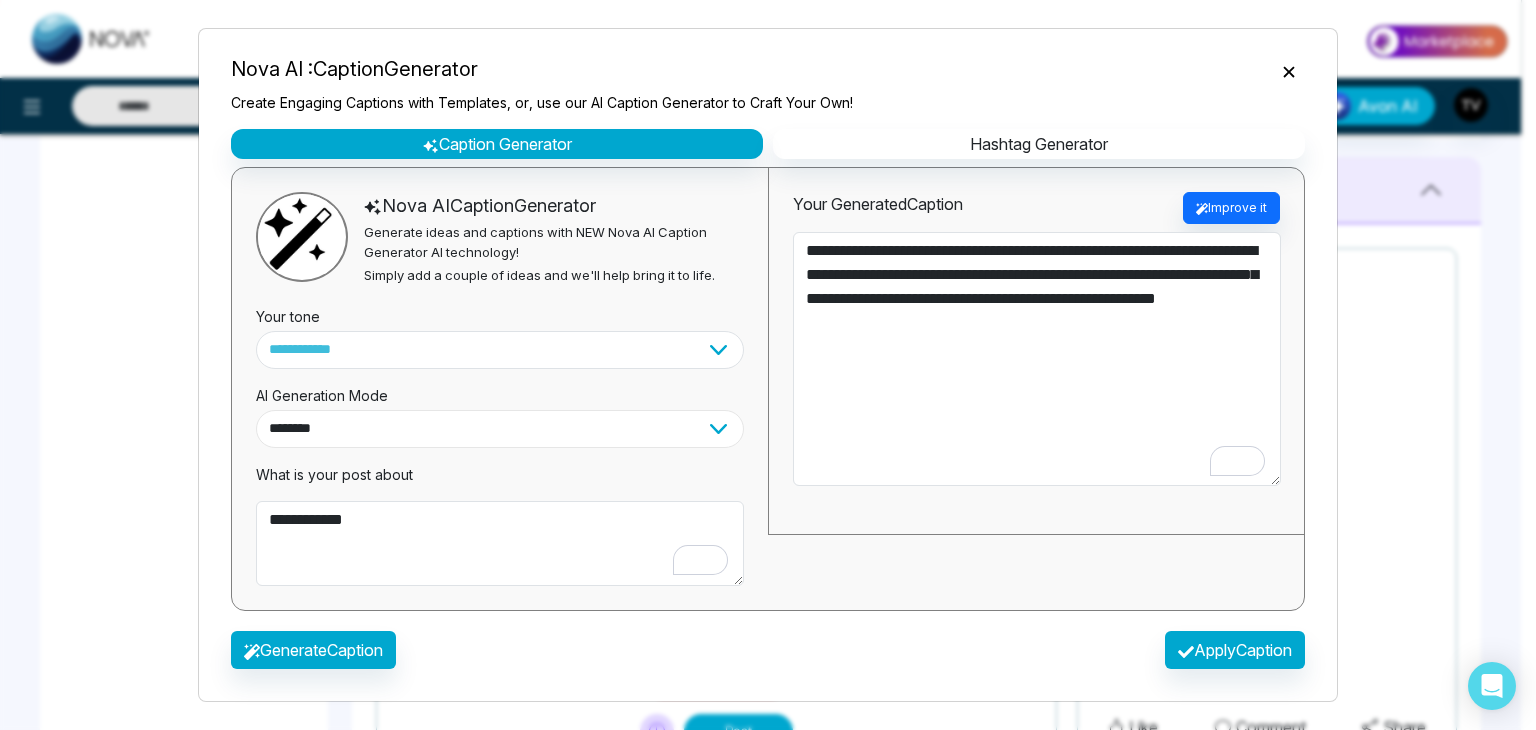 click on "**********" at bounding box center (500, 429) 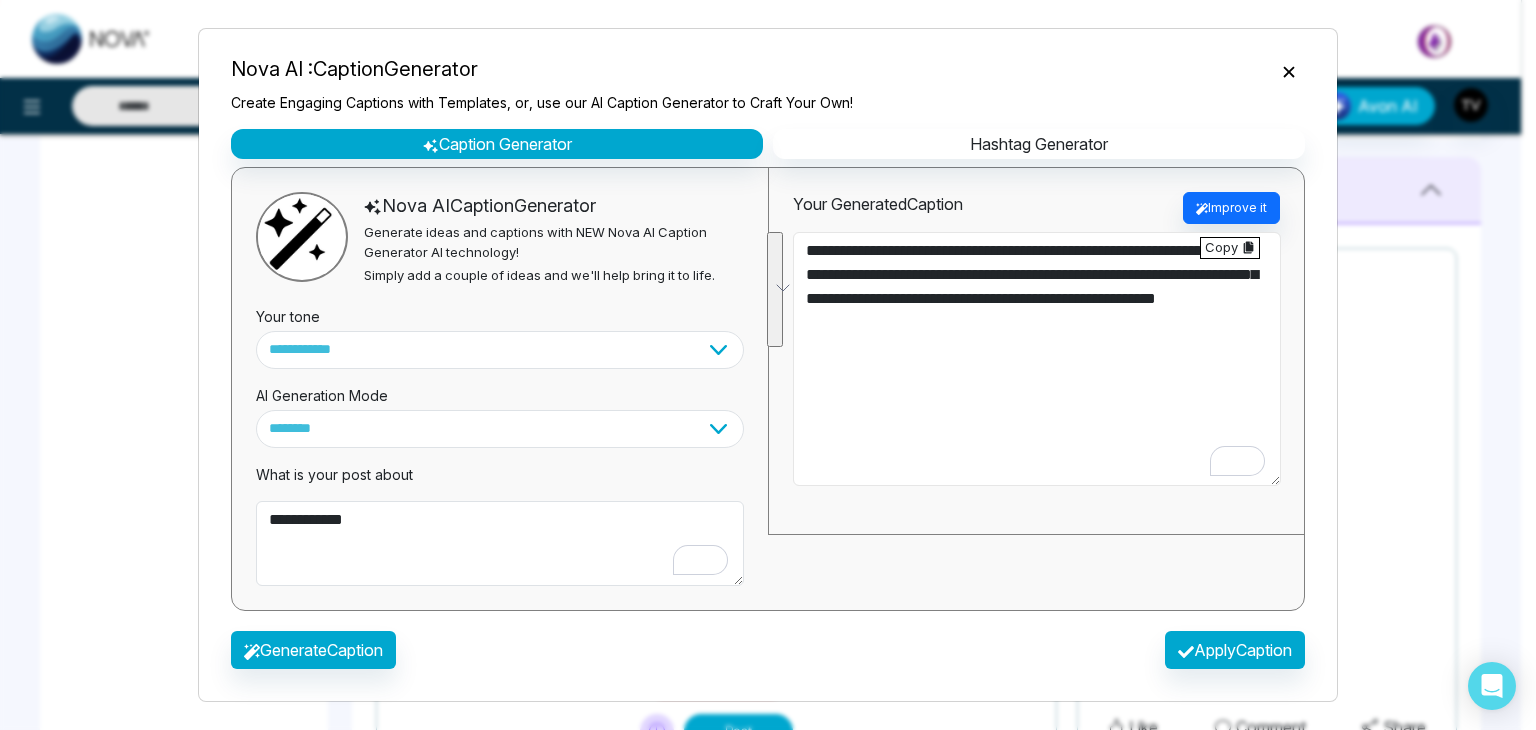 drag, startPoint x: 1122, startPoint y: 351, endPoint x: 805, endPoint y: 243, distance: 334.89252 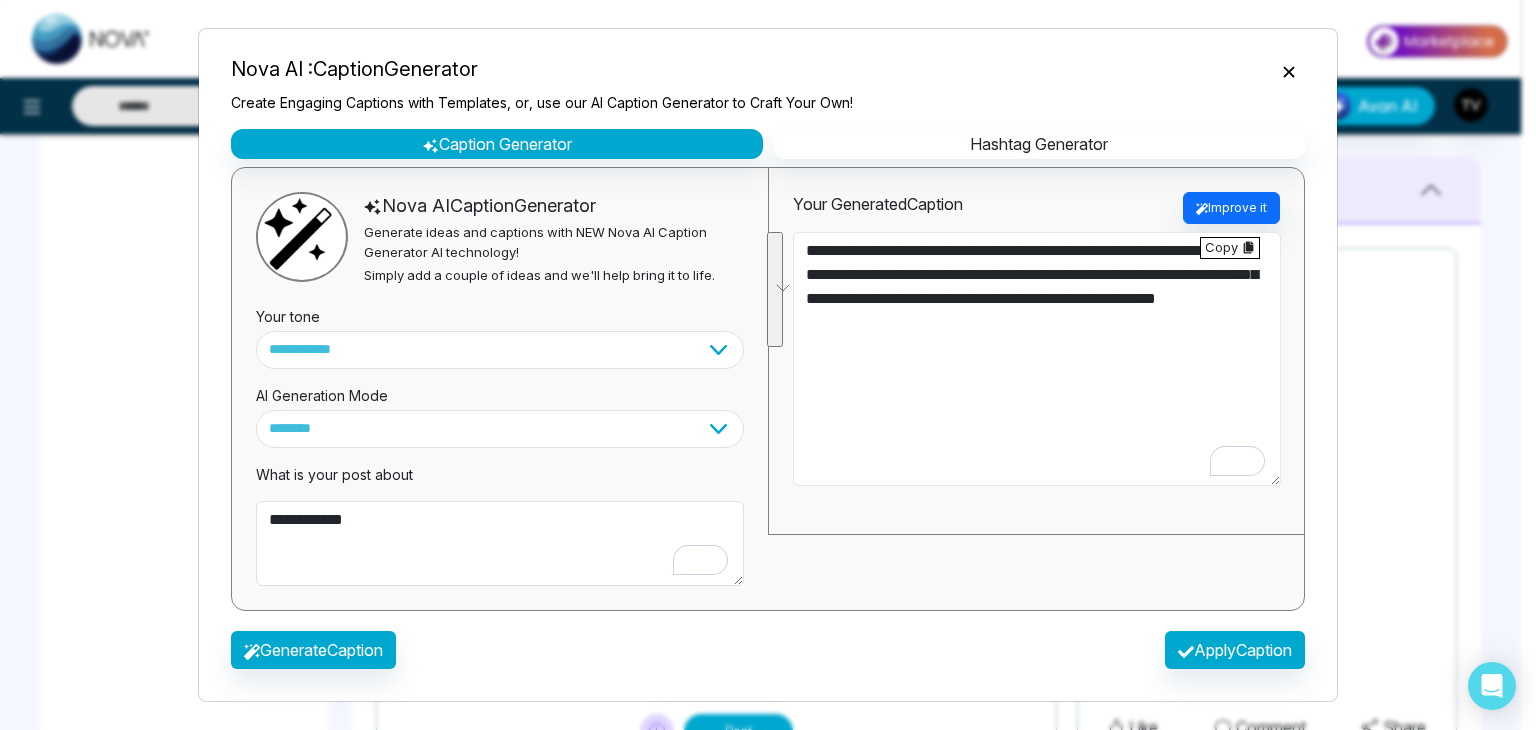 click on "**********" at bounding box center (1037, 359) 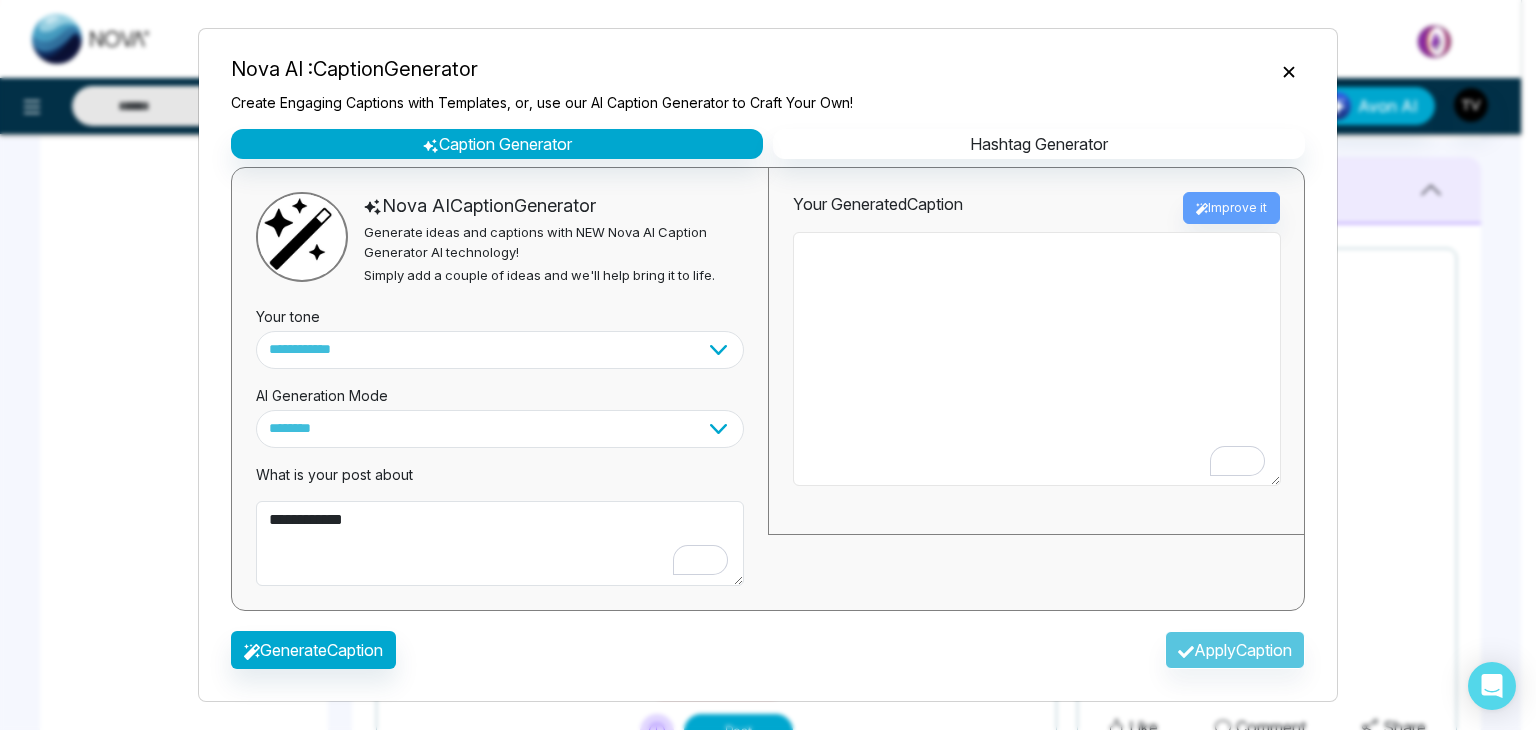 type 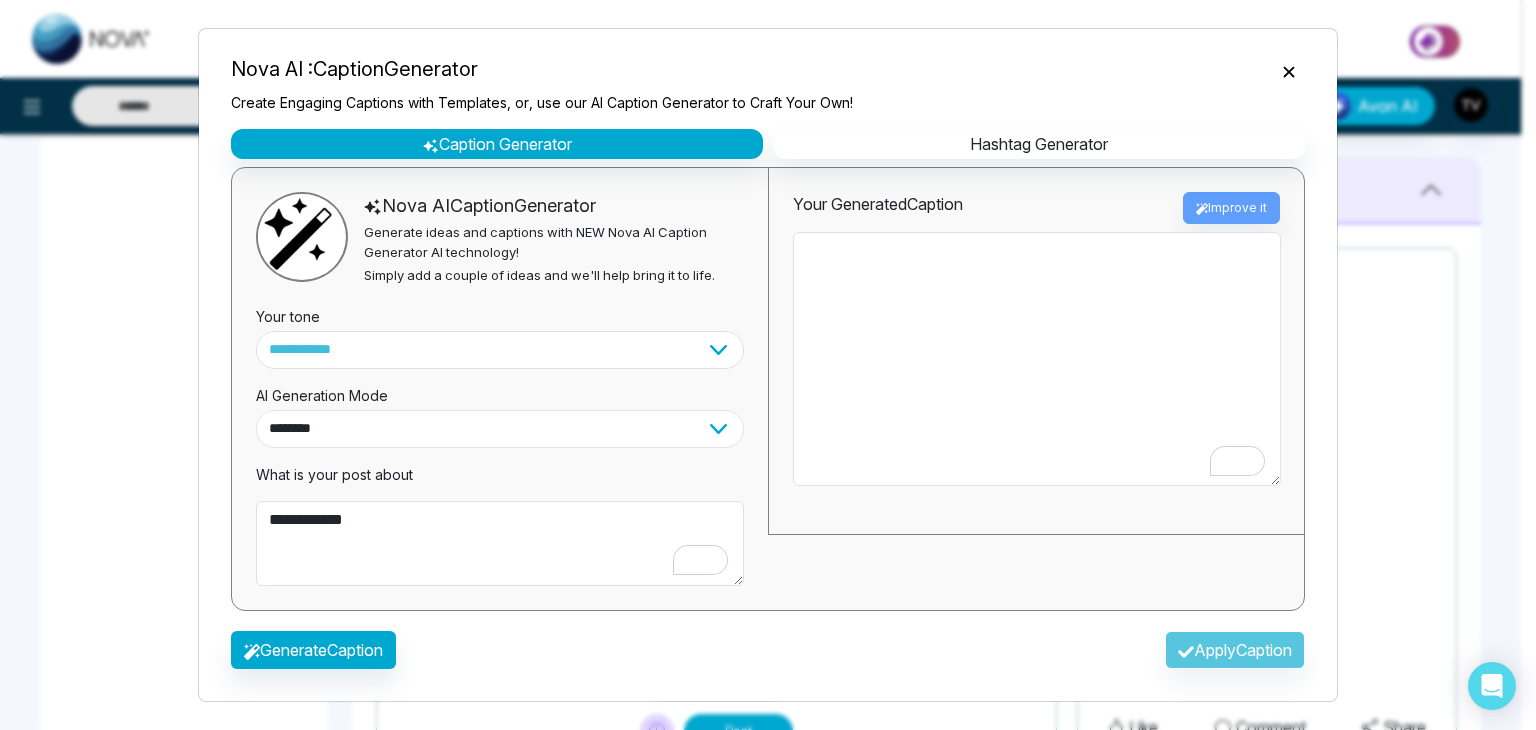 click on "**********" at bounding box center (500, 429) 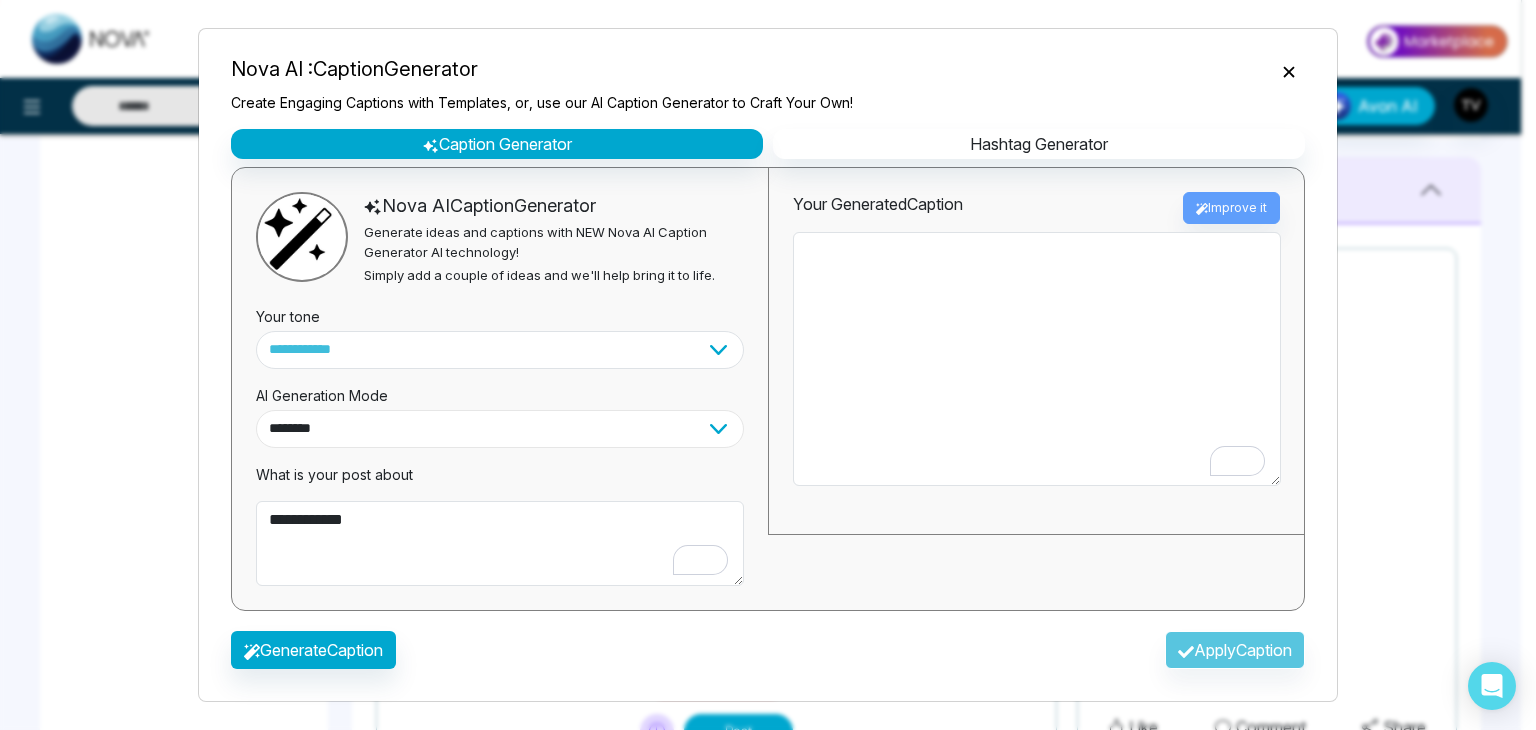 select on "***" 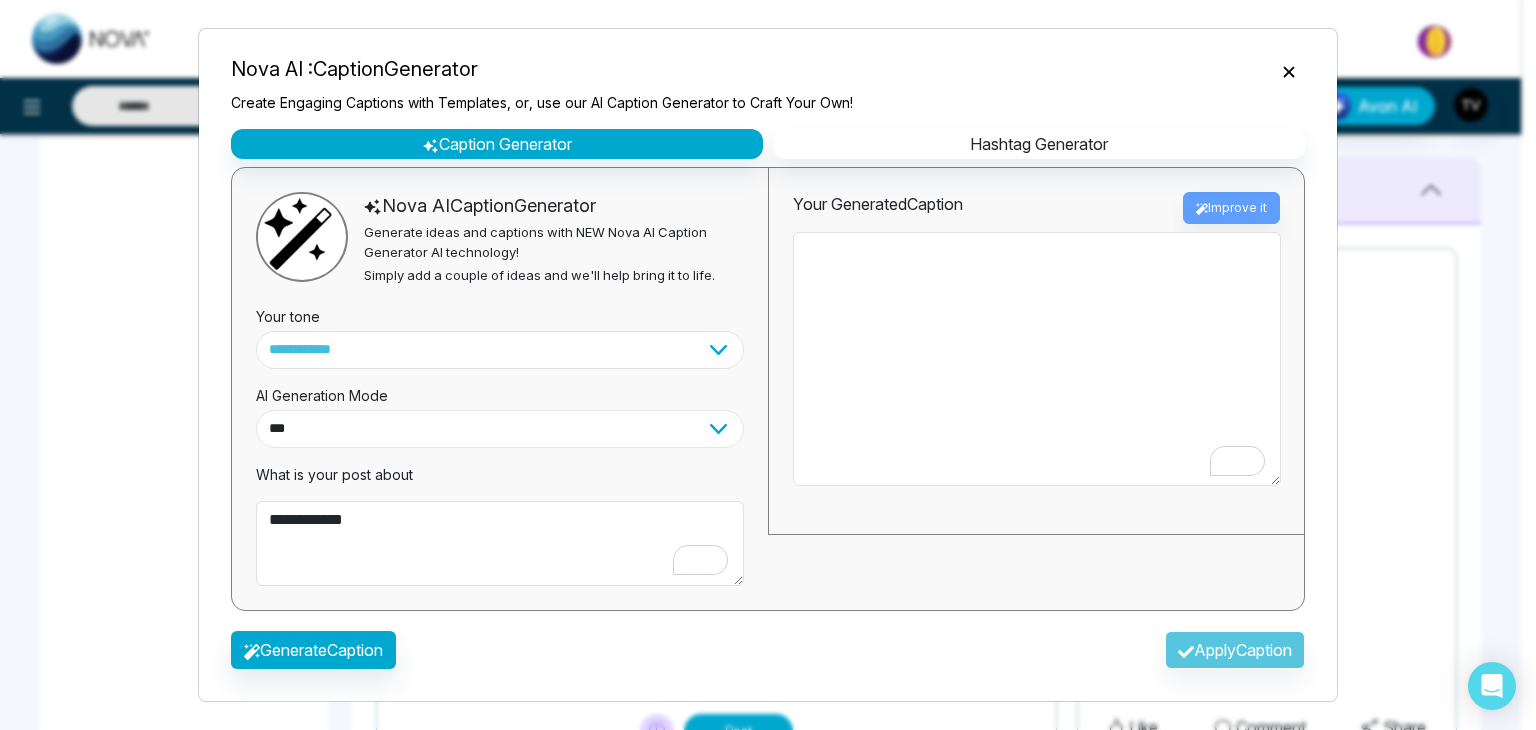 click on "**********" at bounding box center [500, 429] 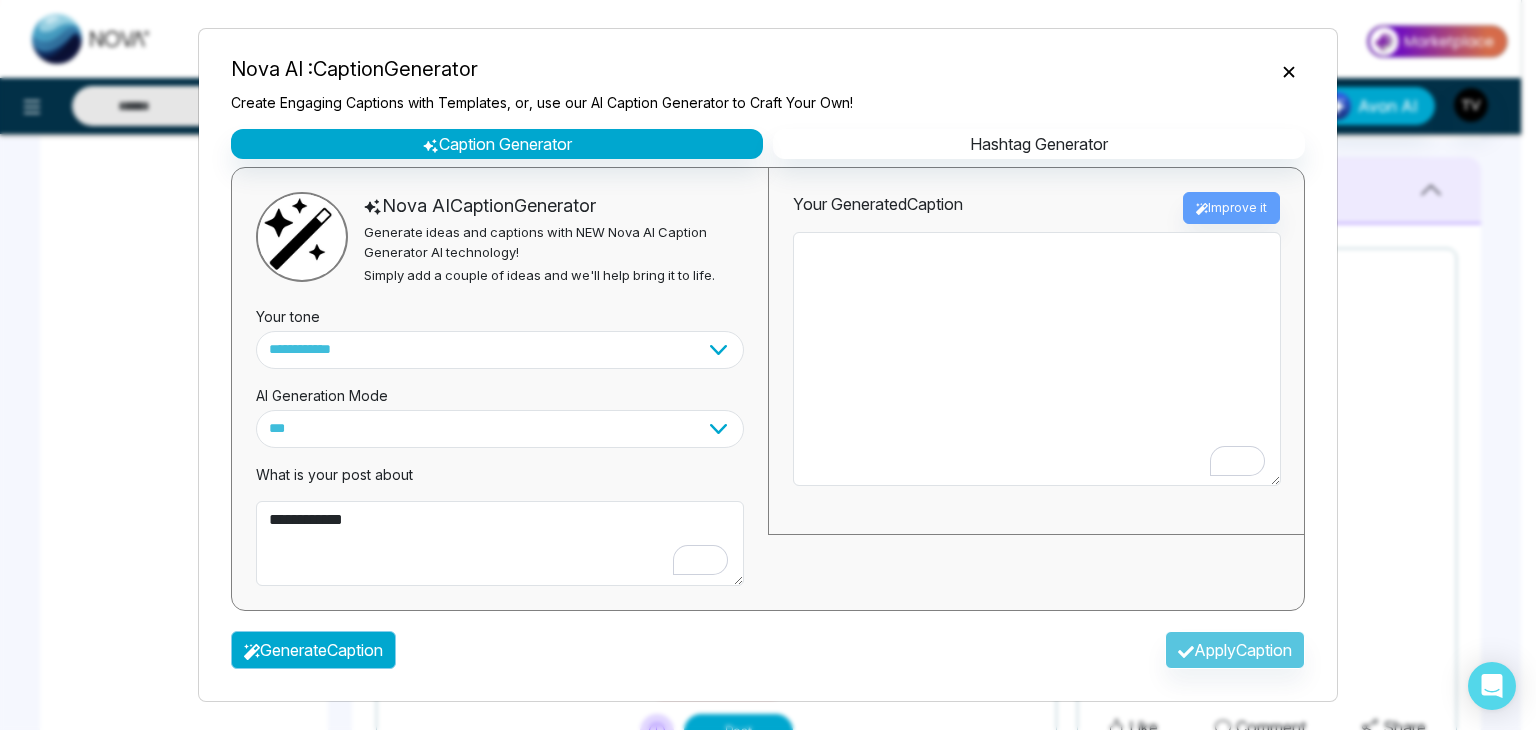click on "Generate  Caption" at bounding box center [313, 650] 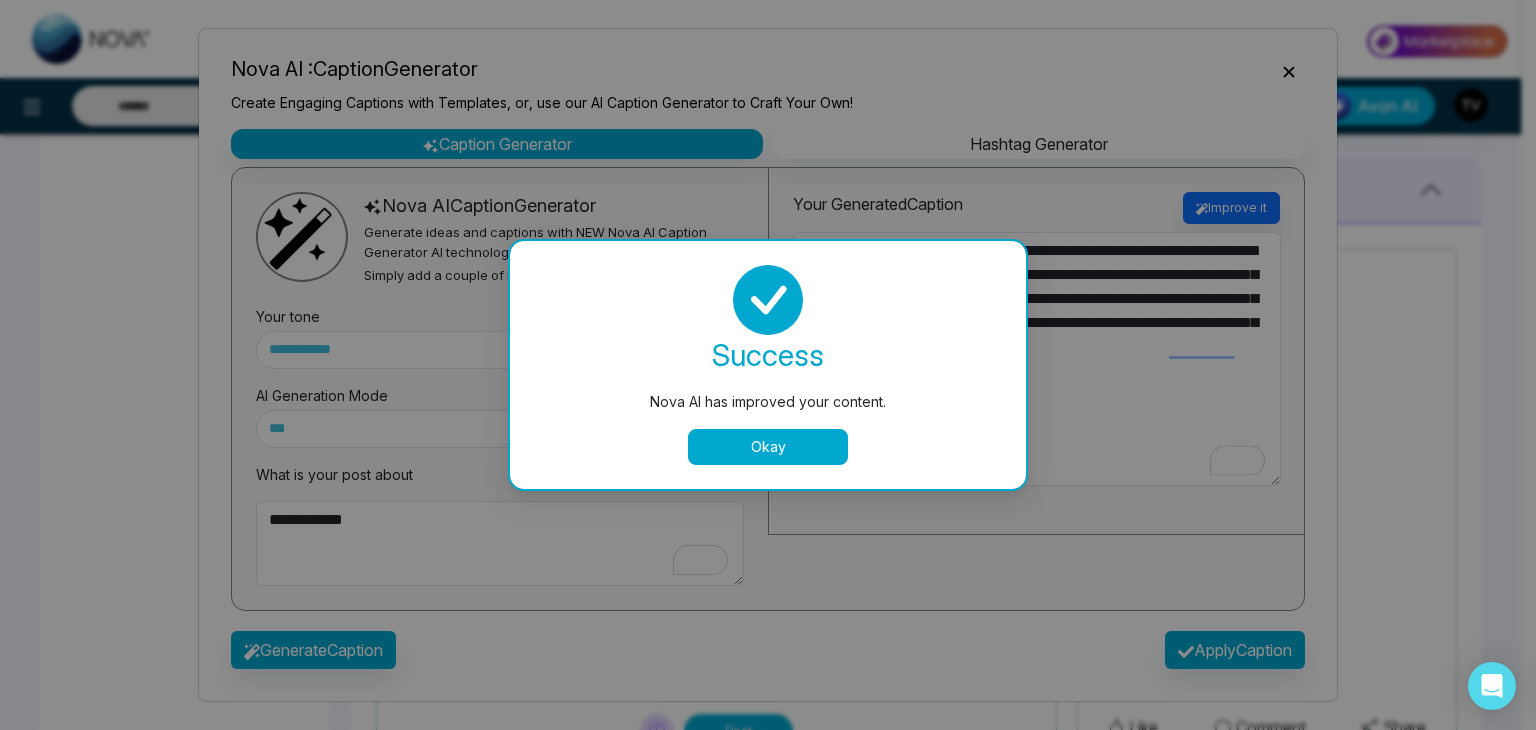 click on "Okay" at bounding box center (768, 447) 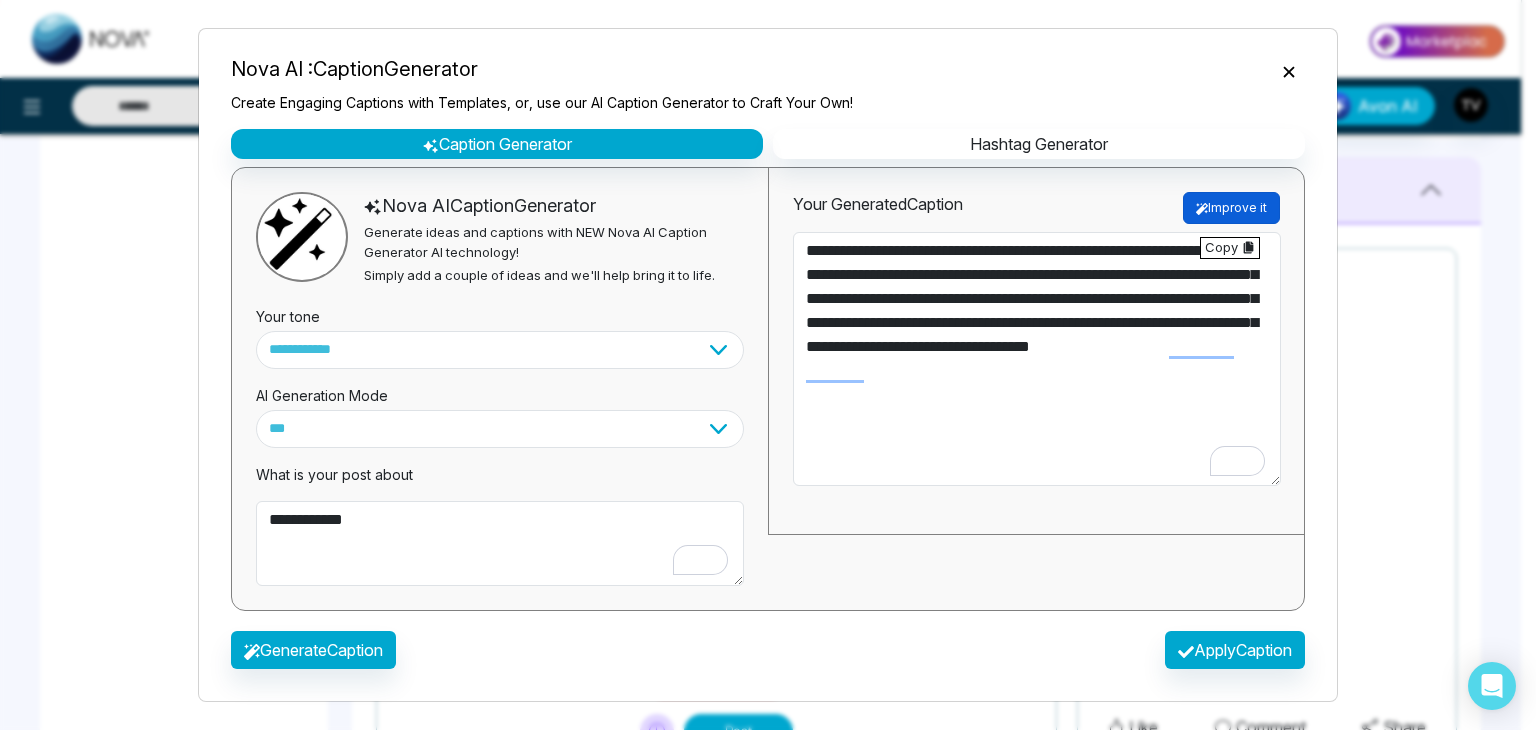 click on "Improve it" at bounding box center (1231, 208) 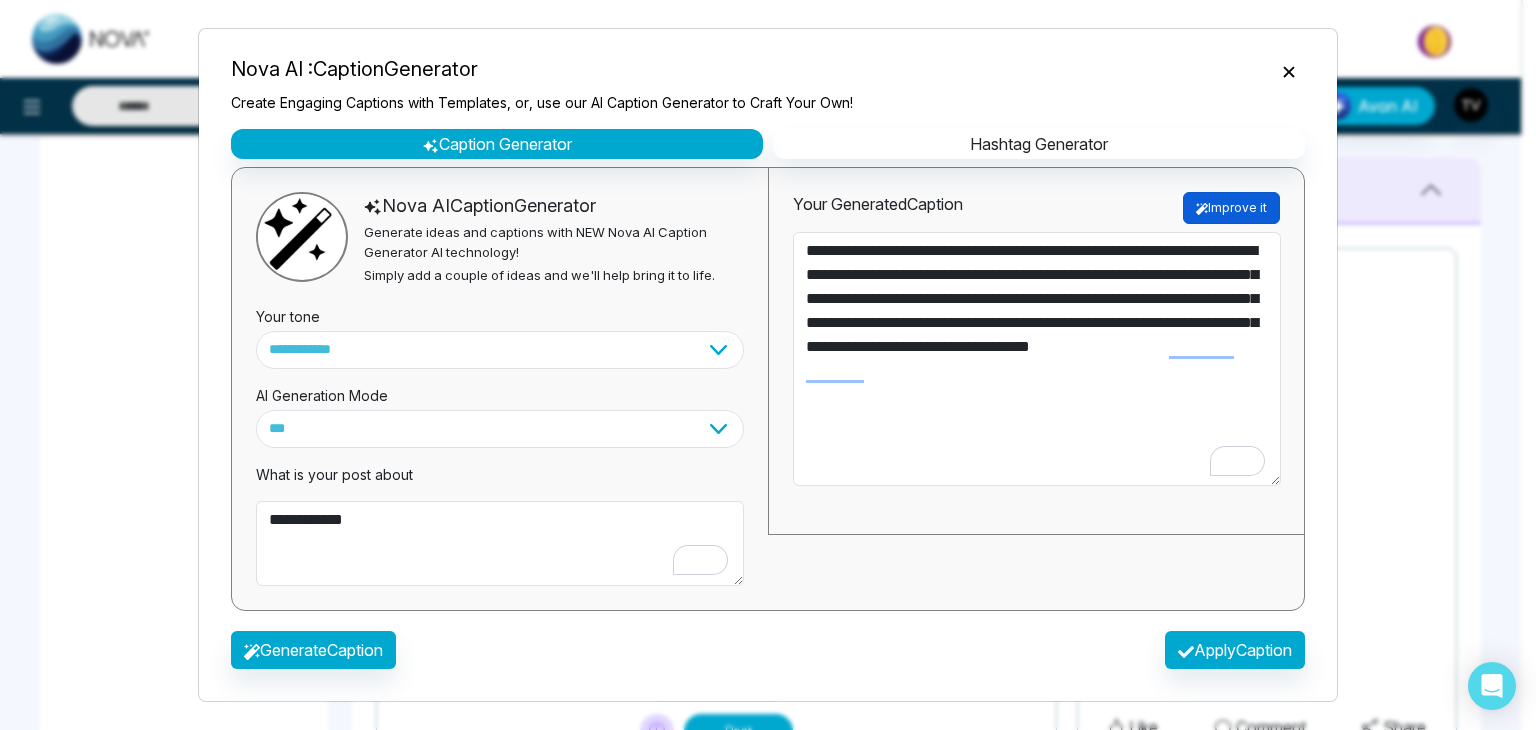 click 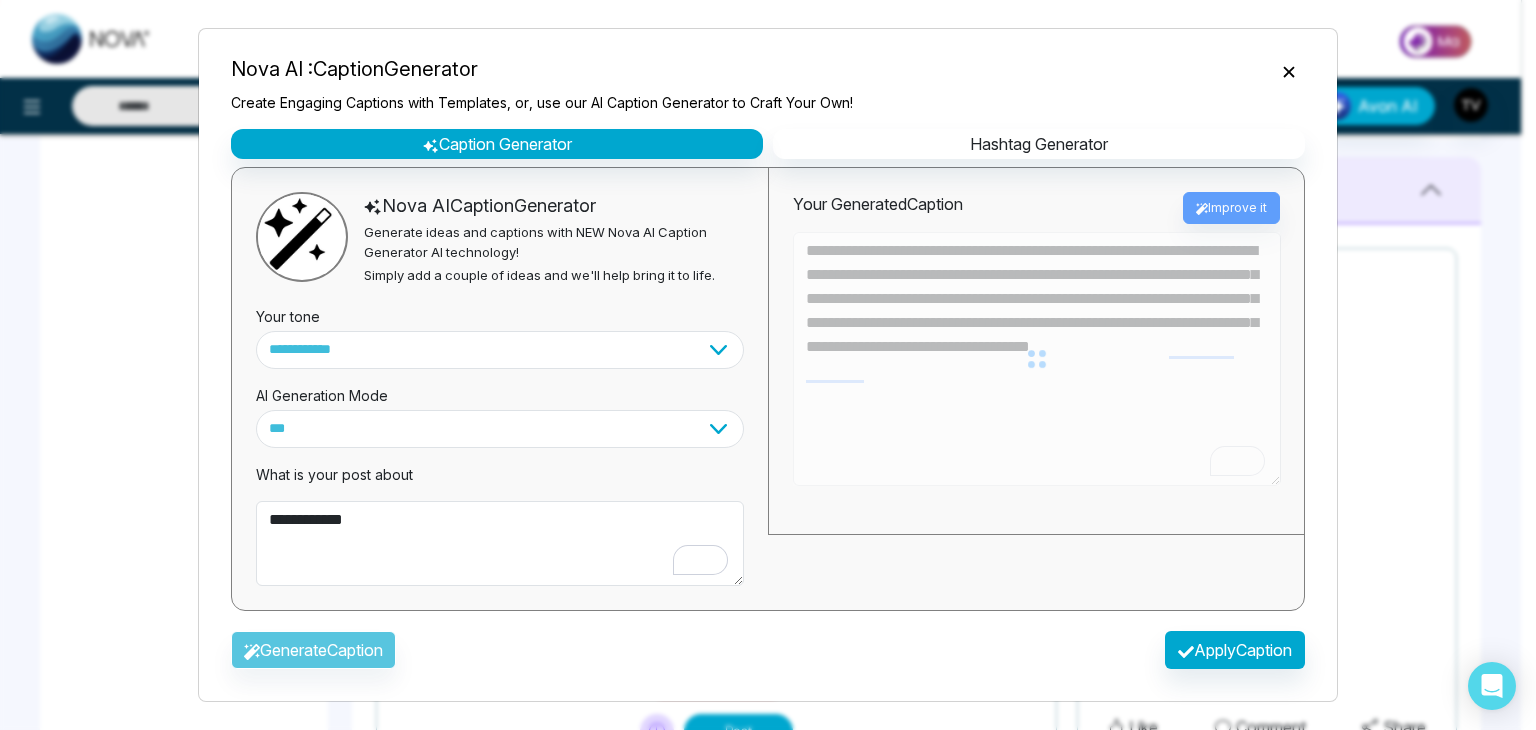 type on "**********" 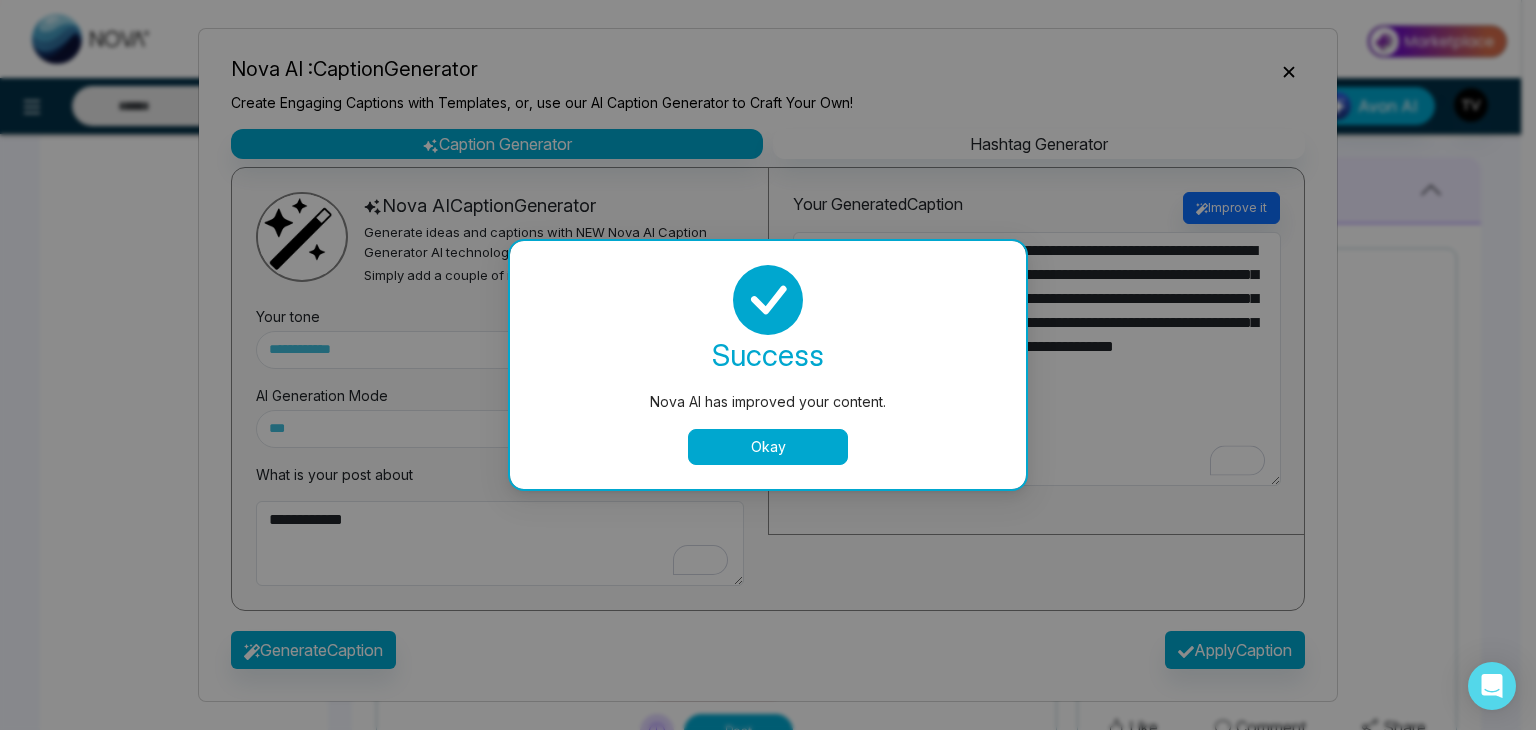 click on "Okay" at bounding box center (768, 447) 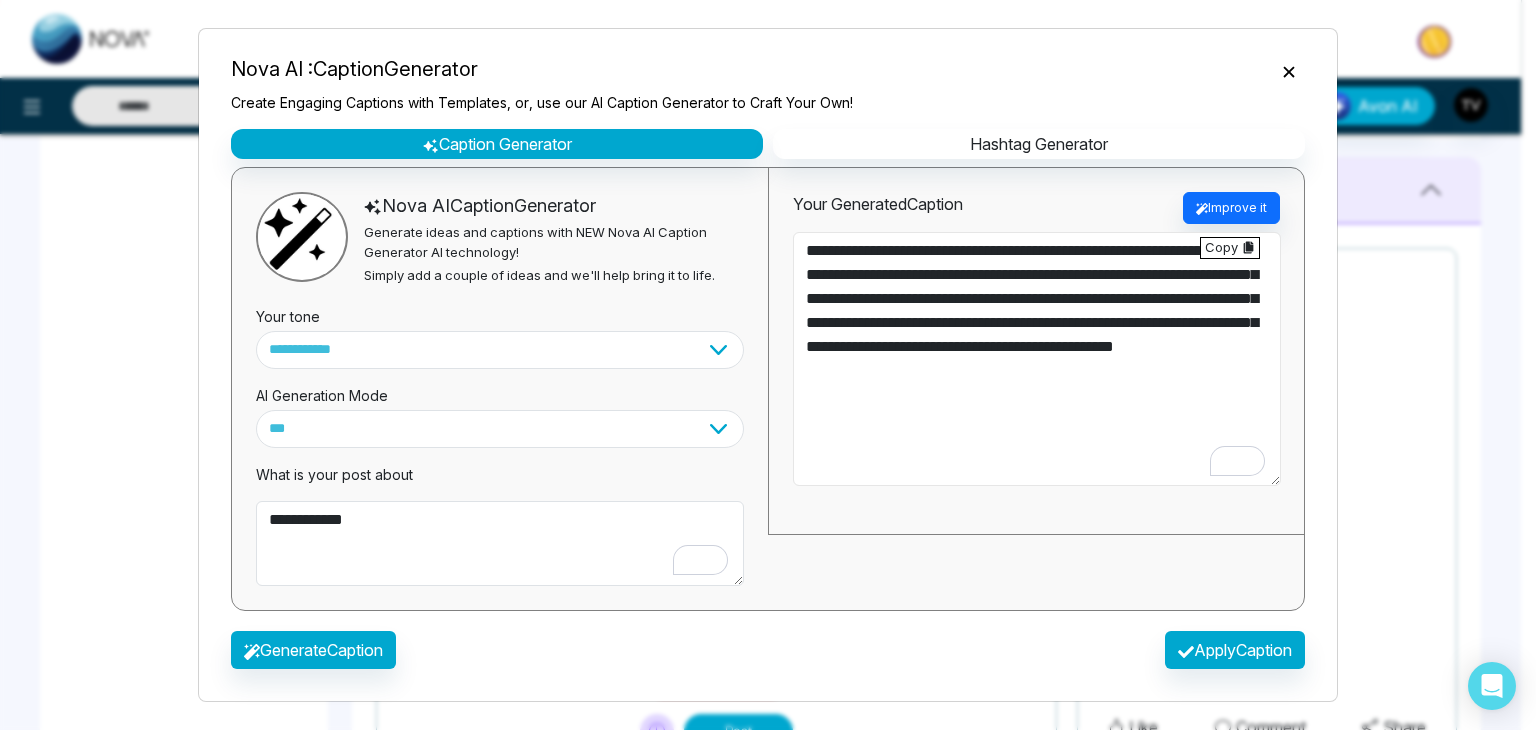 click on "**********" at bounding box center [1037, 359] 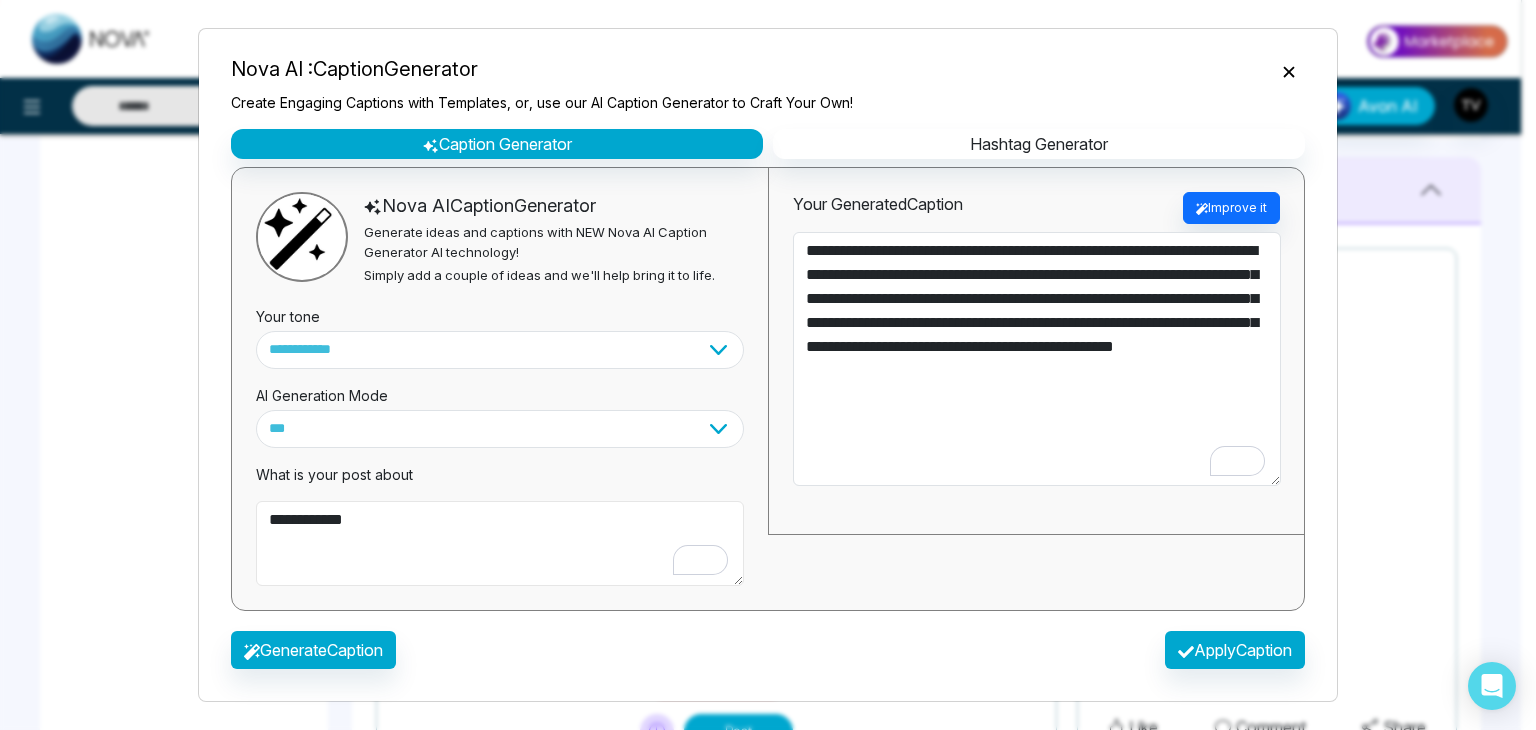 click on "**********" at bounding box center (500, 544) 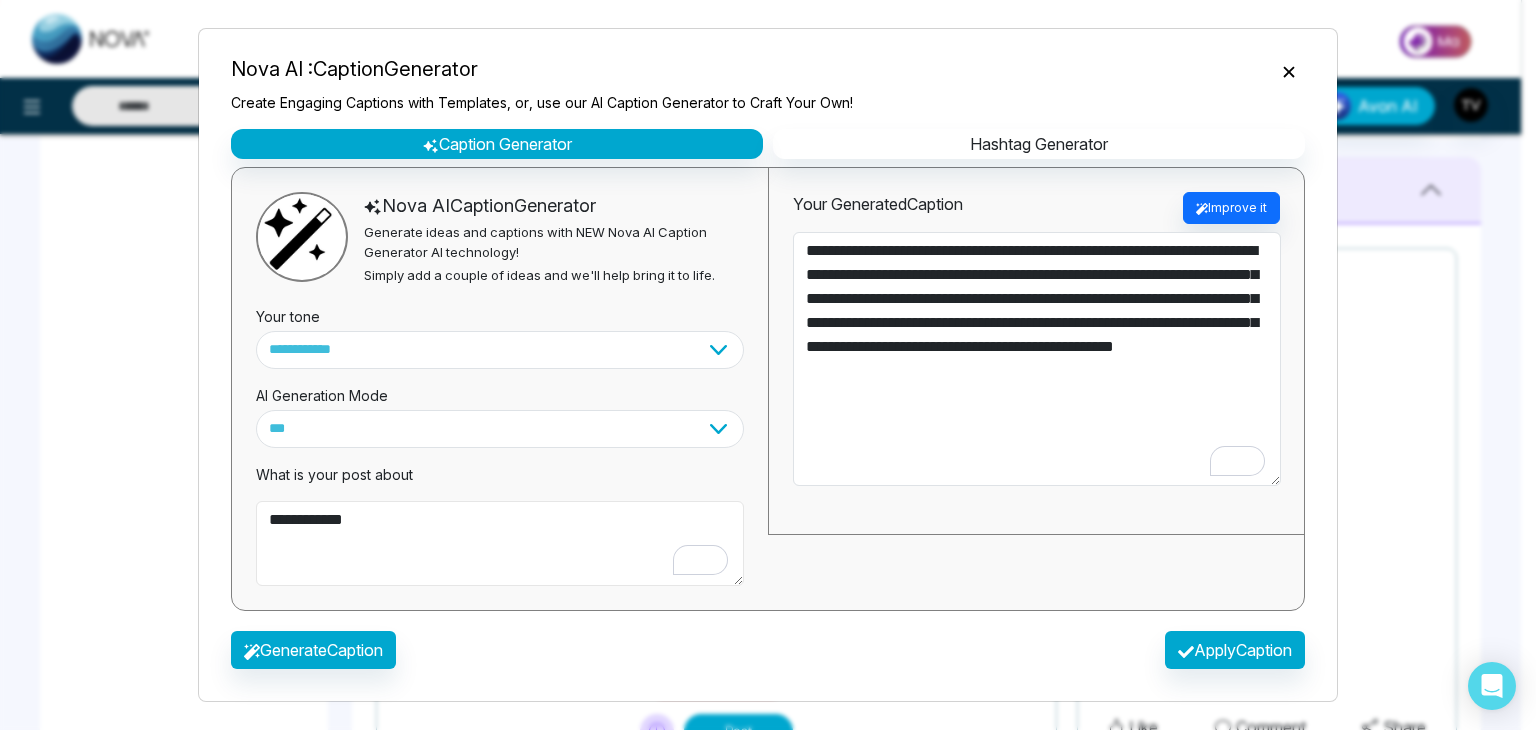click on "**********" at bounding box center (500, 544) 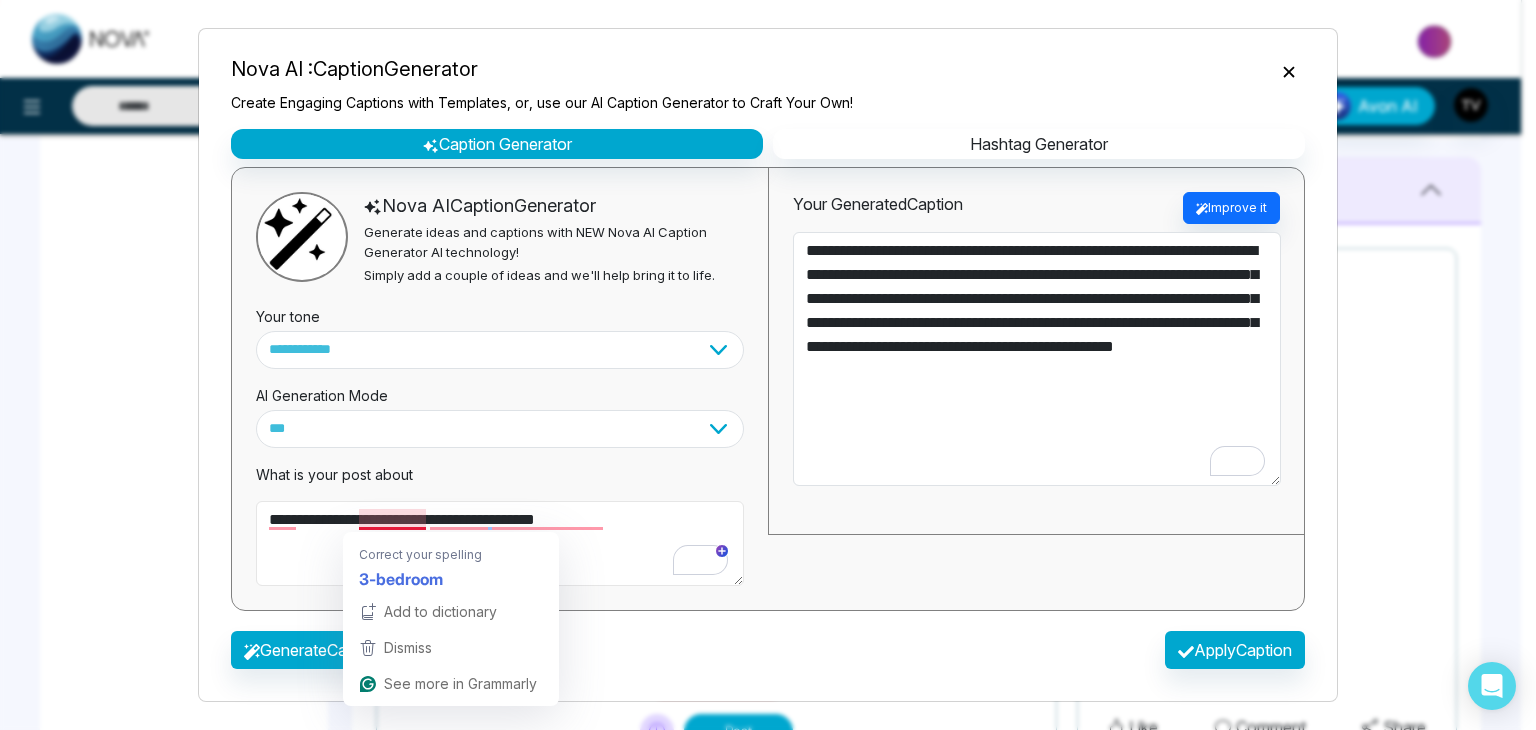 click on "**********" at bounding box center (500, 544) 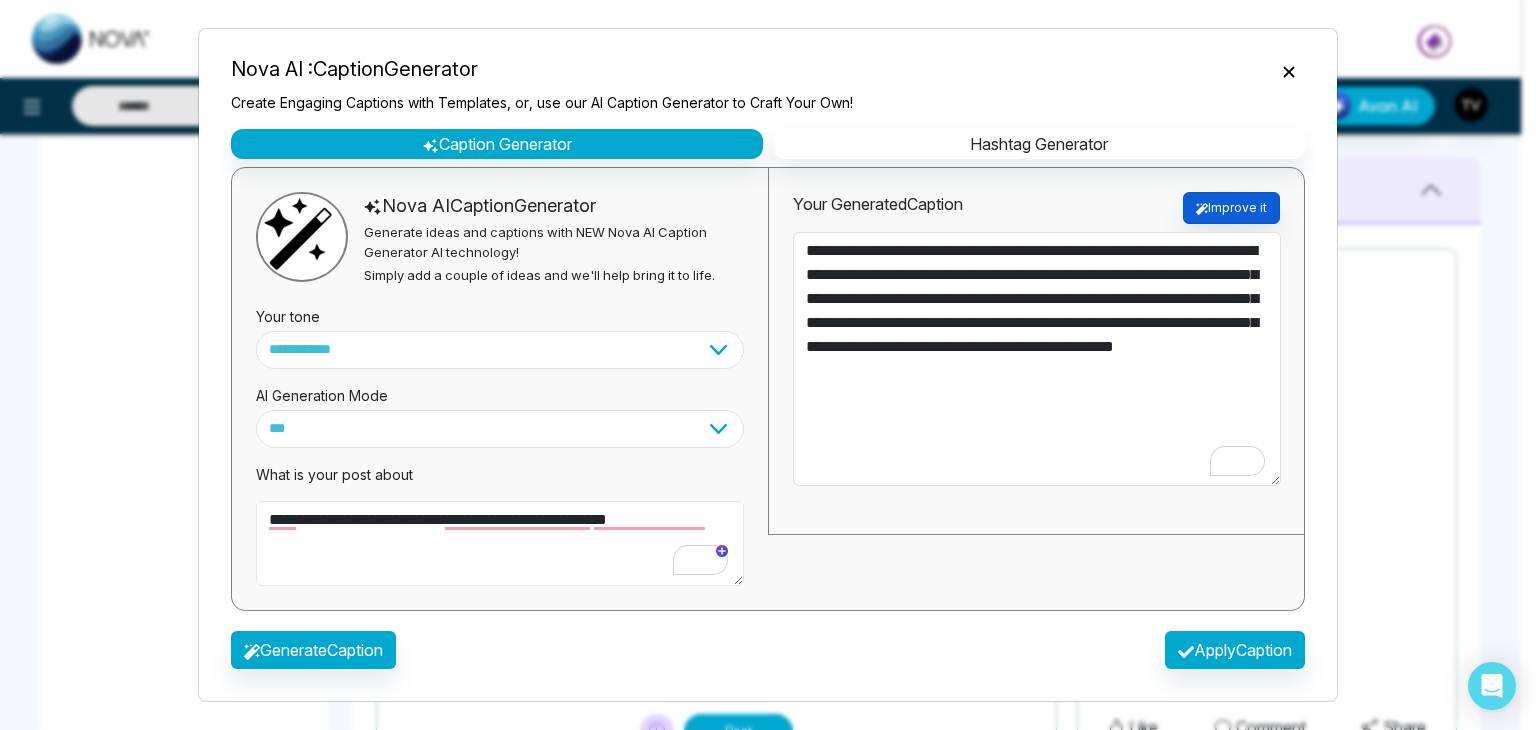 type on "**********" 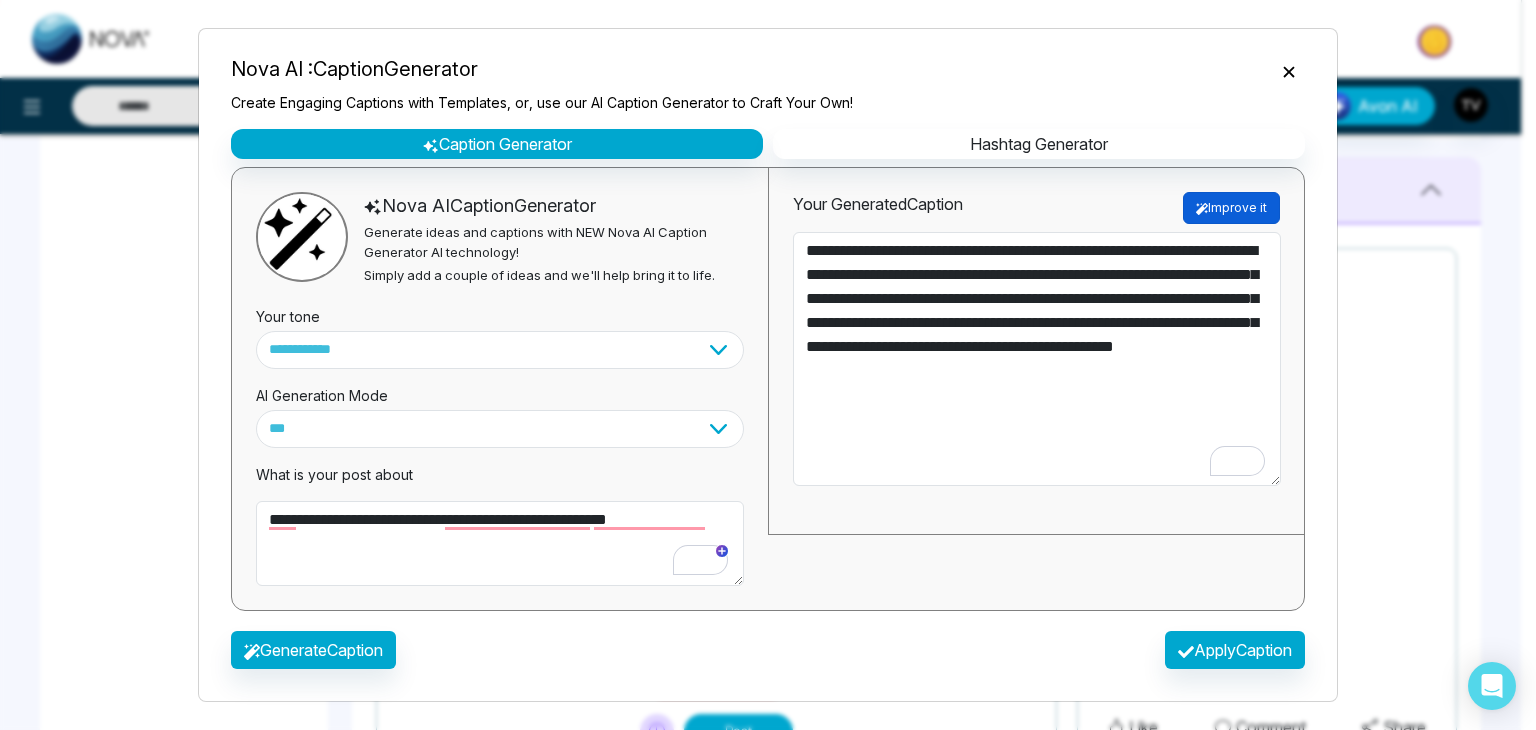 click on "Improve it" at bounding box center [1231, 208] 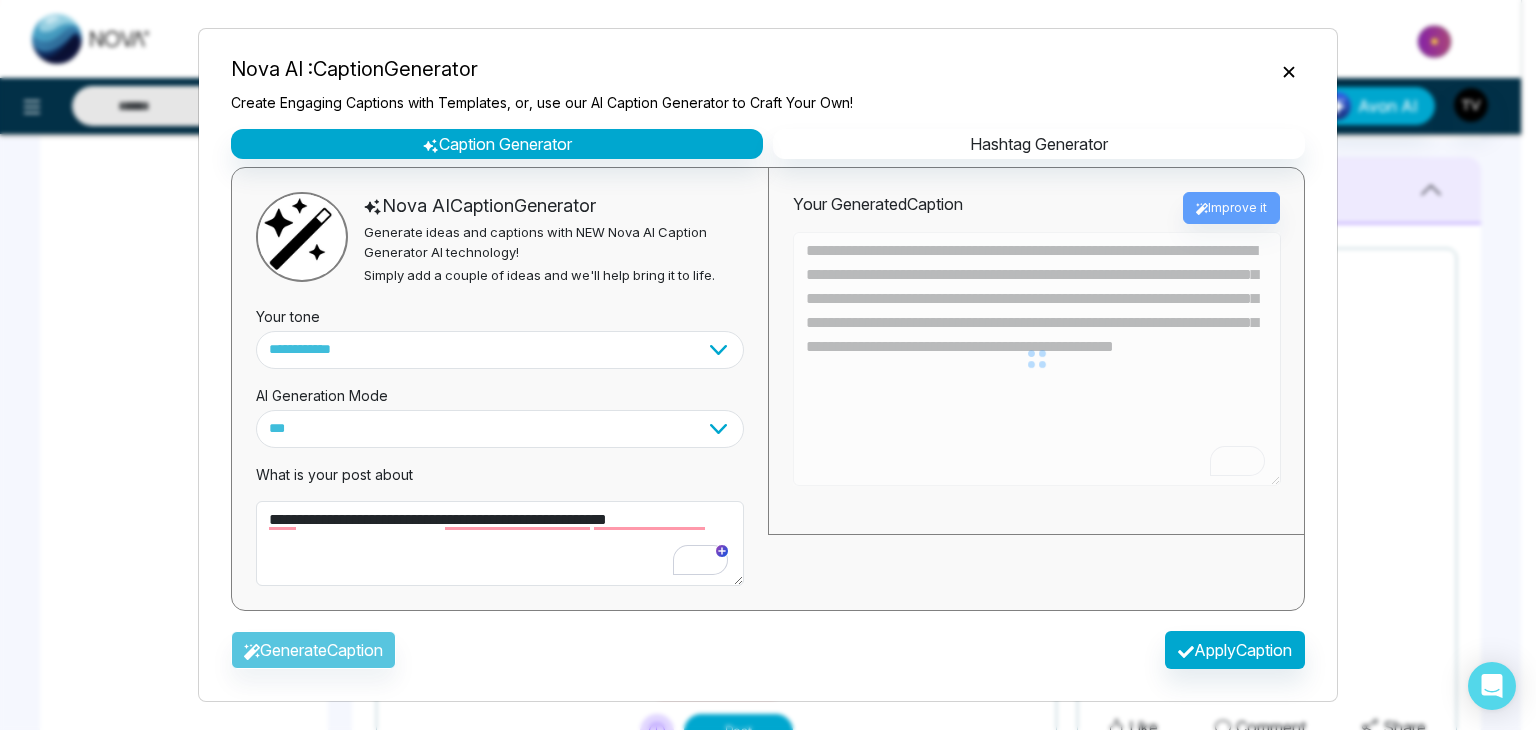 type on "**********" 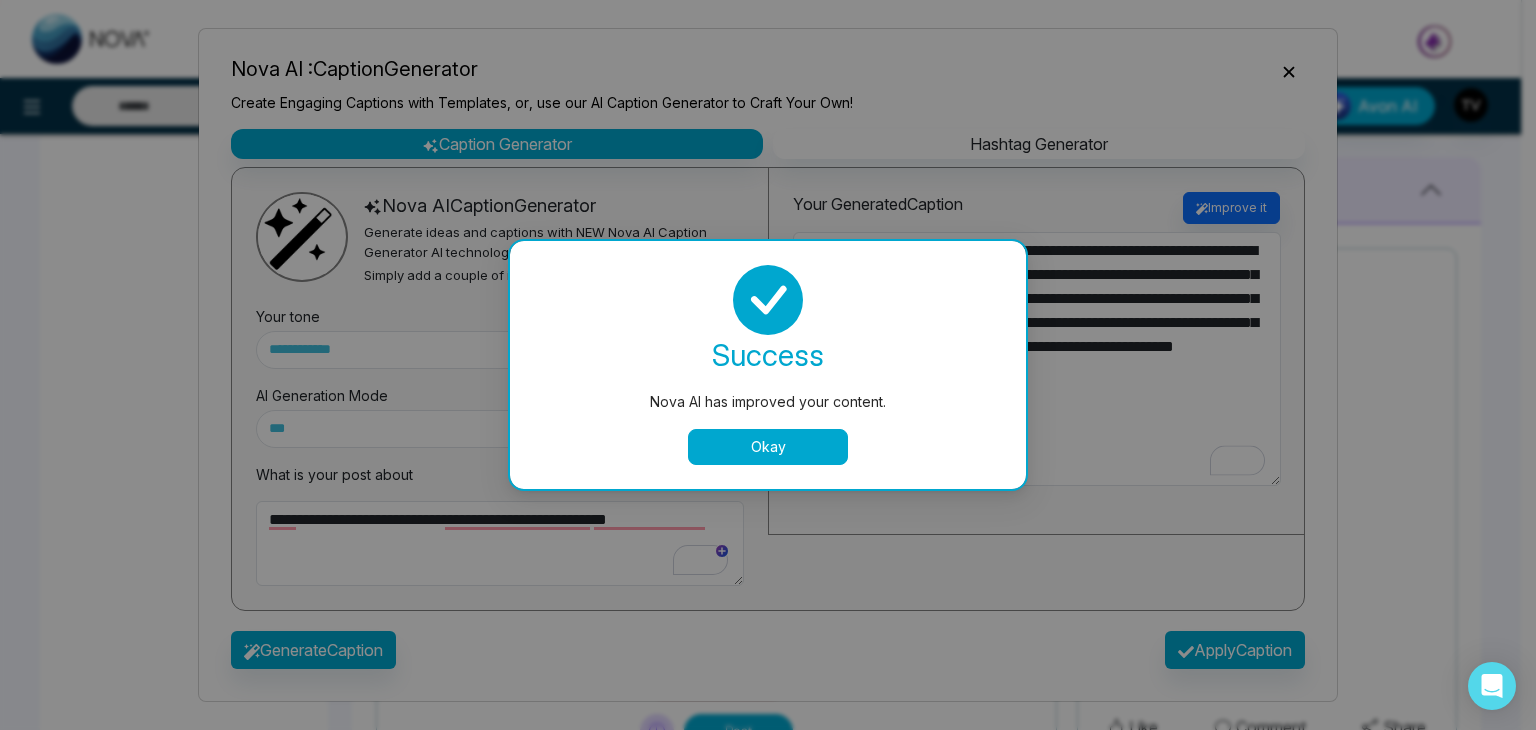 click on "Okay" at bounding box center [768, 447] 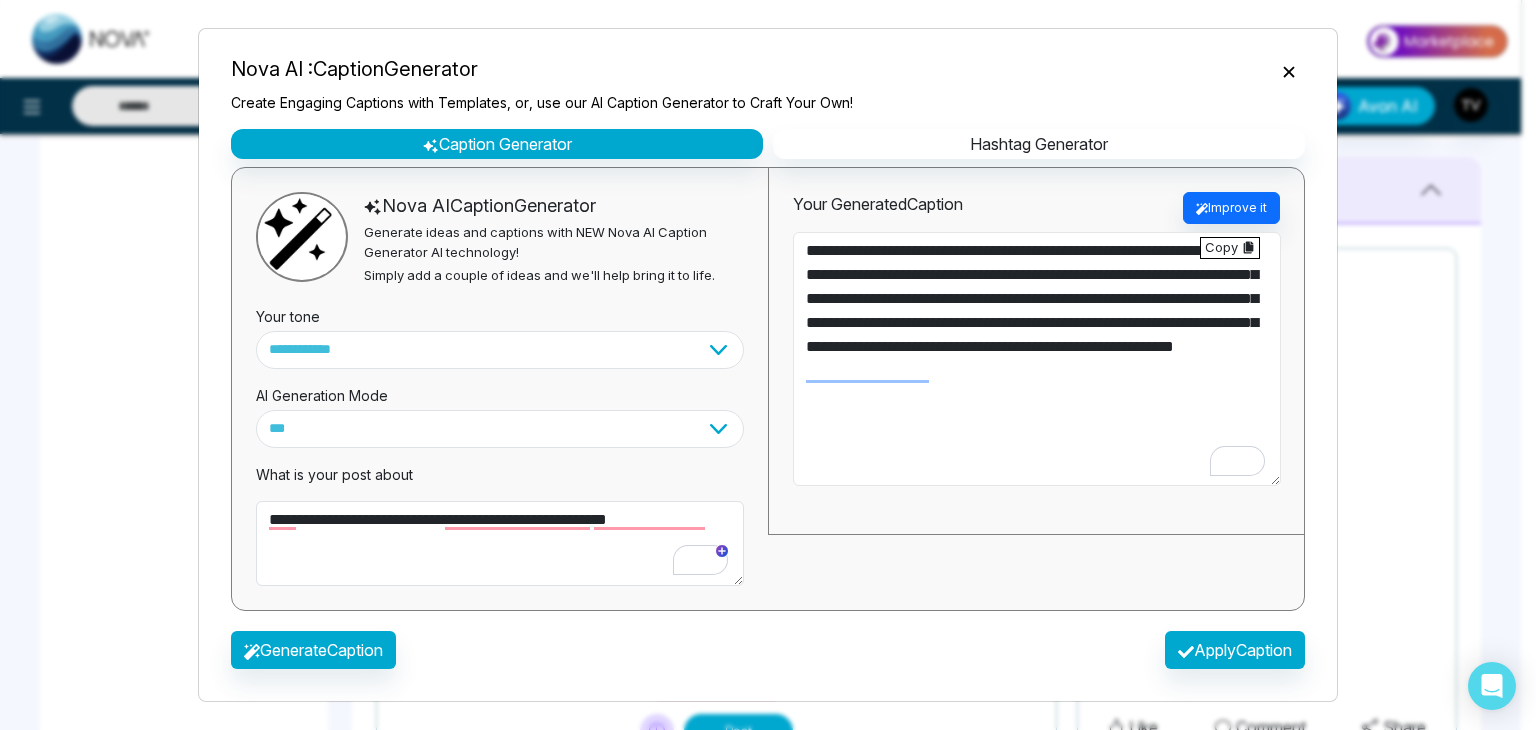drag, startPoint x: 1189, startPoint y: 249, endPoint x: 1178, endPoint y: 256, distance: 13.038404 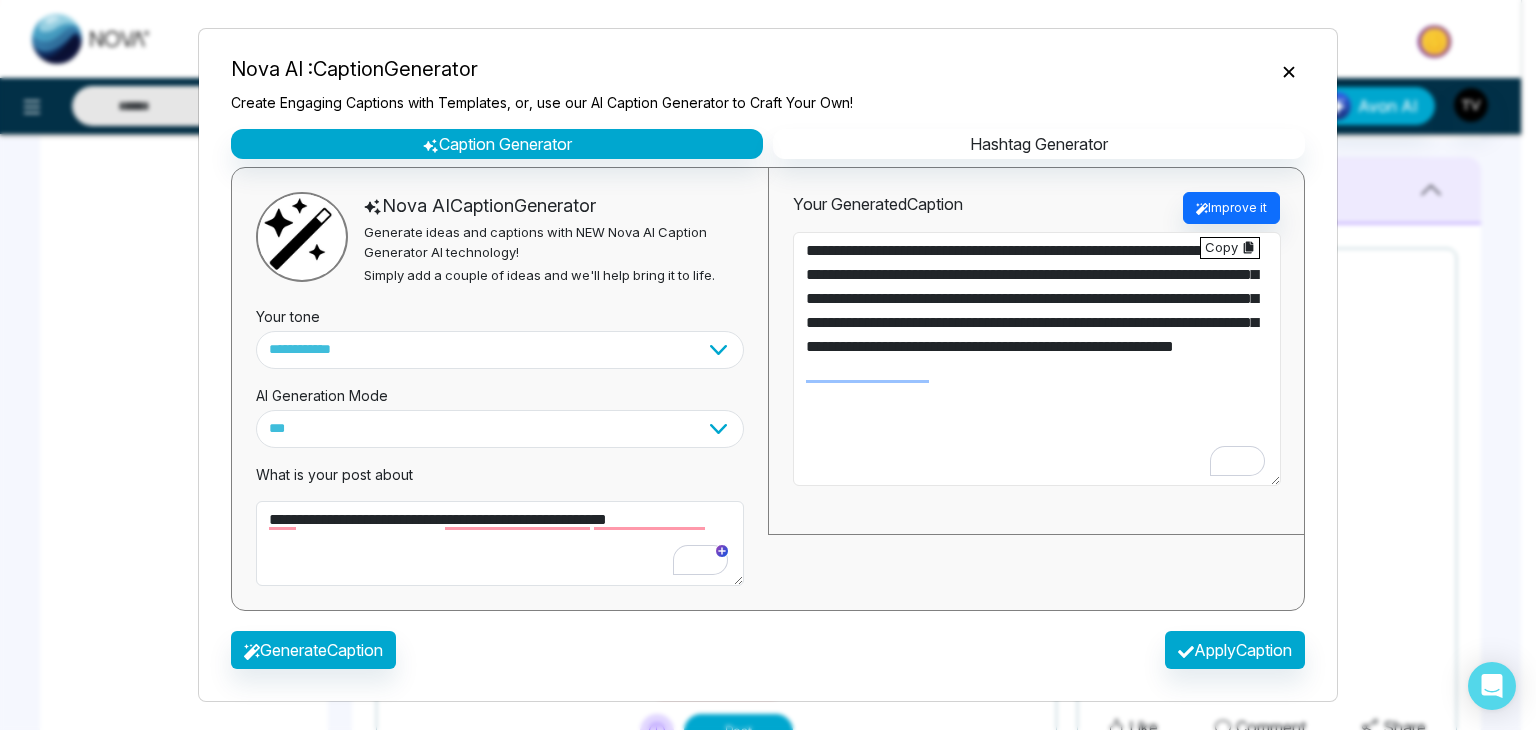click on "**********" at bounding box center [1037, 359] 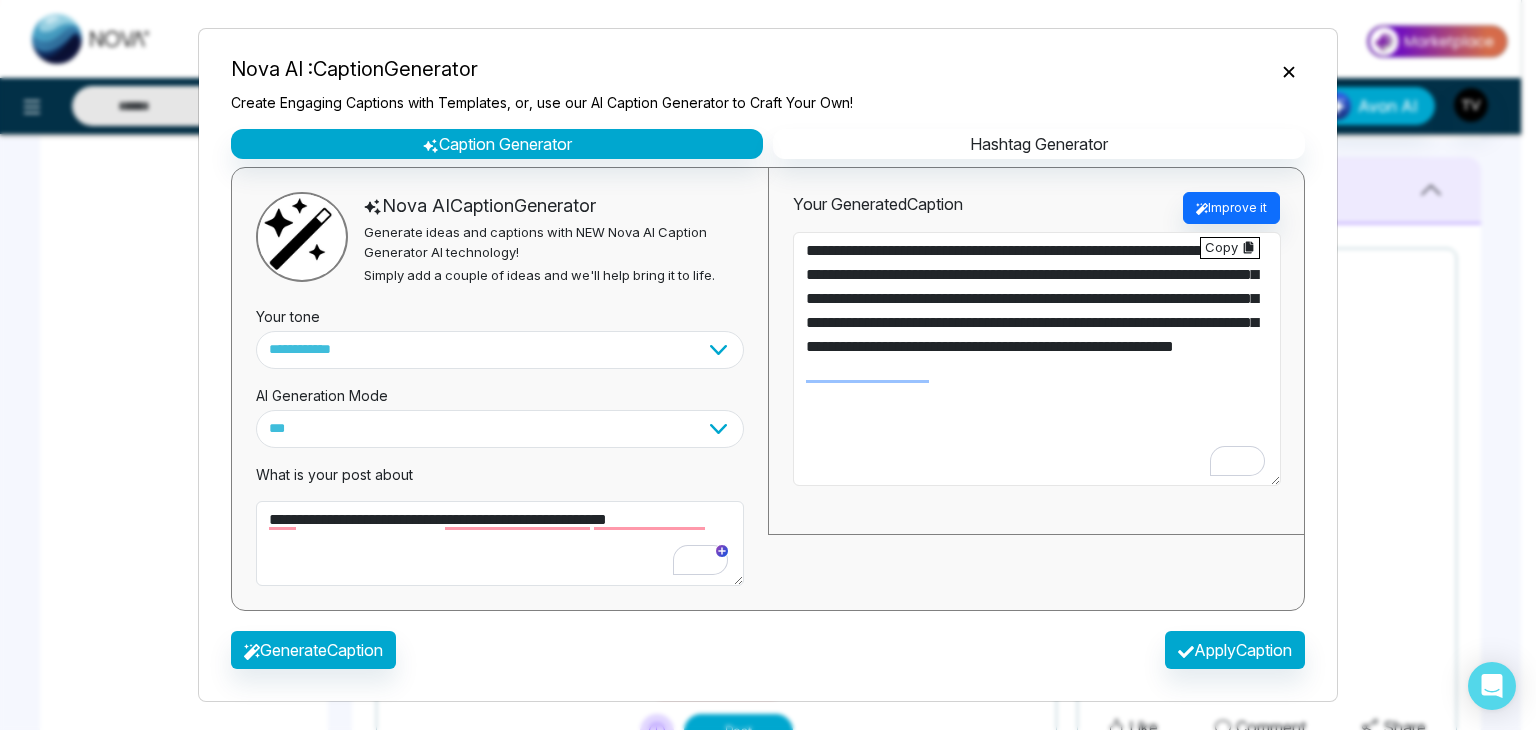 click on "**********" at bounding box center [1037, 359] 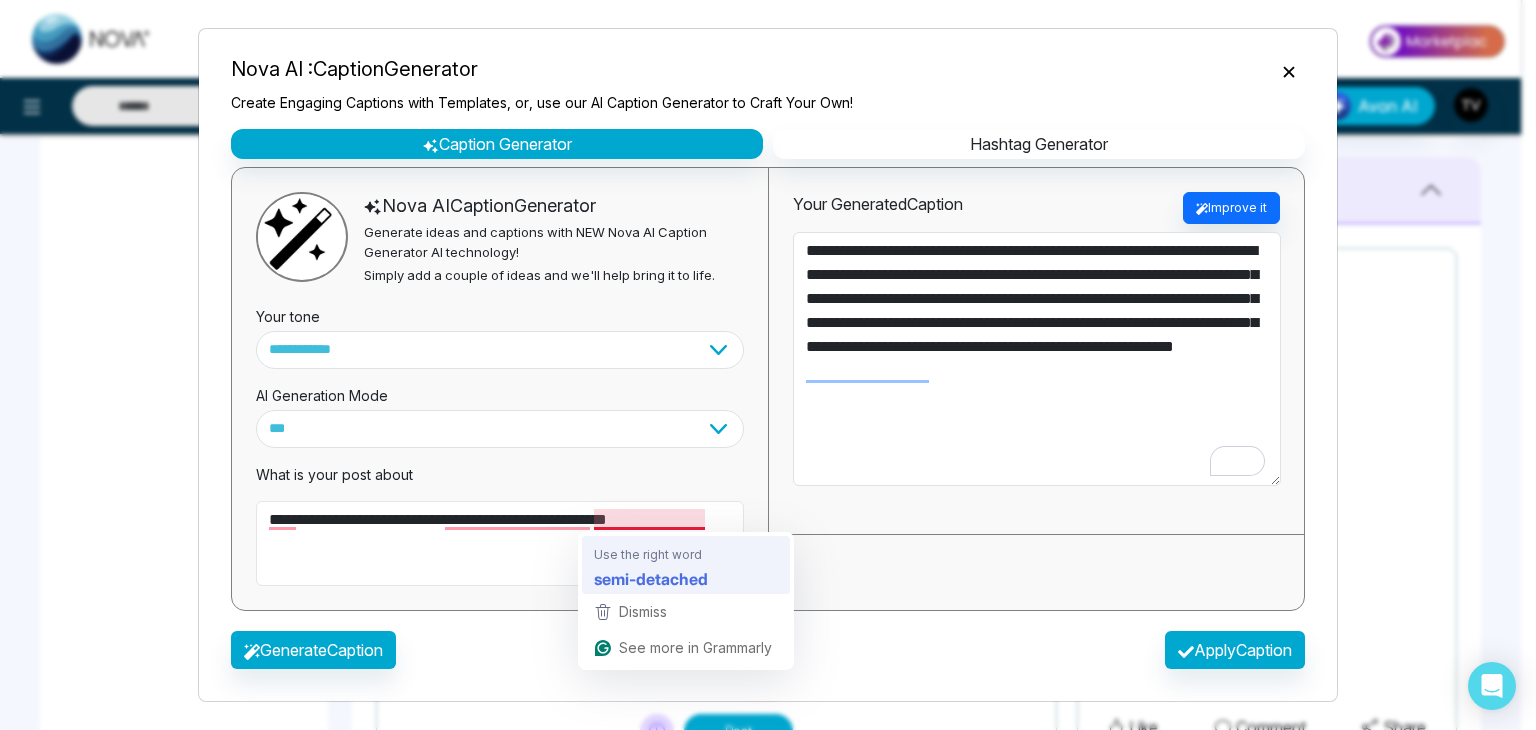 type on "**********" 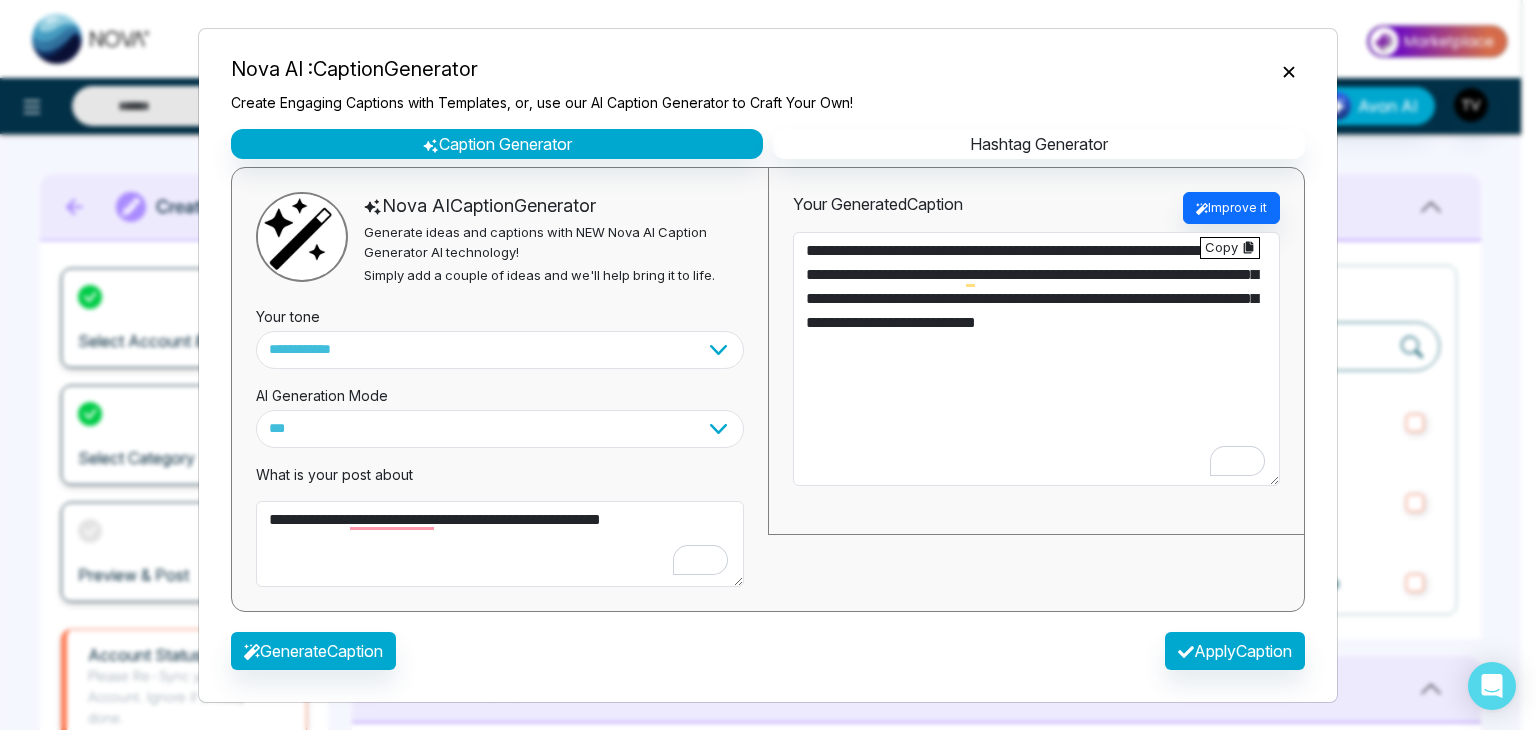 select on "**********" 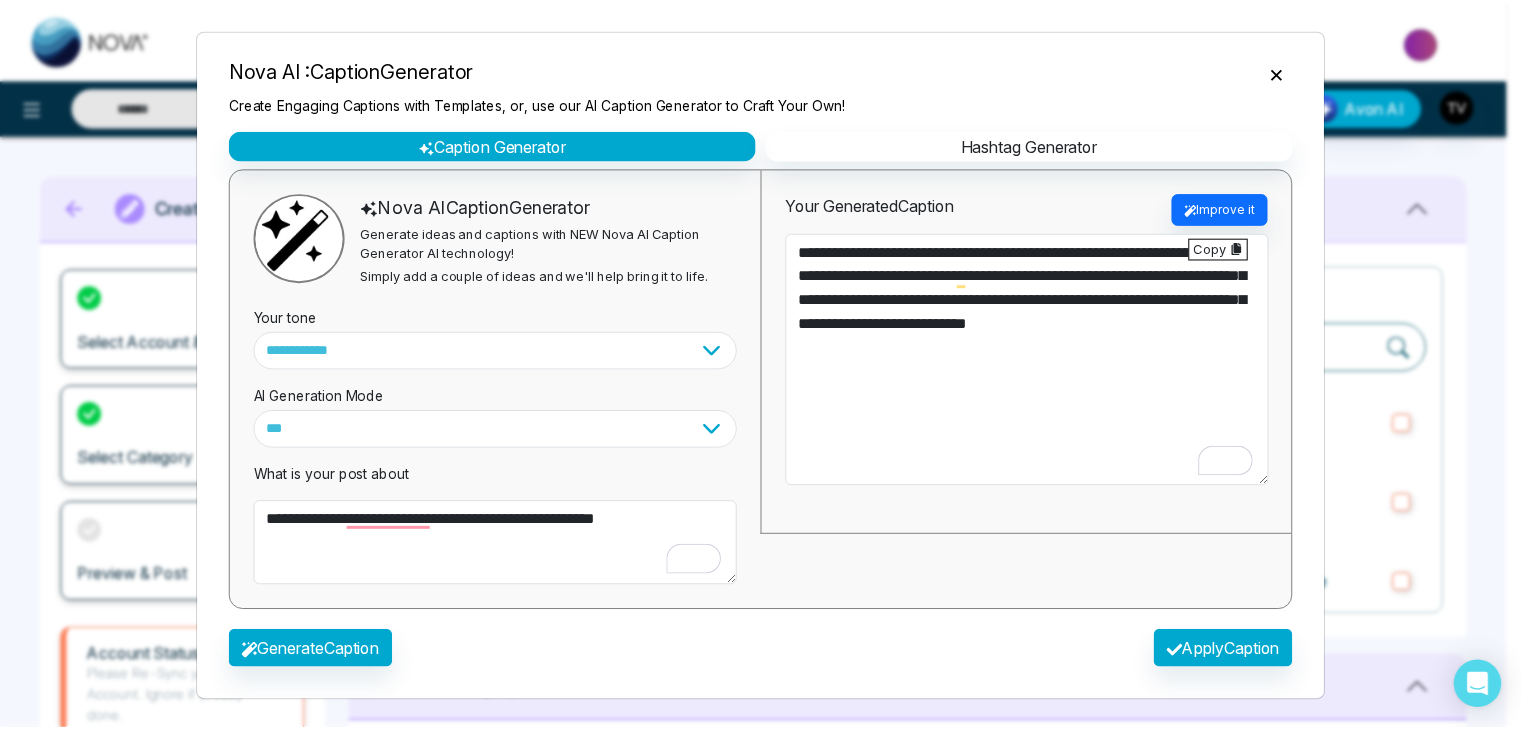 scroll, scrollTop: 796, scrollLeft: 0, axis: vertical 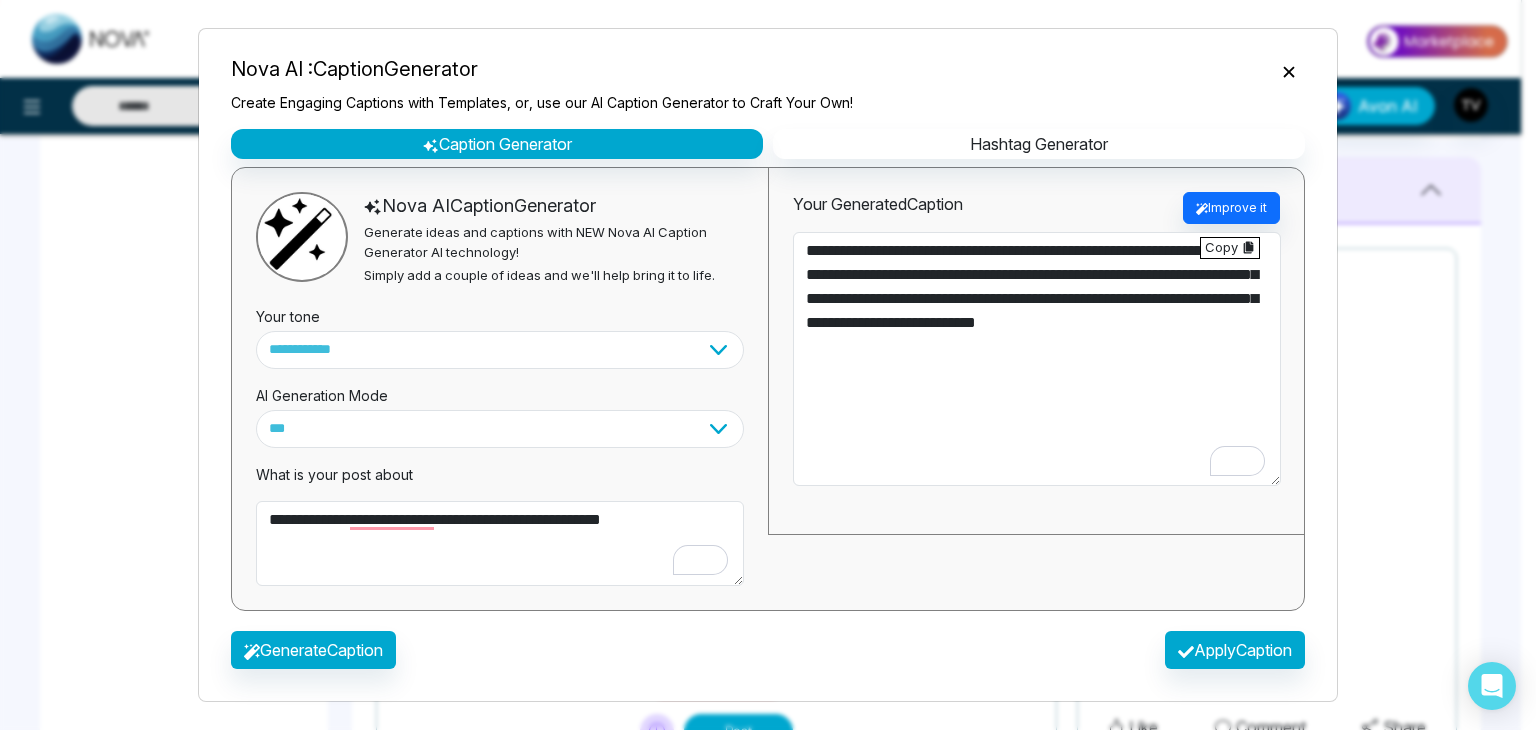 click on "**********" at bounding box center (1037, 359) 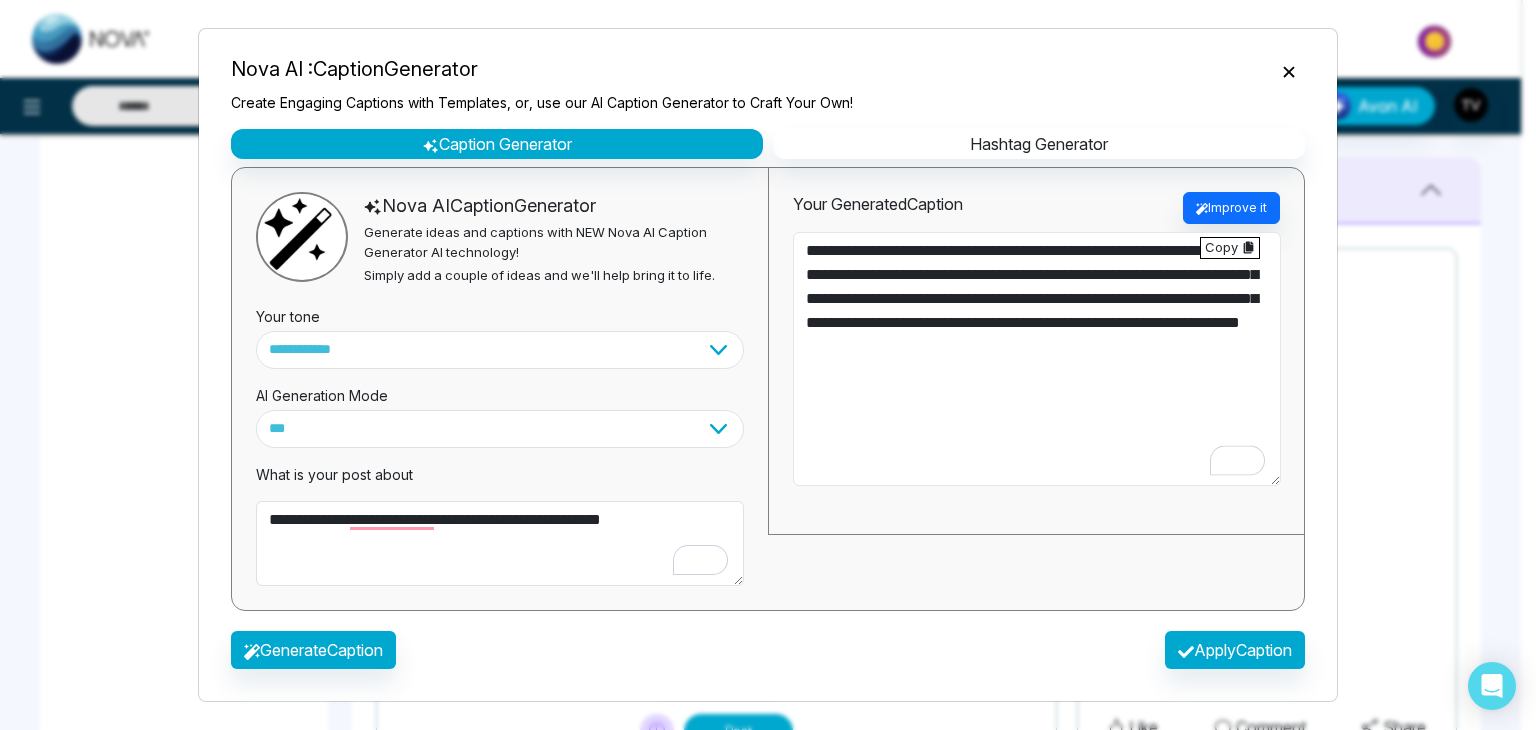 click on "**********" at bounding box center [1037, 359] 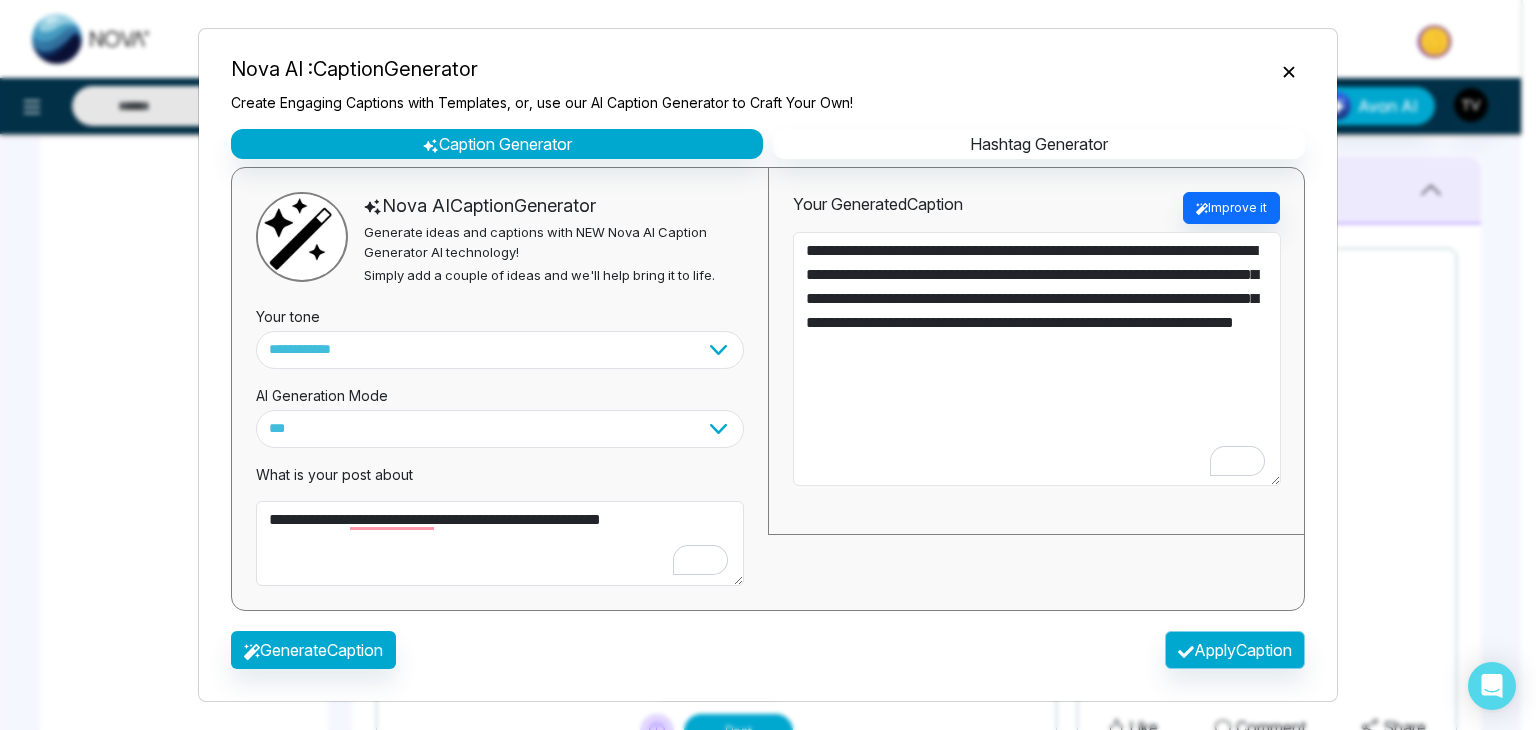type on "**********" 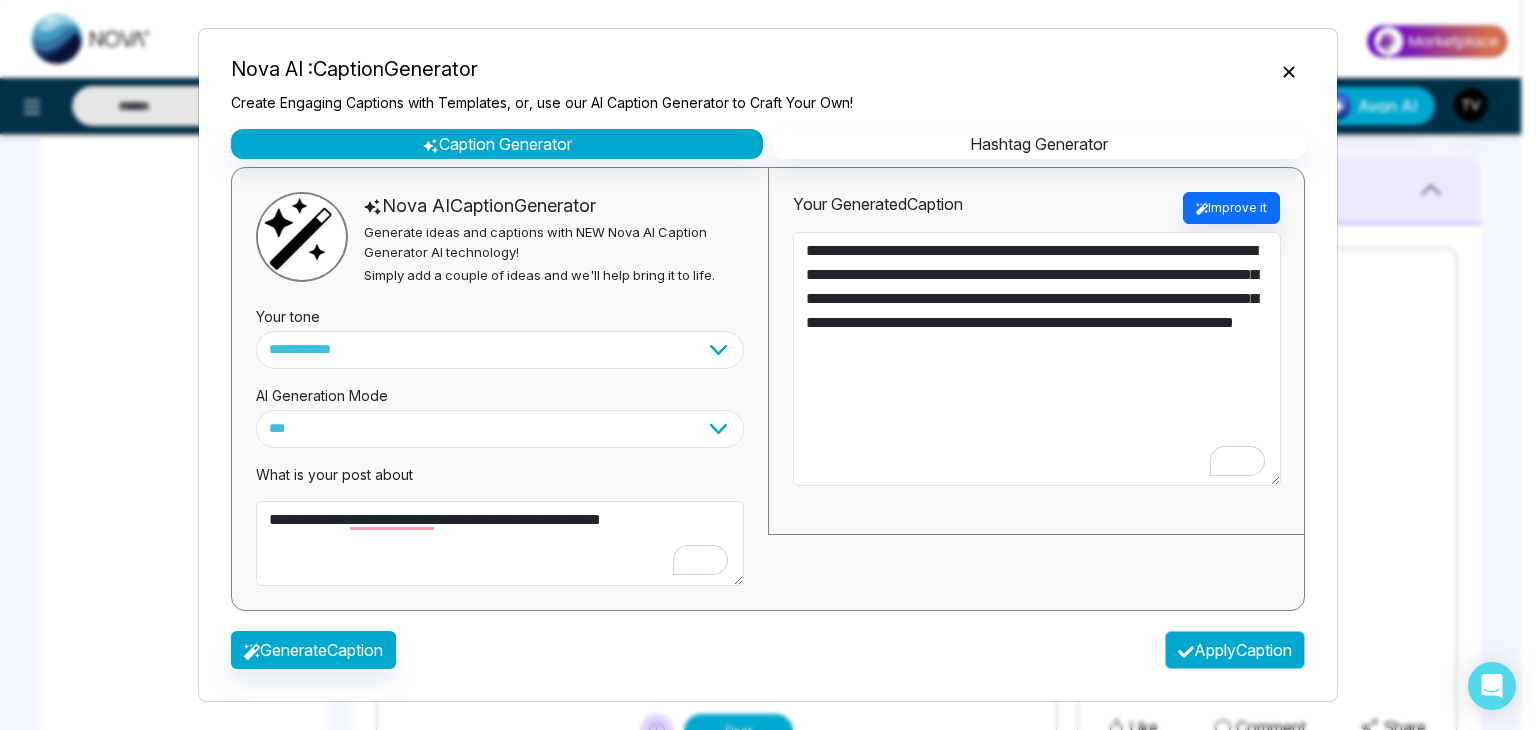 click on "Apply  Caption" at bounding box center [1235, 650] 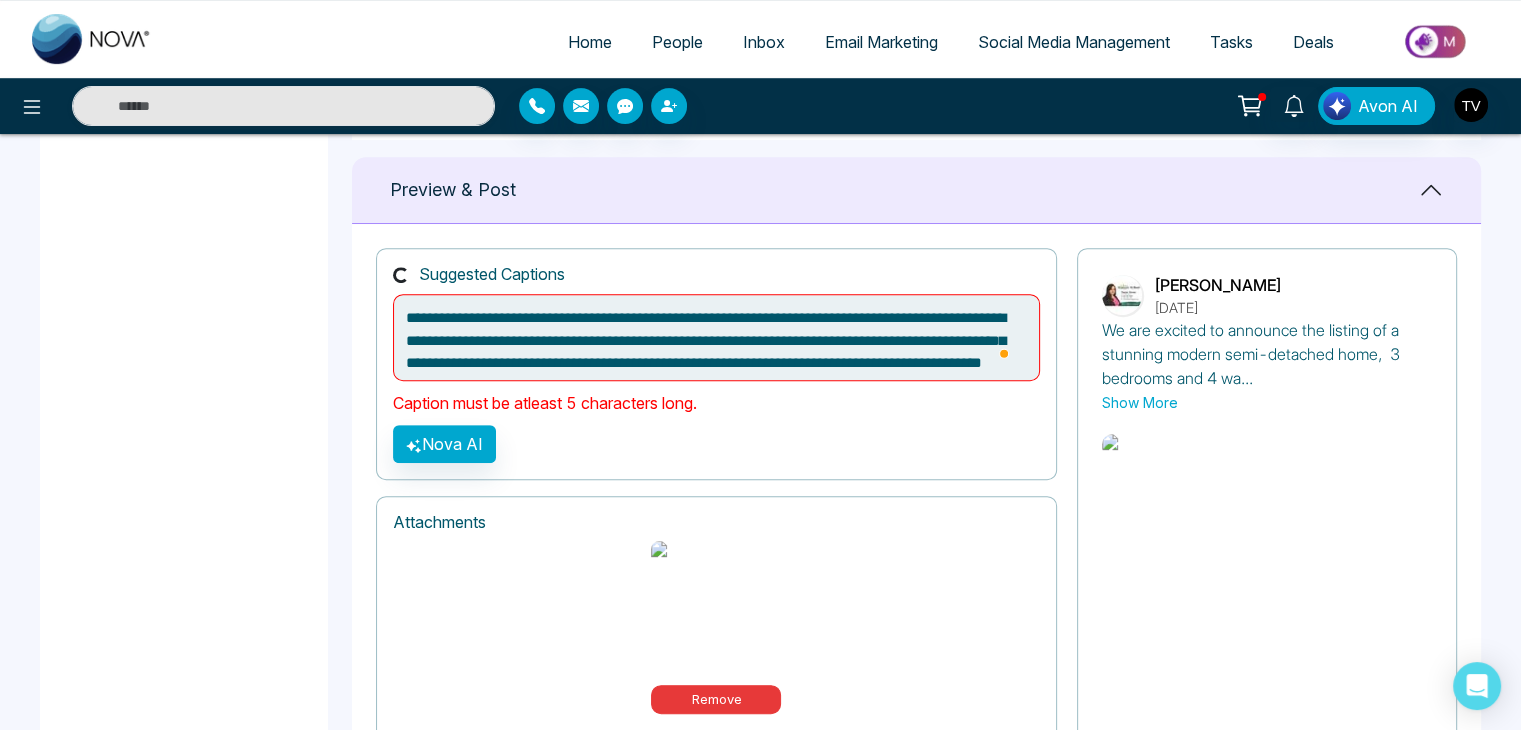 click on "**********" at bounding box center [716, 337] 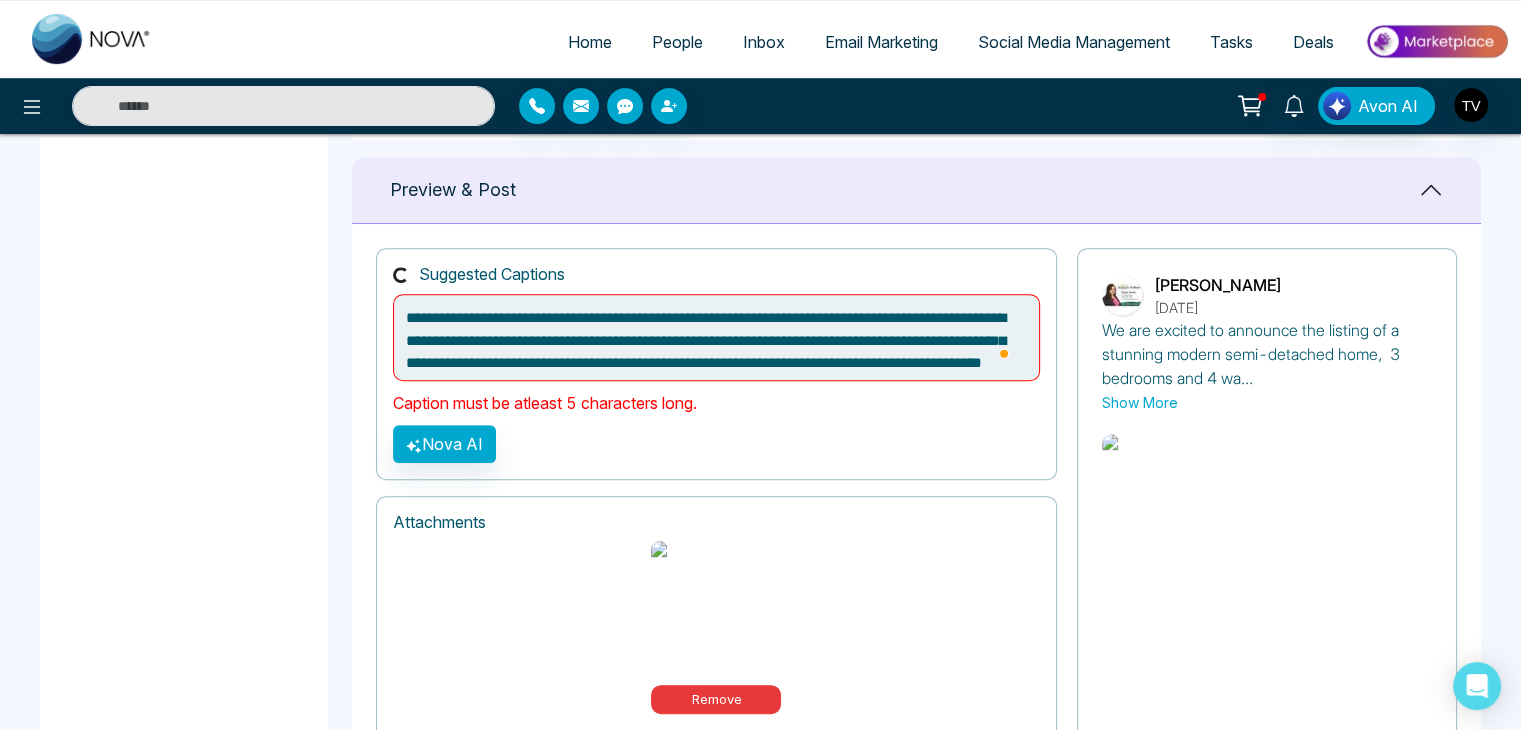 scroll, scrollTop: 28, scrollLeft: 0, axis: vertical 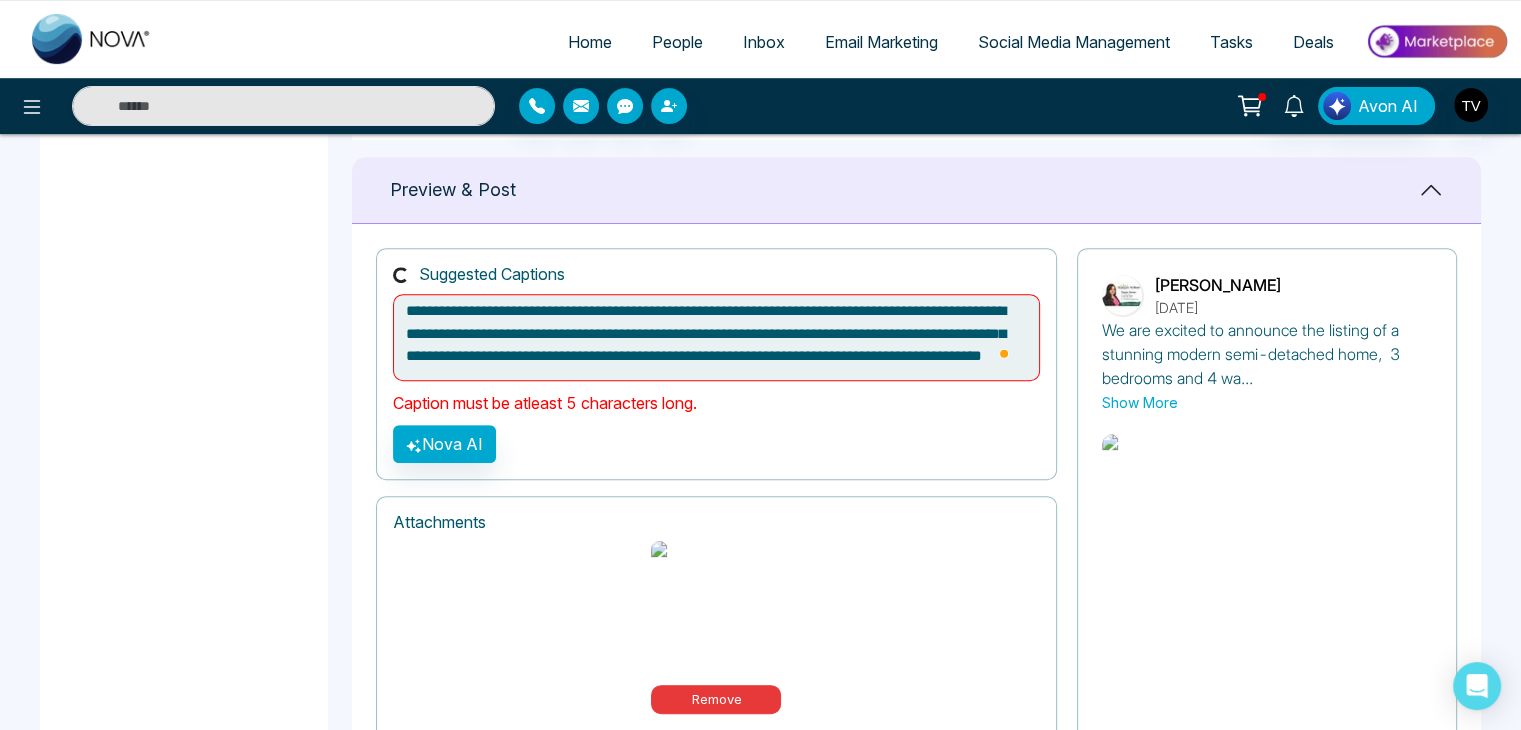 click on "**********" at bounding box center [716, 337] 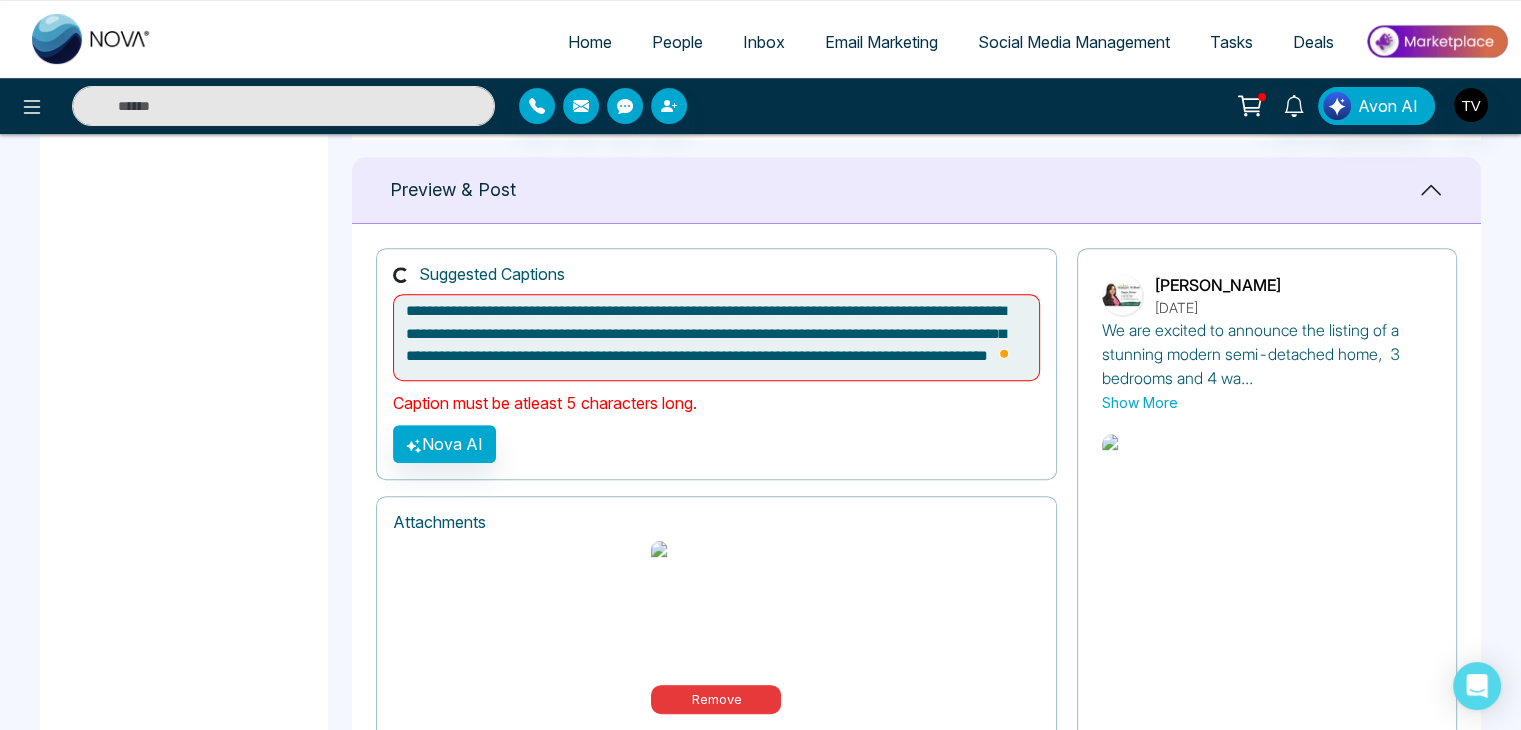 scroll, scrollTop: 16, scrollLeft: 0, axis: vertical 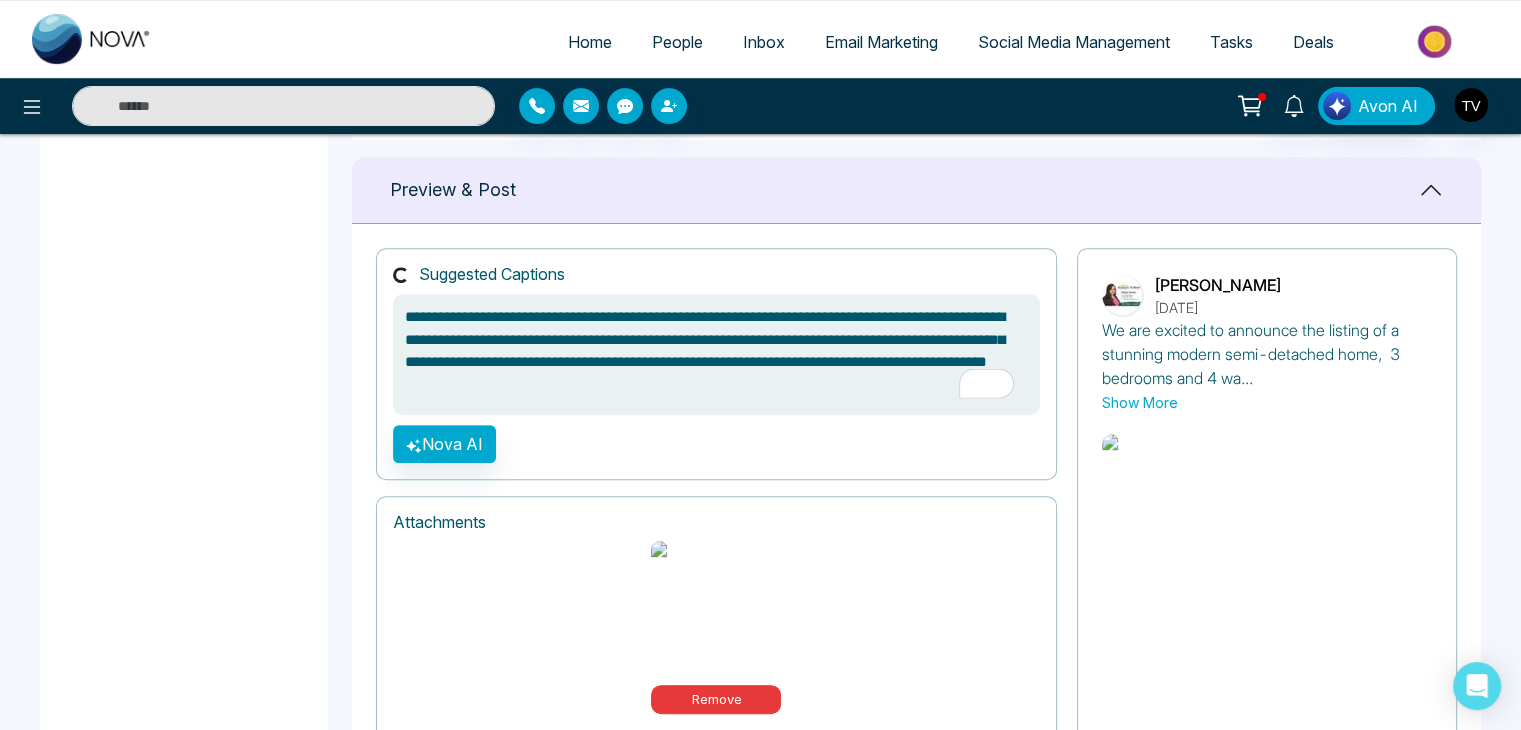 paste on "**********" 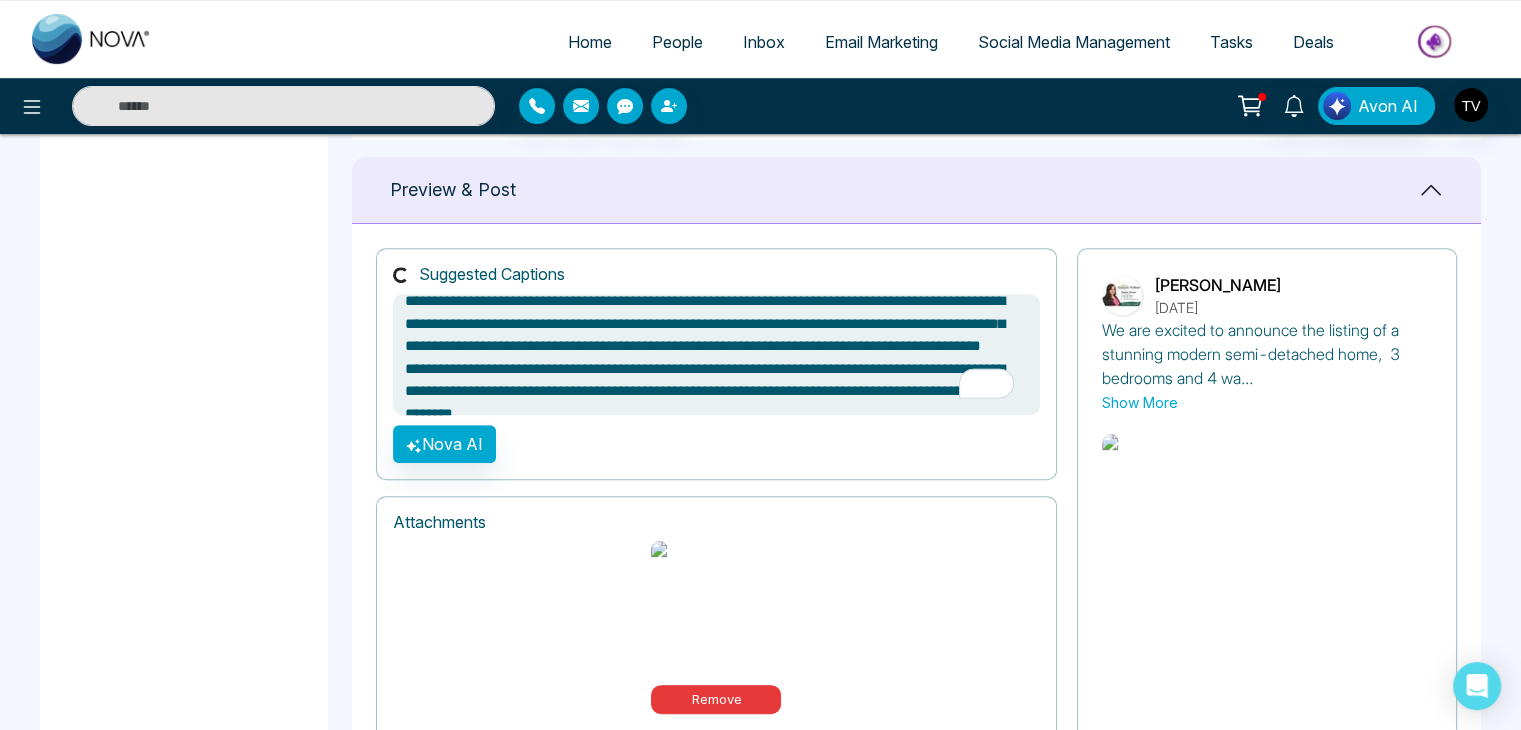 scroll, scrollTop: 46, scrollLeft: 0, axis: vertical 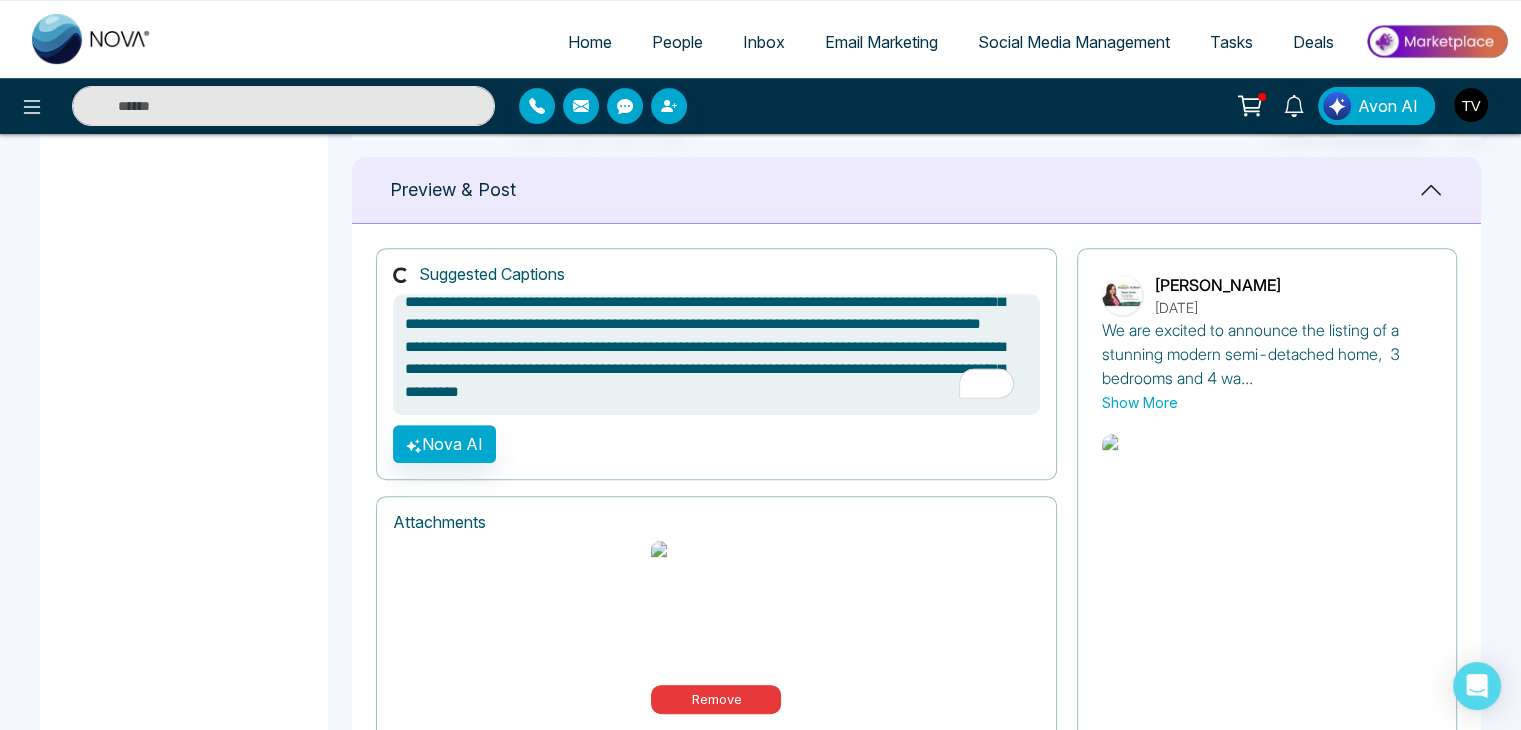type on "**********" 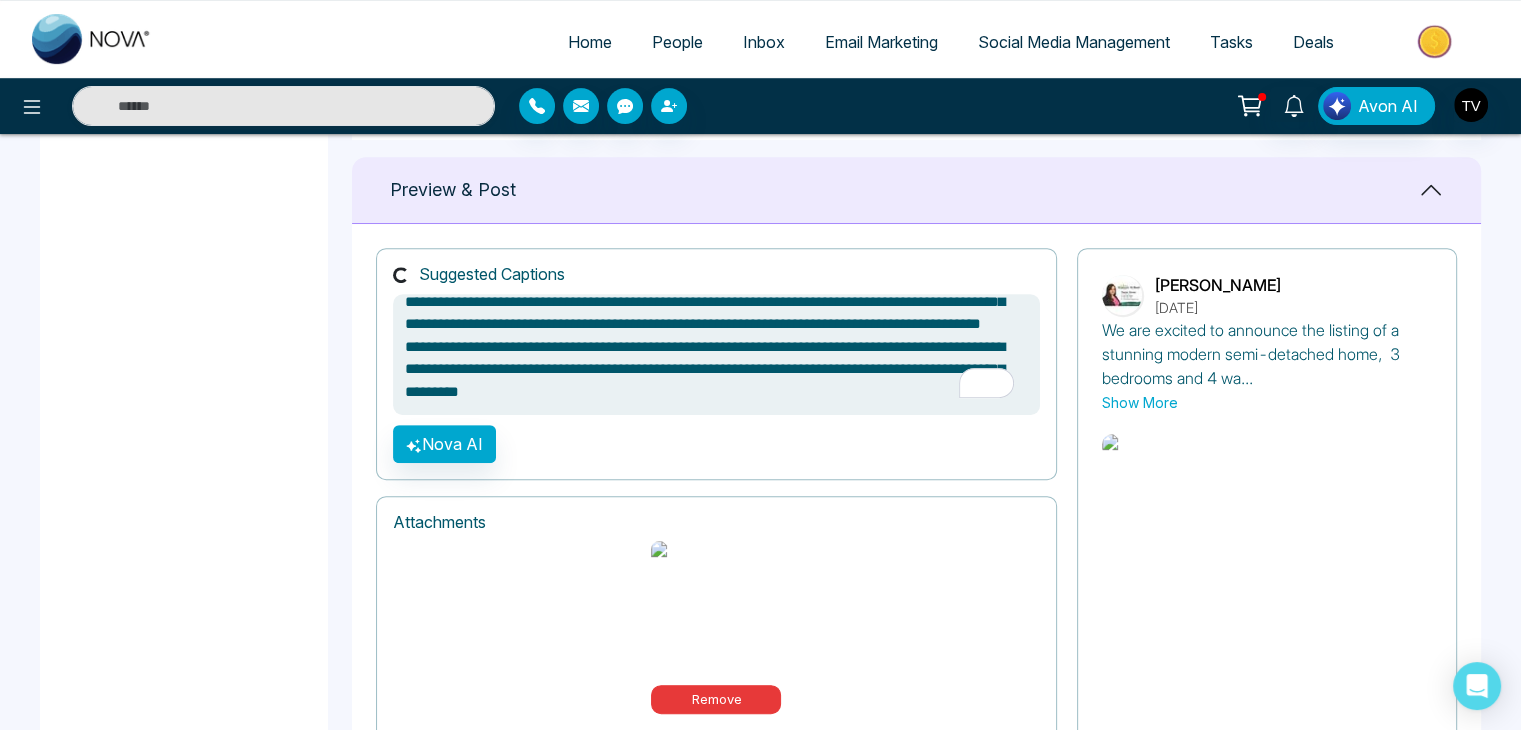 scroll, scrollTop: 0, scrollLeft: 0, axis: both 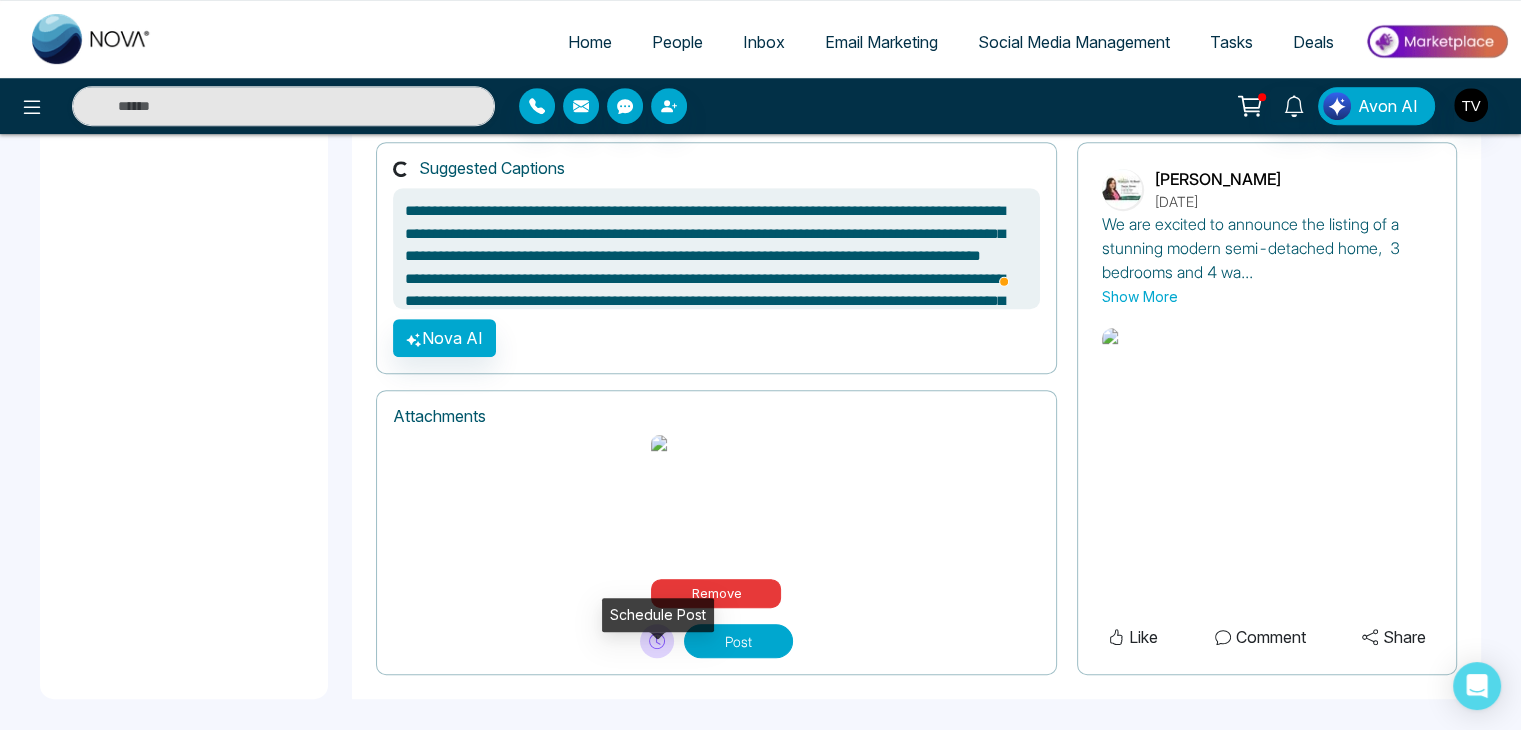 click at bounding box center [657, 641] 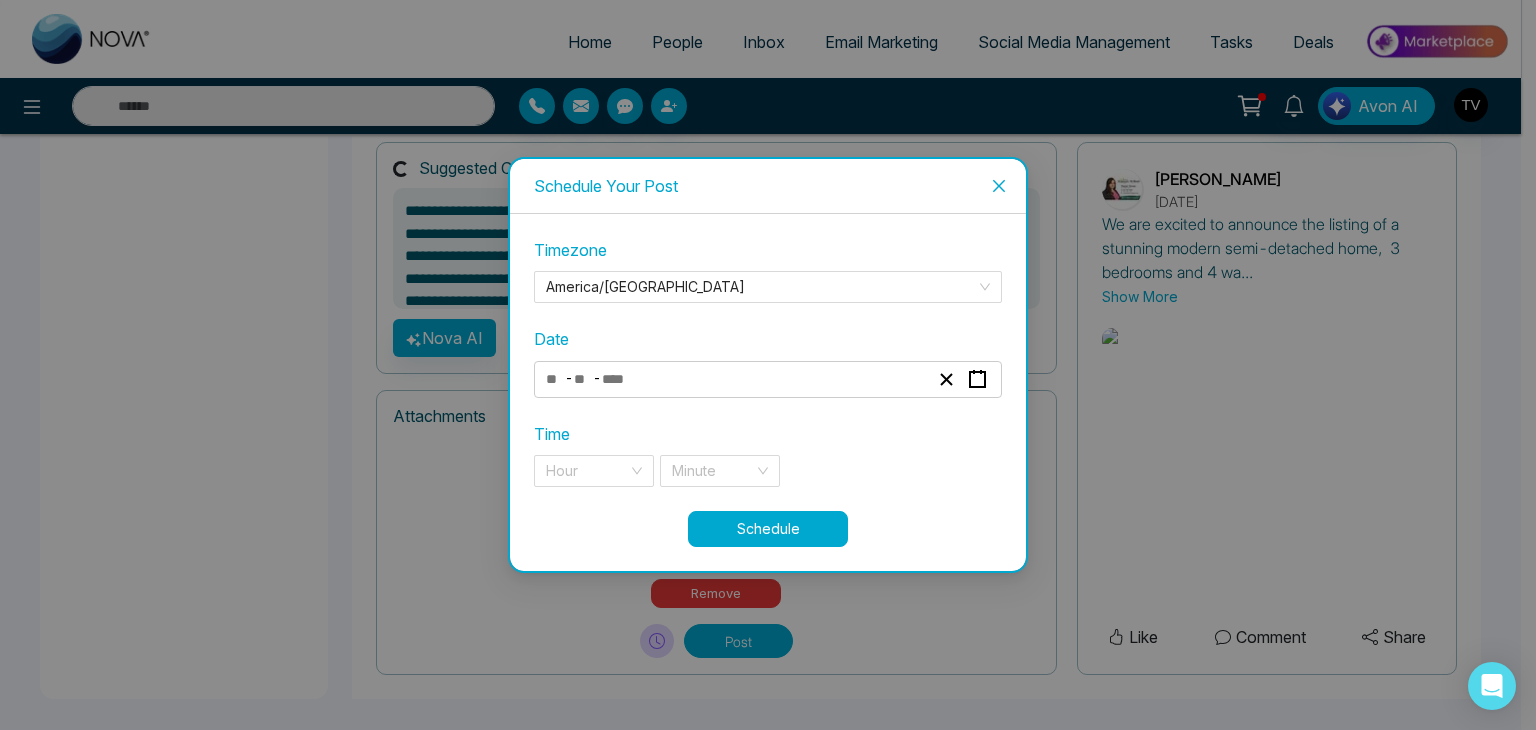 click on "- -" at bounding box center [737, 379] 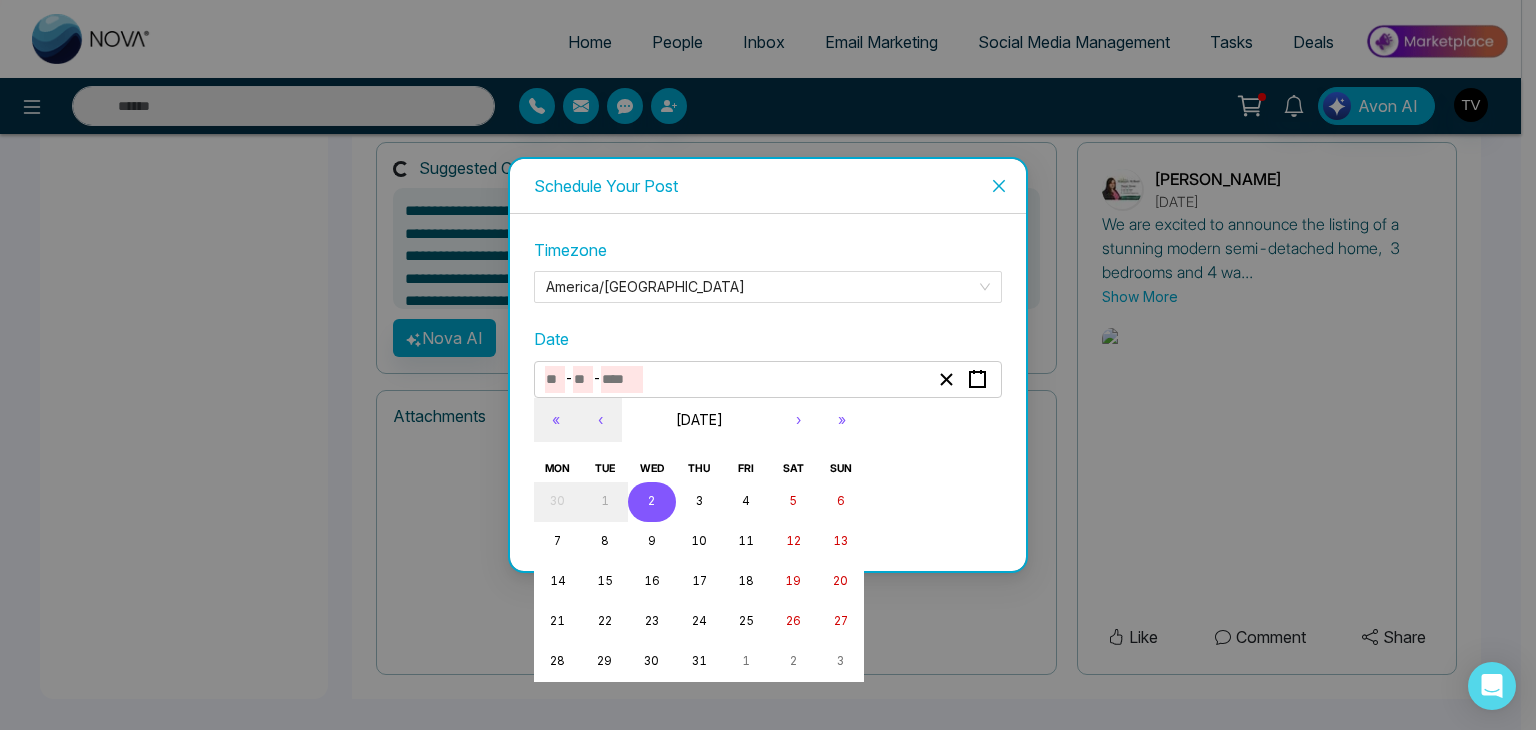 click on "2" at bounding box center (651, 502) 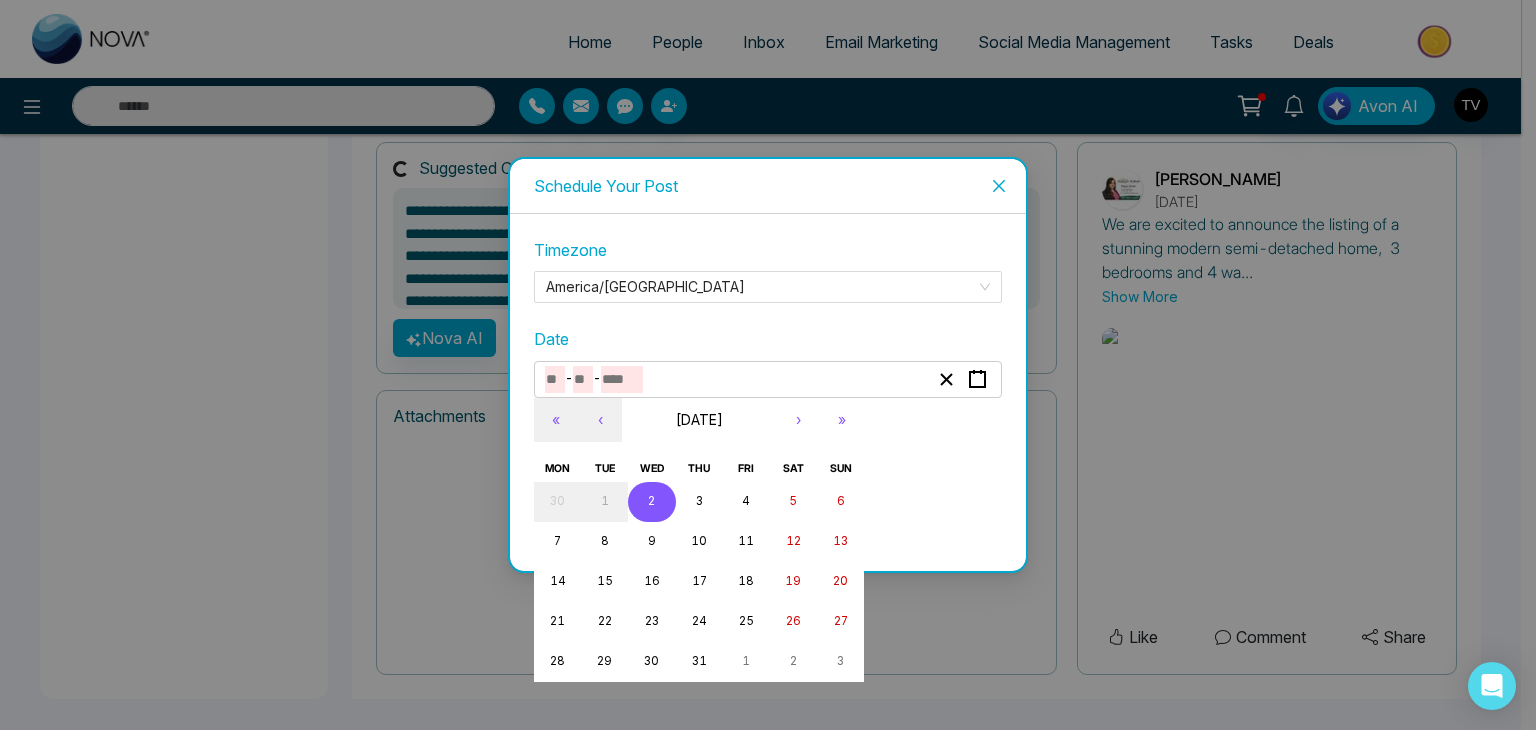 type on "*" 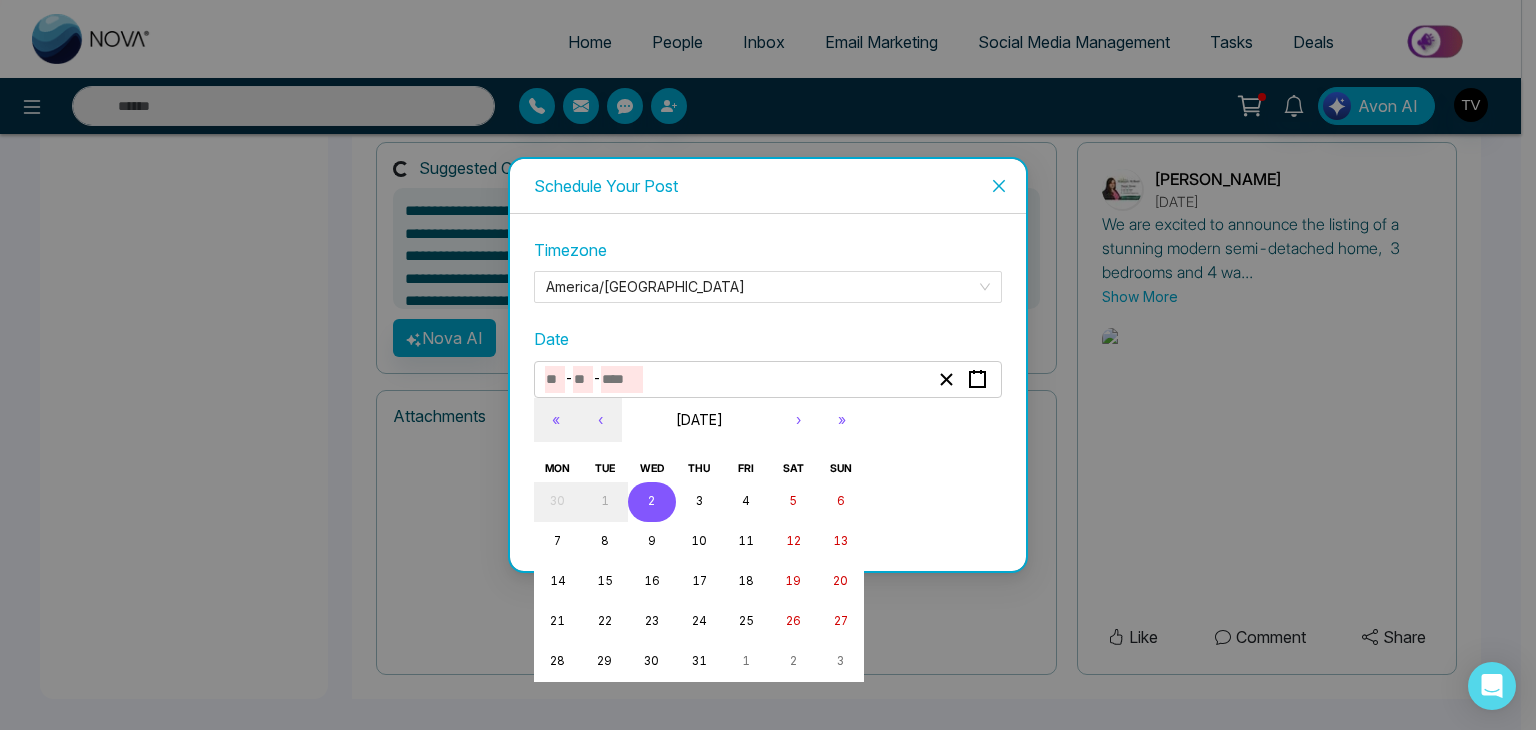 type on "*" 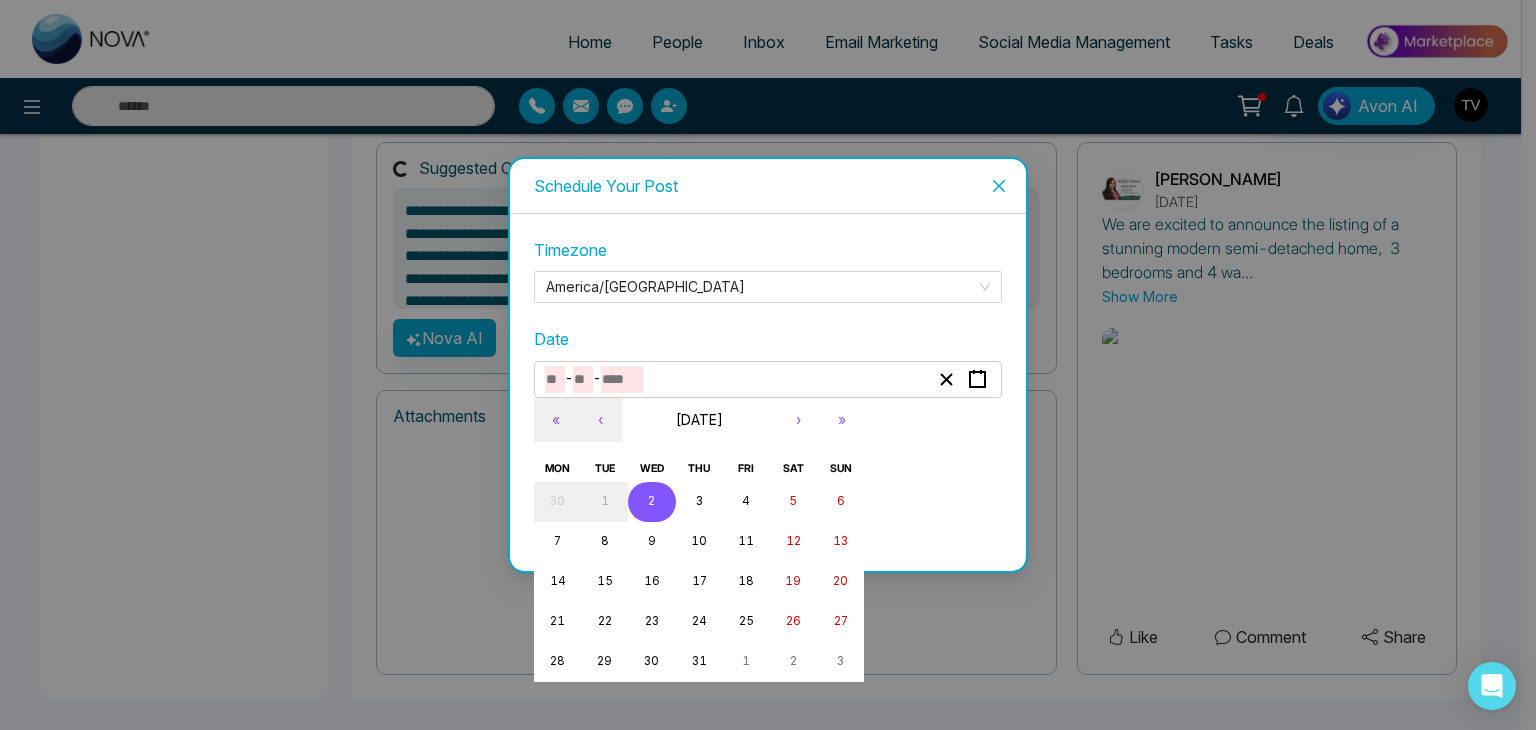 type on "****" 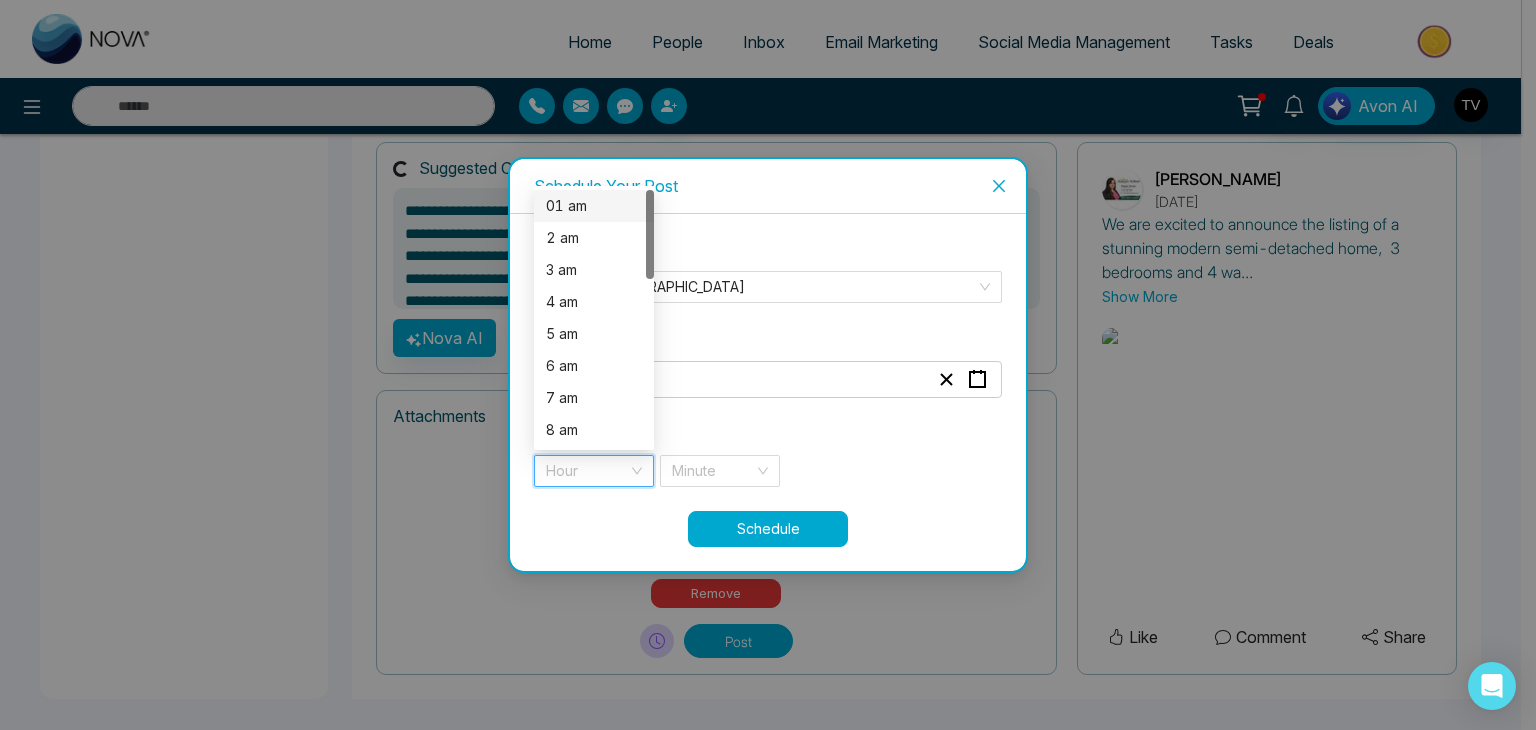 click at bounding box center [587, 471] 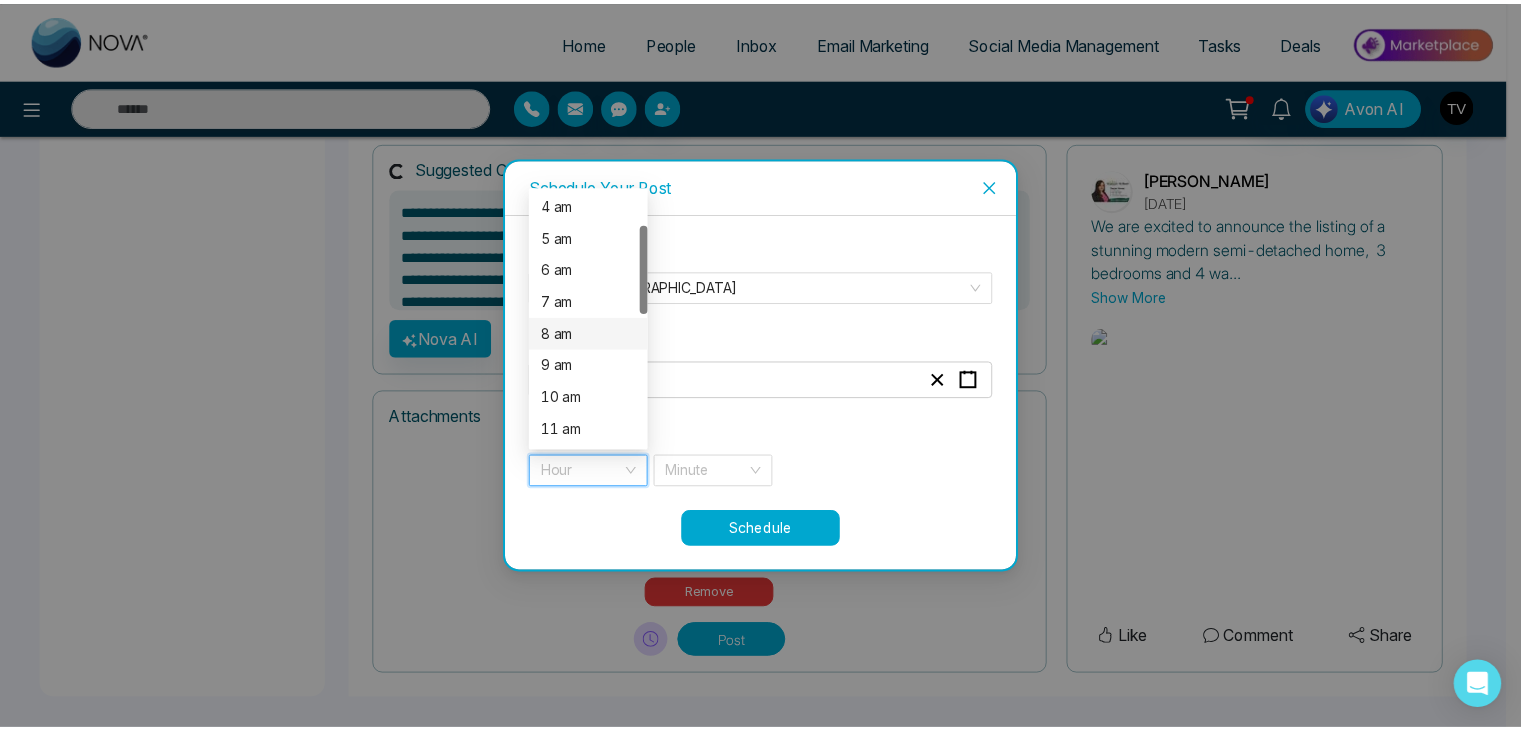 scroll, scrollTop: 96, scrollLeft: 0, axis: vertical 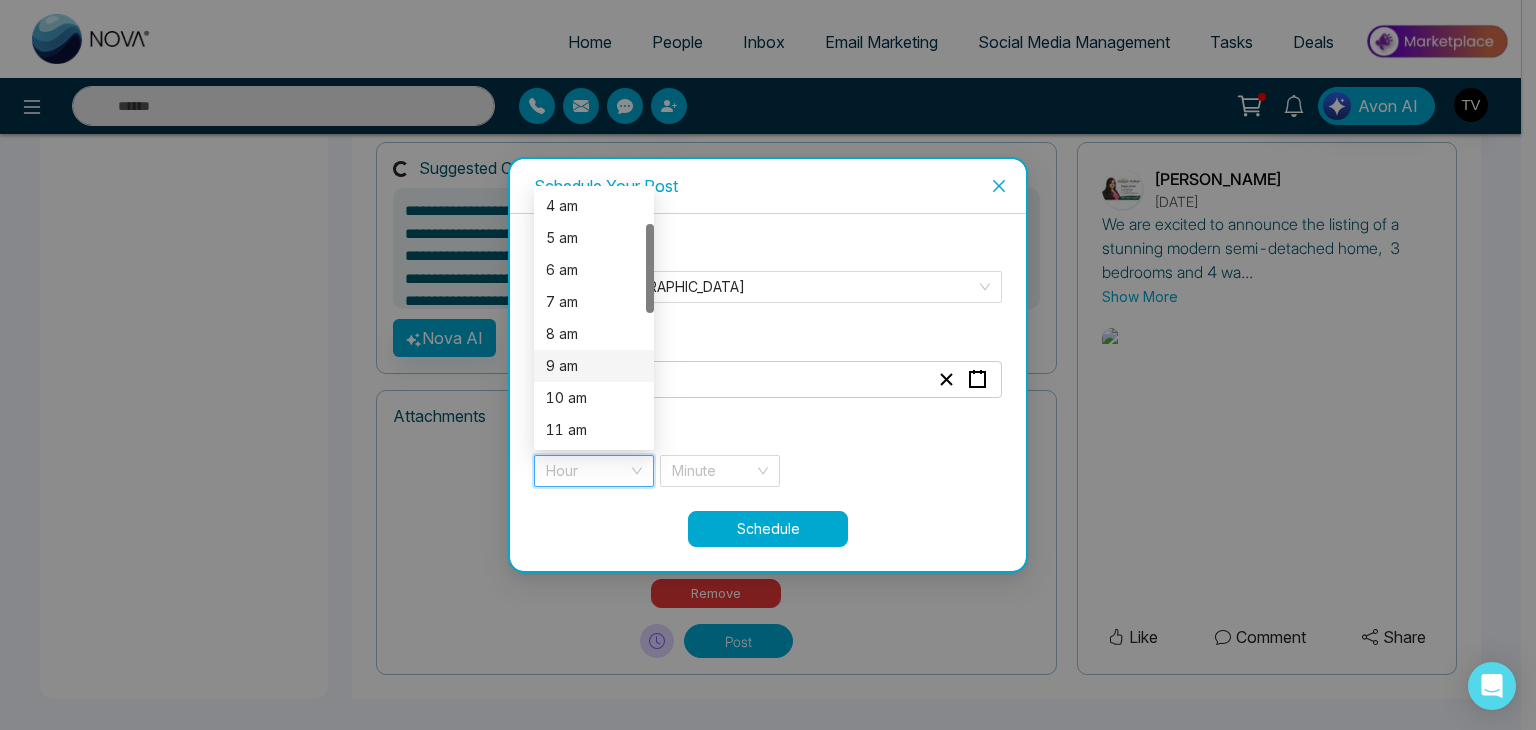 click on "9 am" at bounding box center [594, 366] 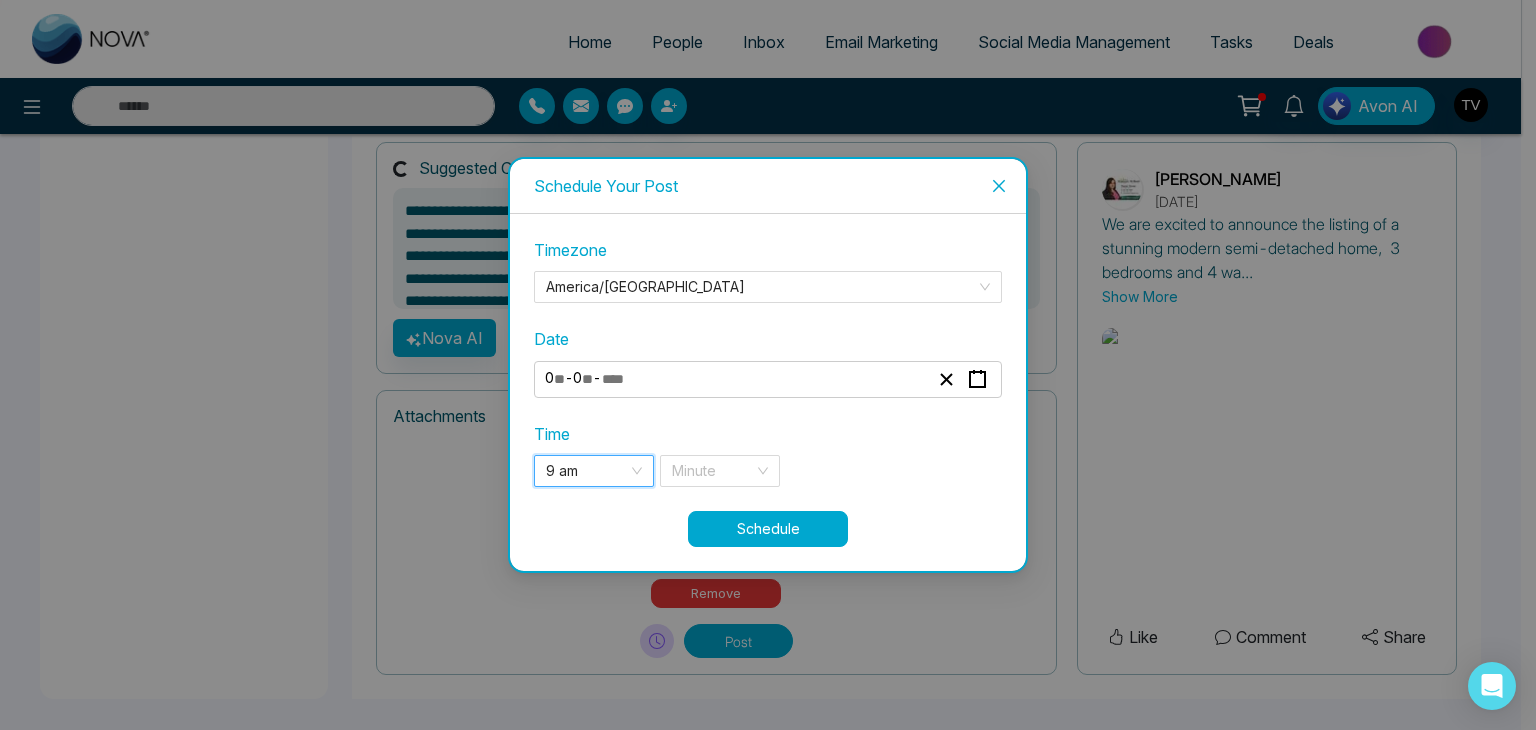 click on "Schedule" at bounding box center (768, 529) 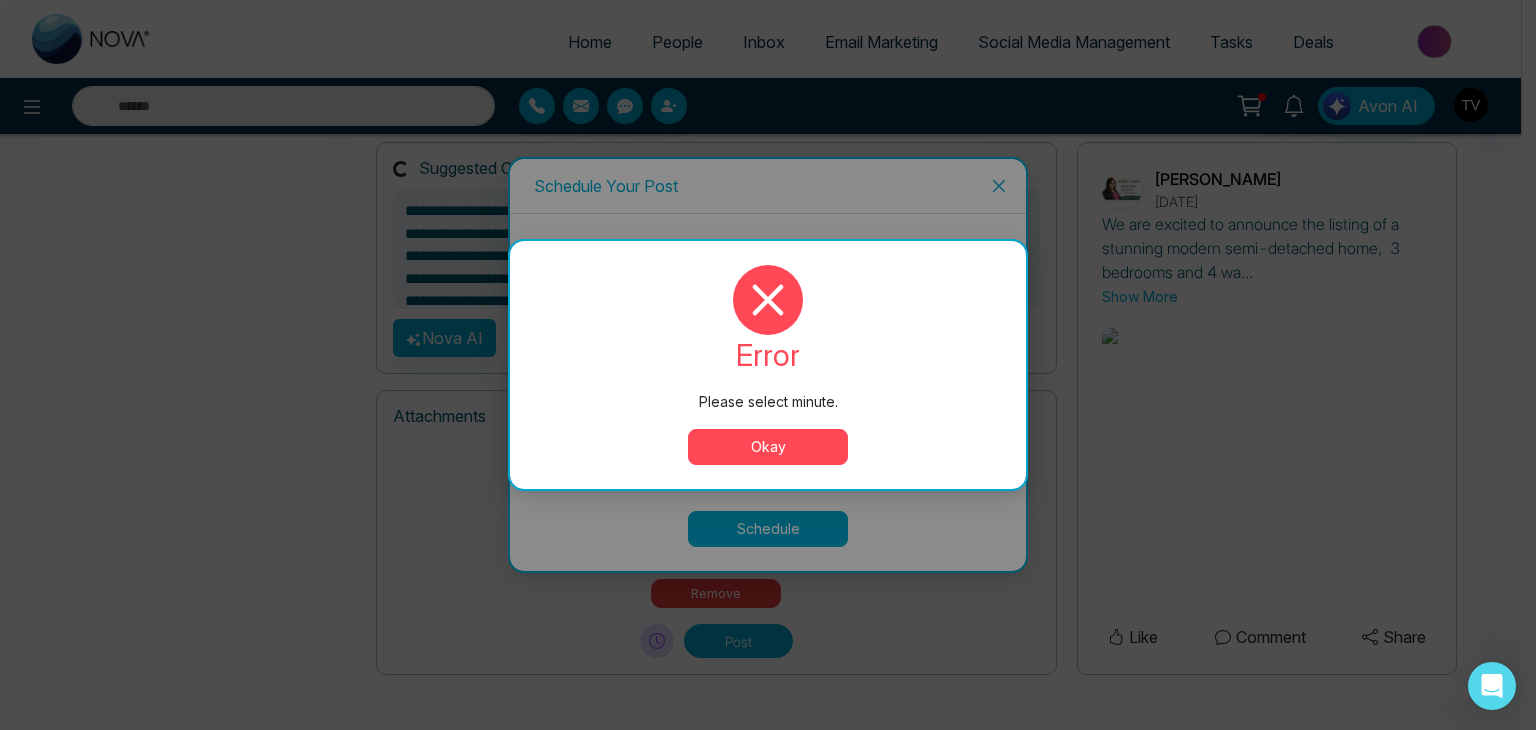 click on "Okay" at bounding box center [768, 447] 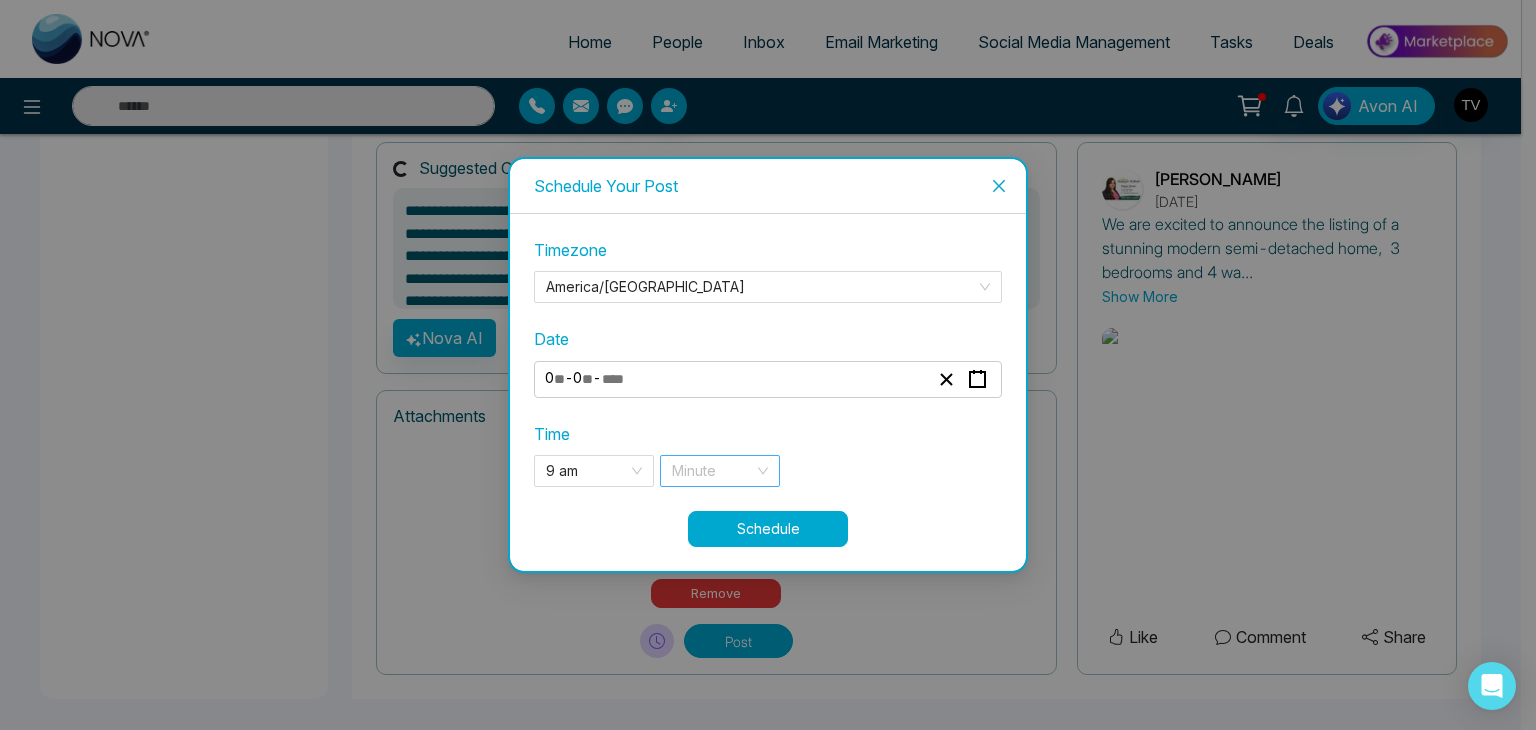 click at bounding box center [713, 471] 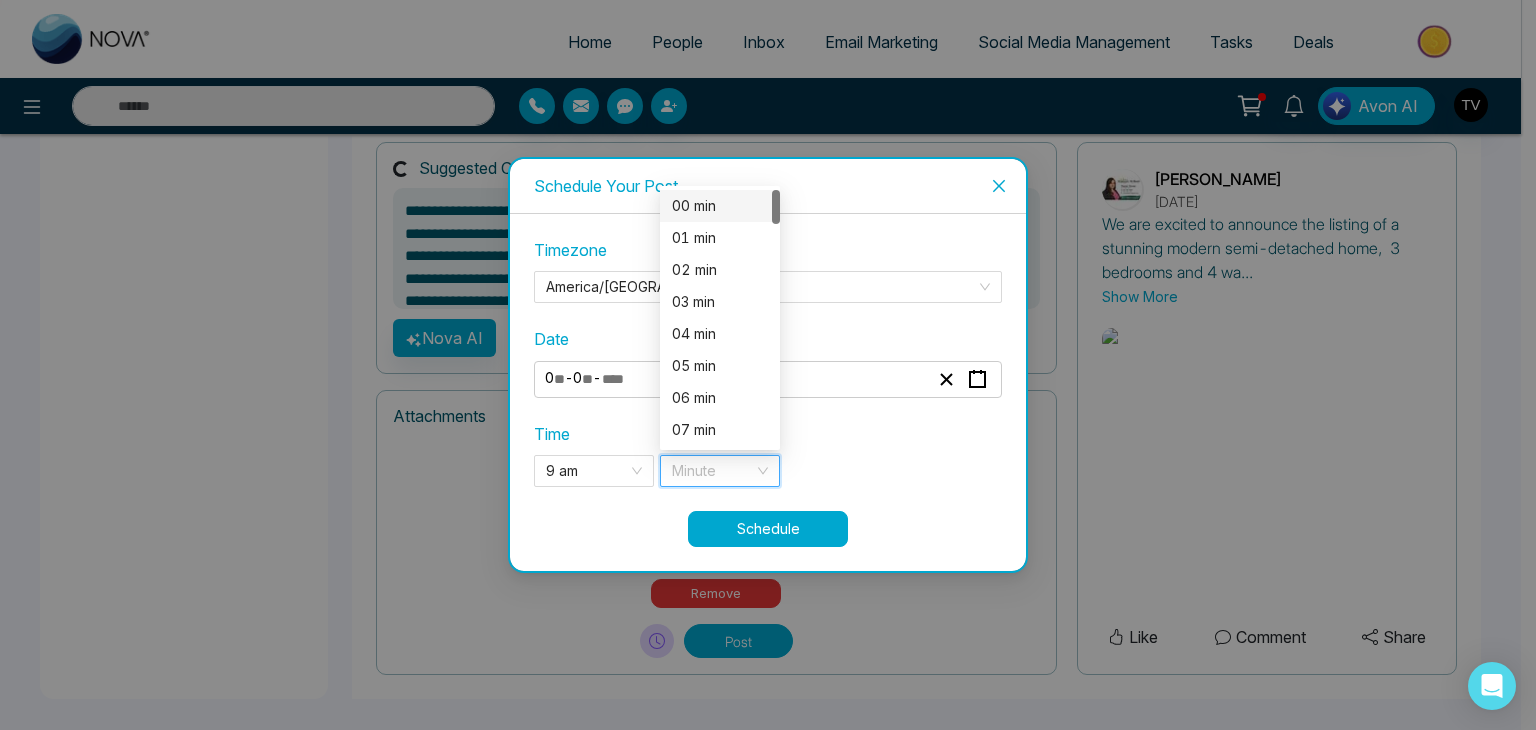 click on "00 min" at bounding box center (720, 206) 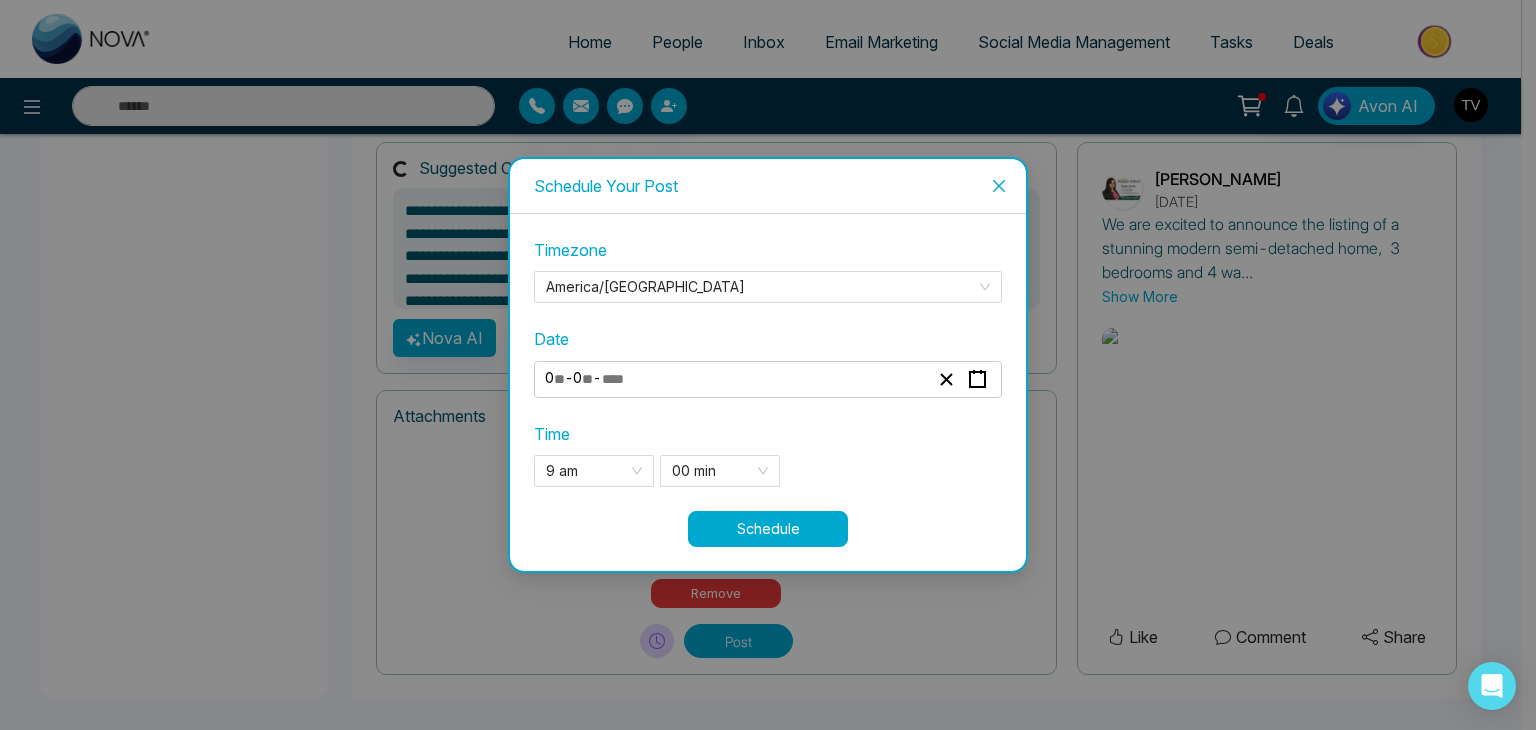 click on "Schedule" at bounding box center (768, 529) 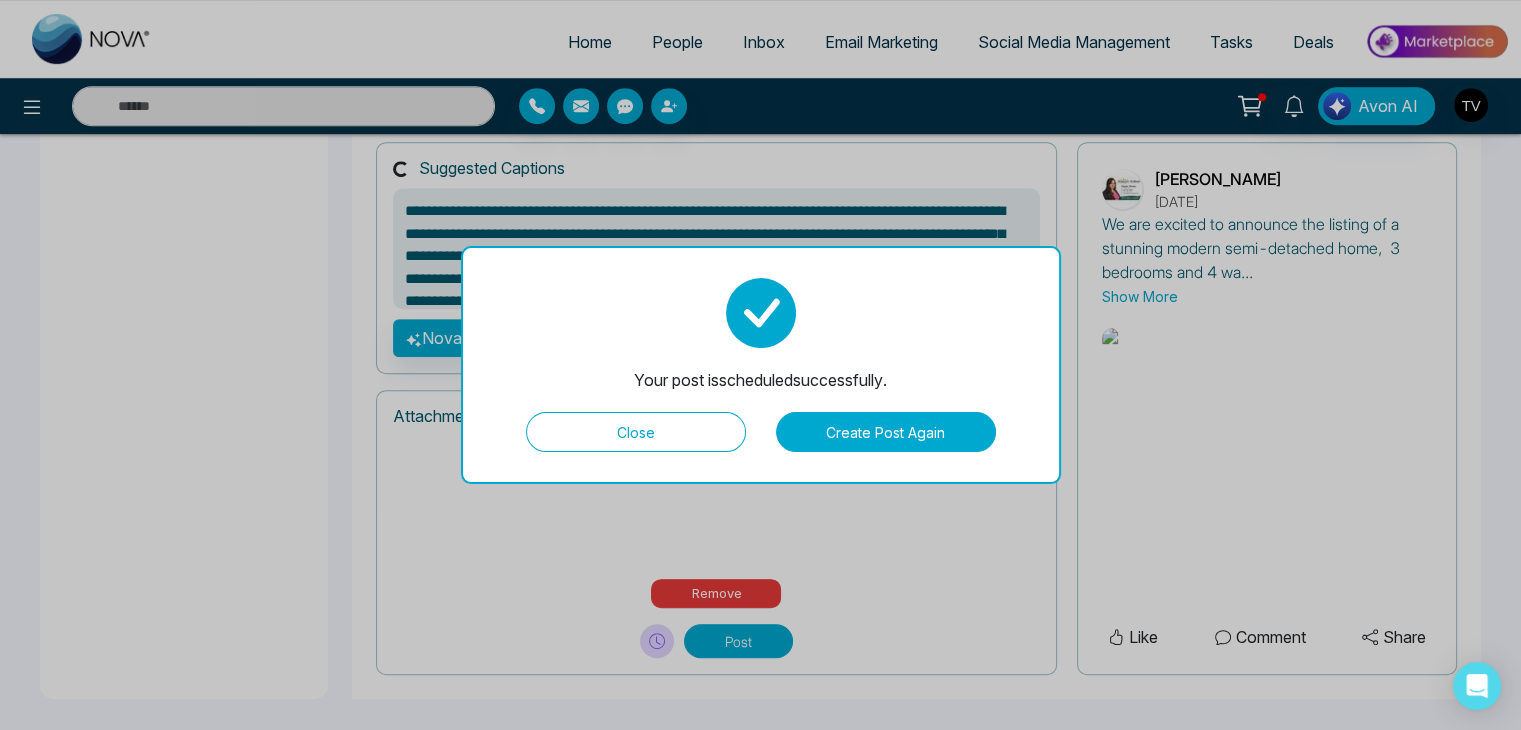 click on "Close" at bounding box center (636, 432) 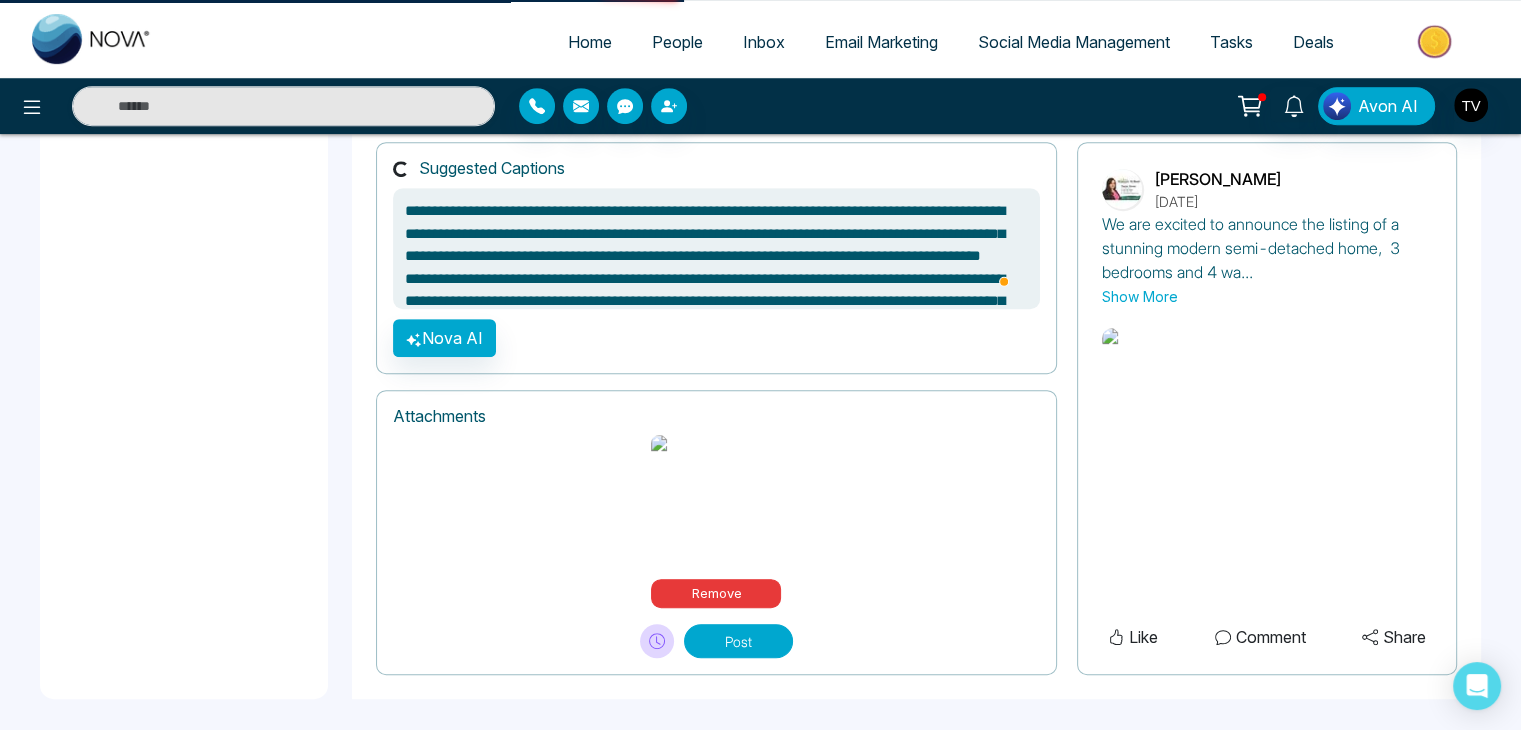scroll, scrollTop: 0, scrollLeft: 0, axis: both 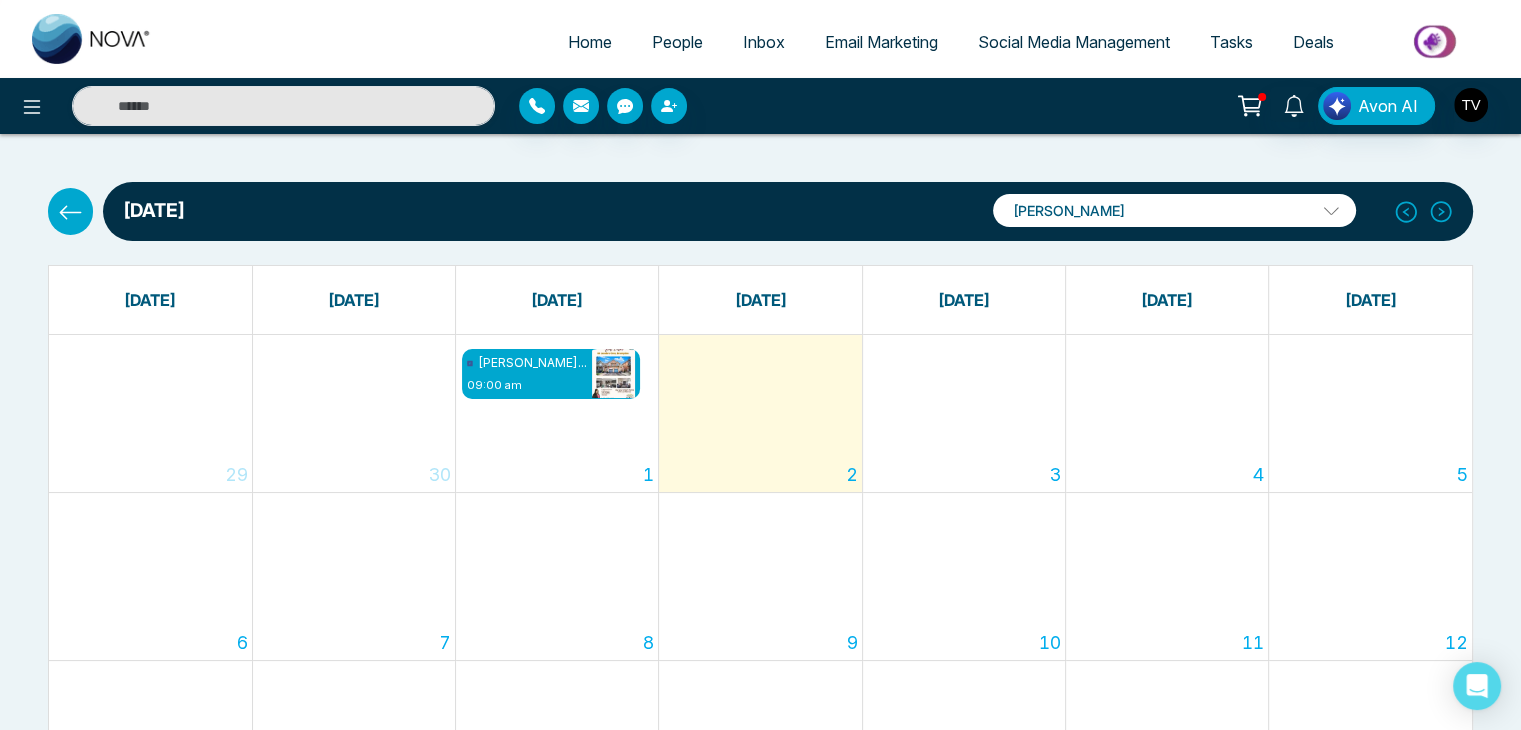 click on "Social Media Management" at bounding box center (1074, 42) 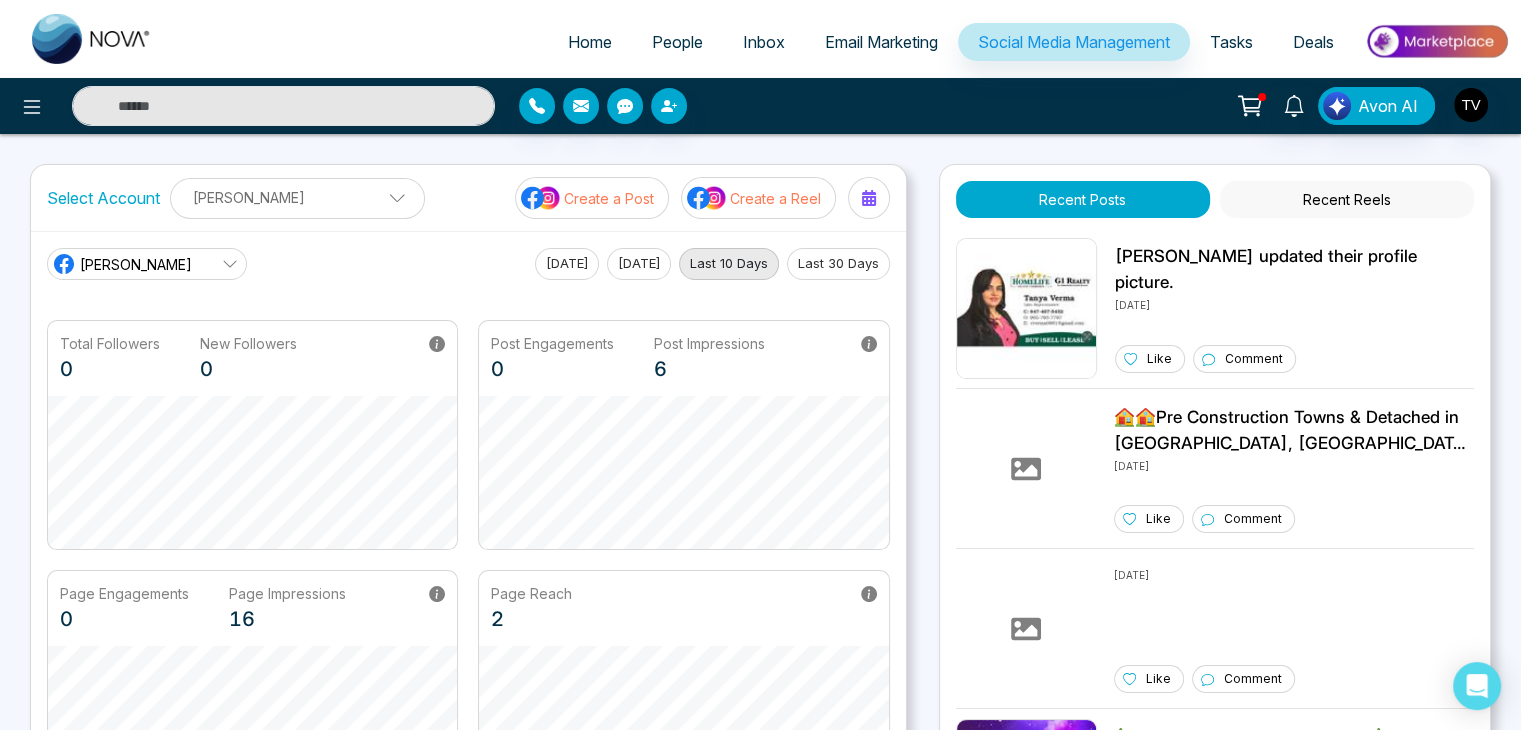 click on "Home" at bounding box center (590, 42) 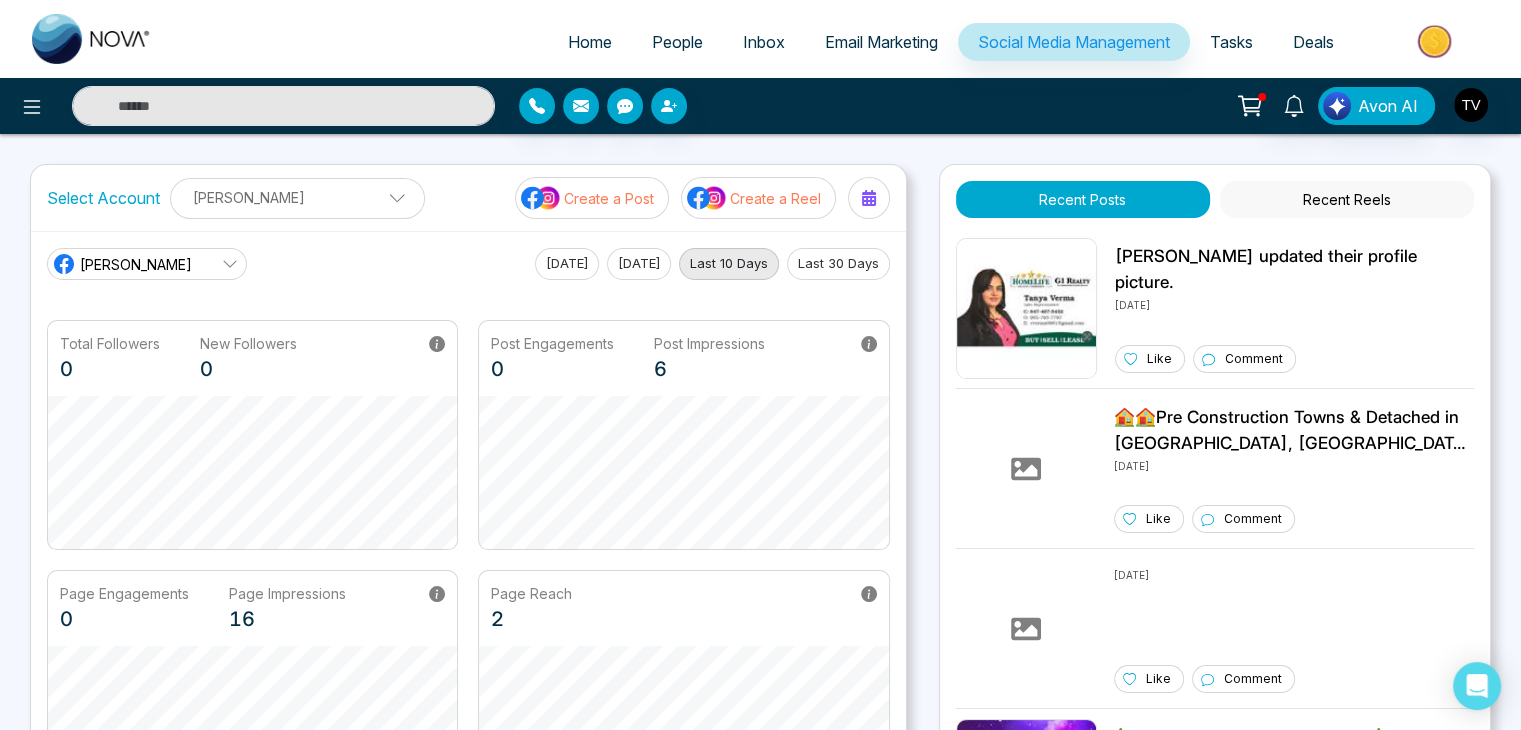 select on "*" 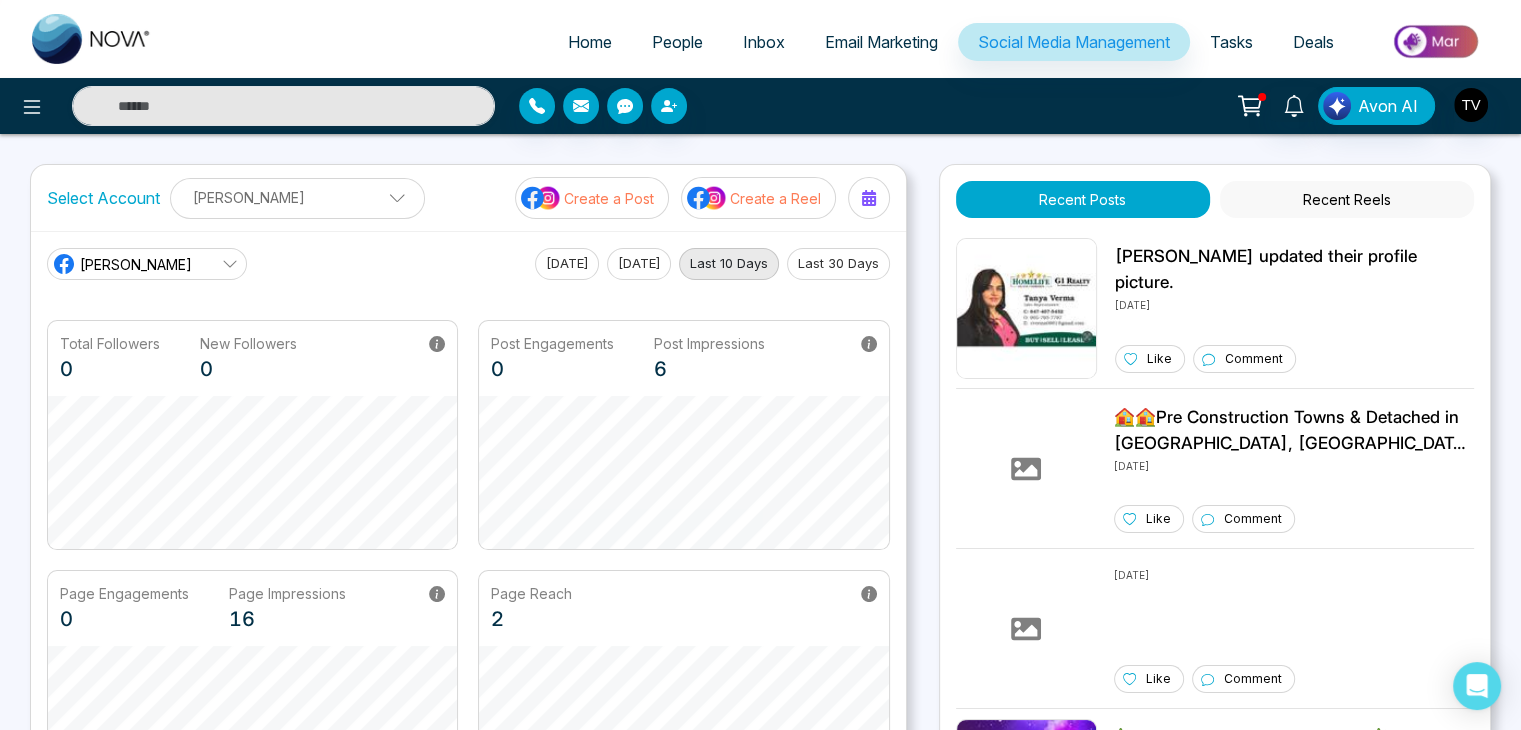 select on "*" 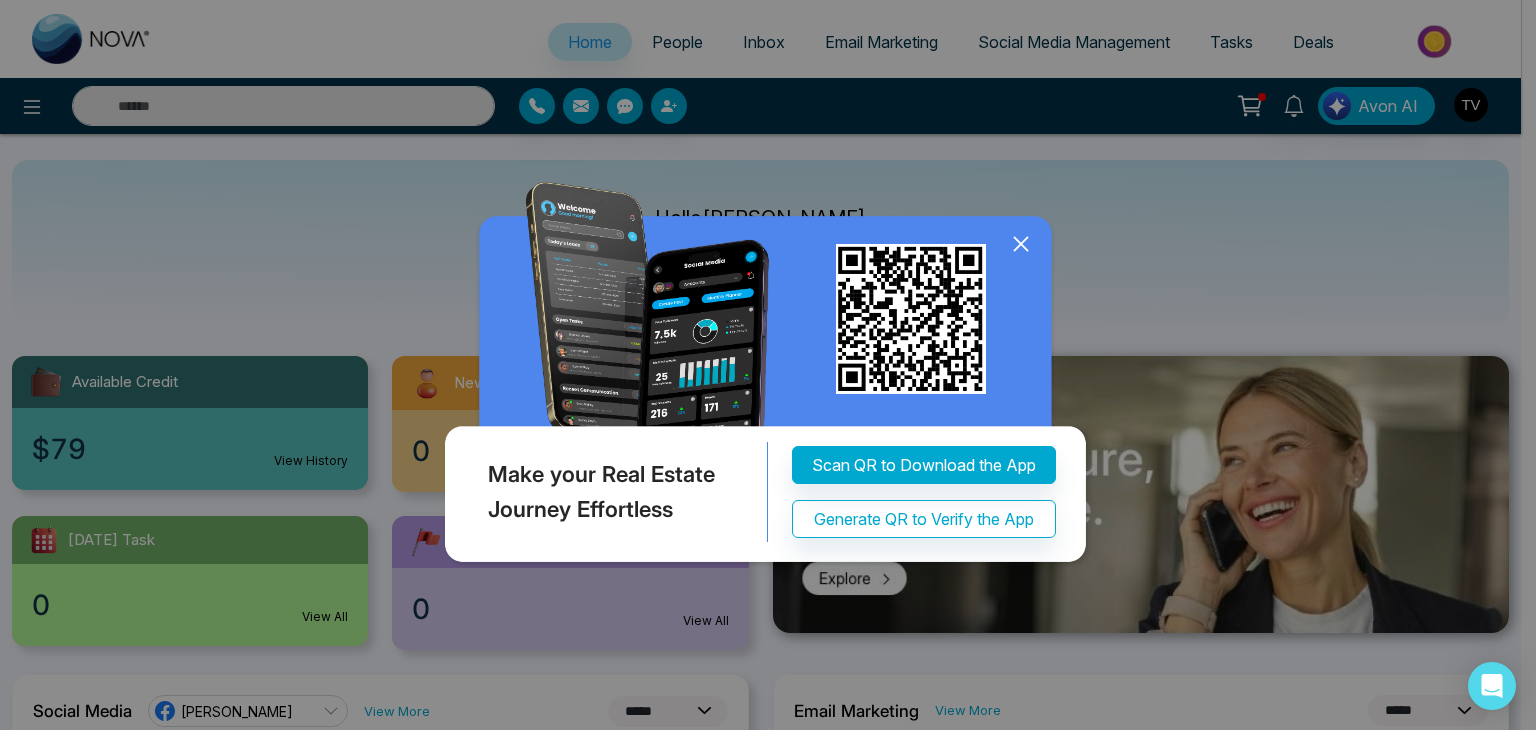 click 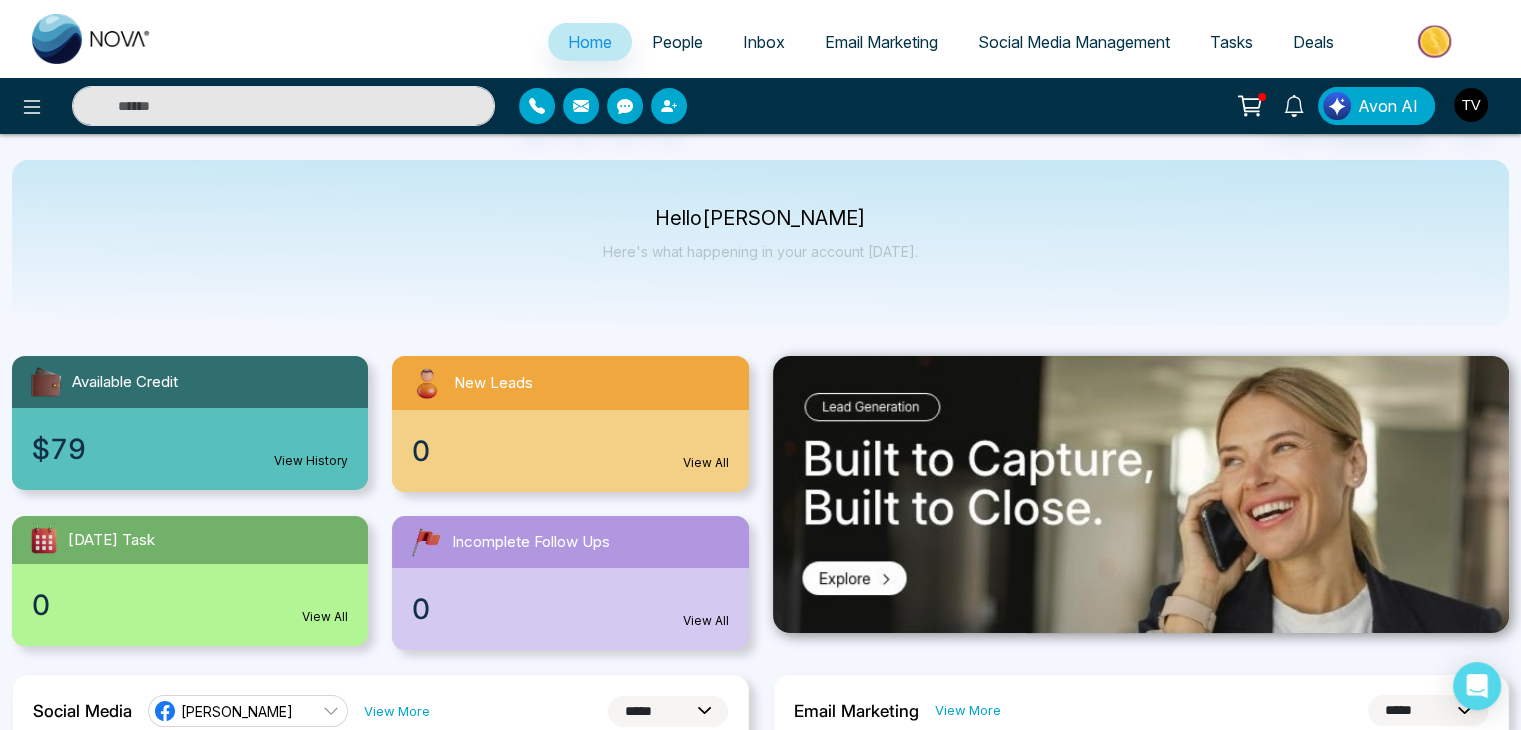 click at bounding box center [1436, 41] 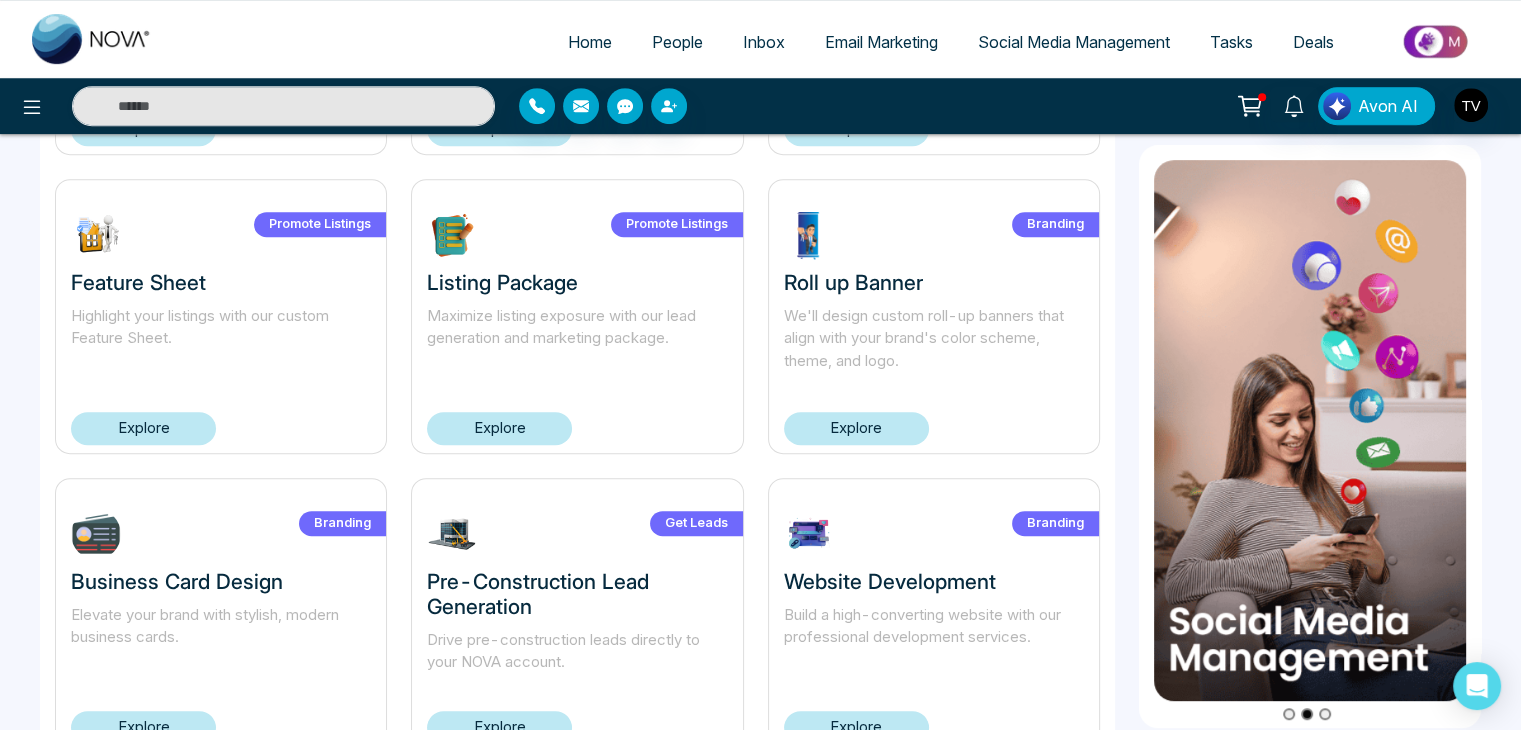 scroll, scrollTop: 991, scrollLeft: 0, axis: vertical 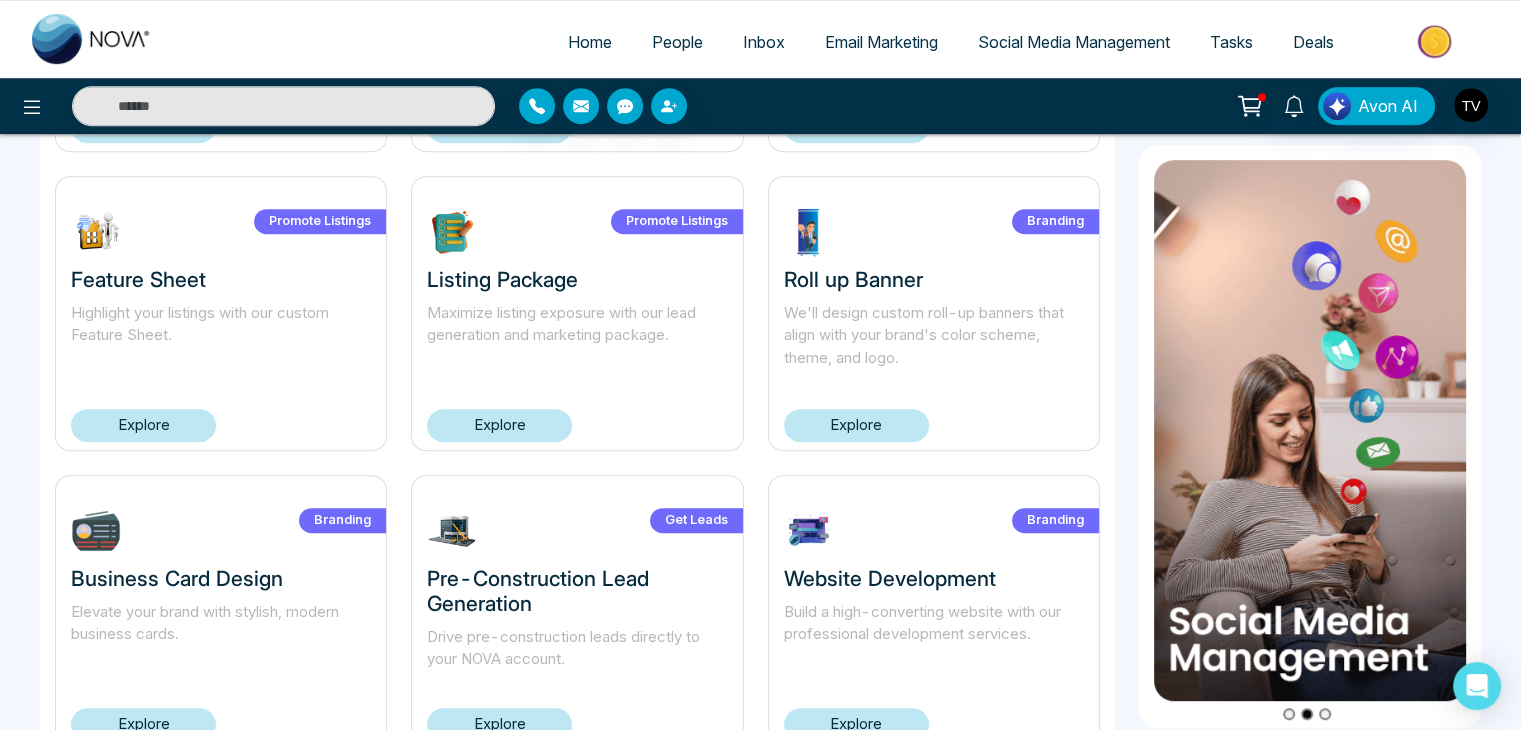 click on "Explore" at bounding box center (856, 425) 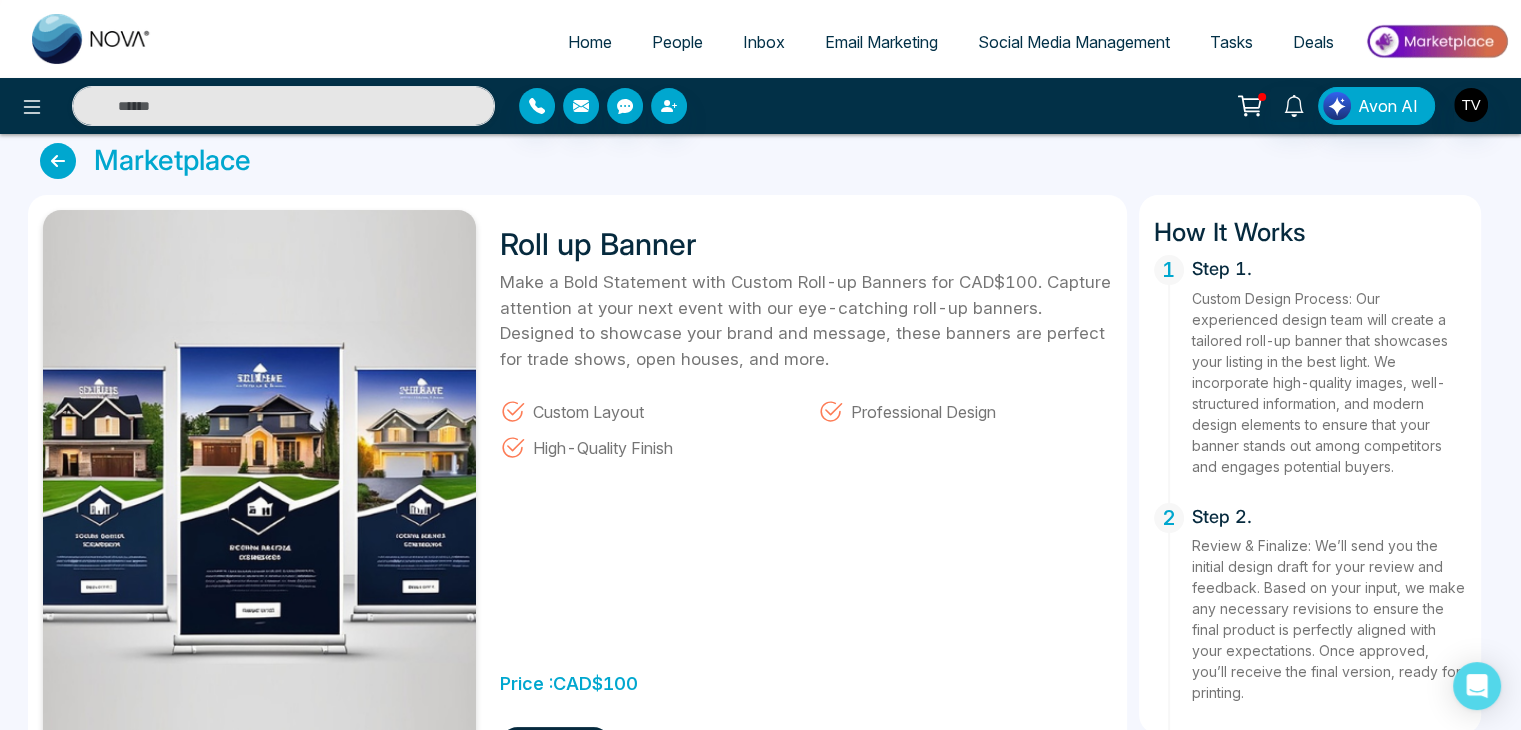scroll, scrollTop: 10, scrollLeft: 0, axis: vertical 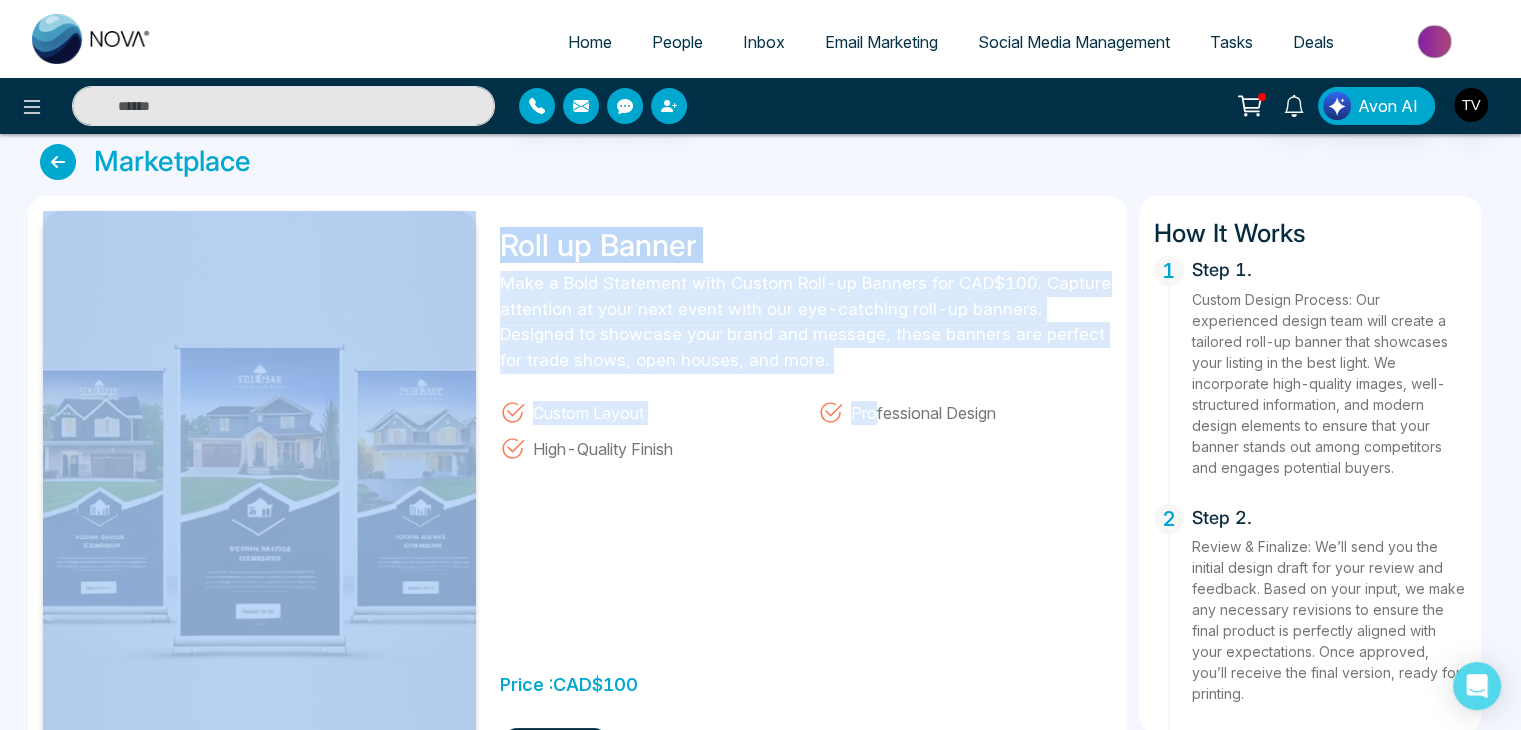 drag, startPoint x: 873, startPoint y: 461, endPoint x: 293, endPoint y: 206, distance: 633.5811 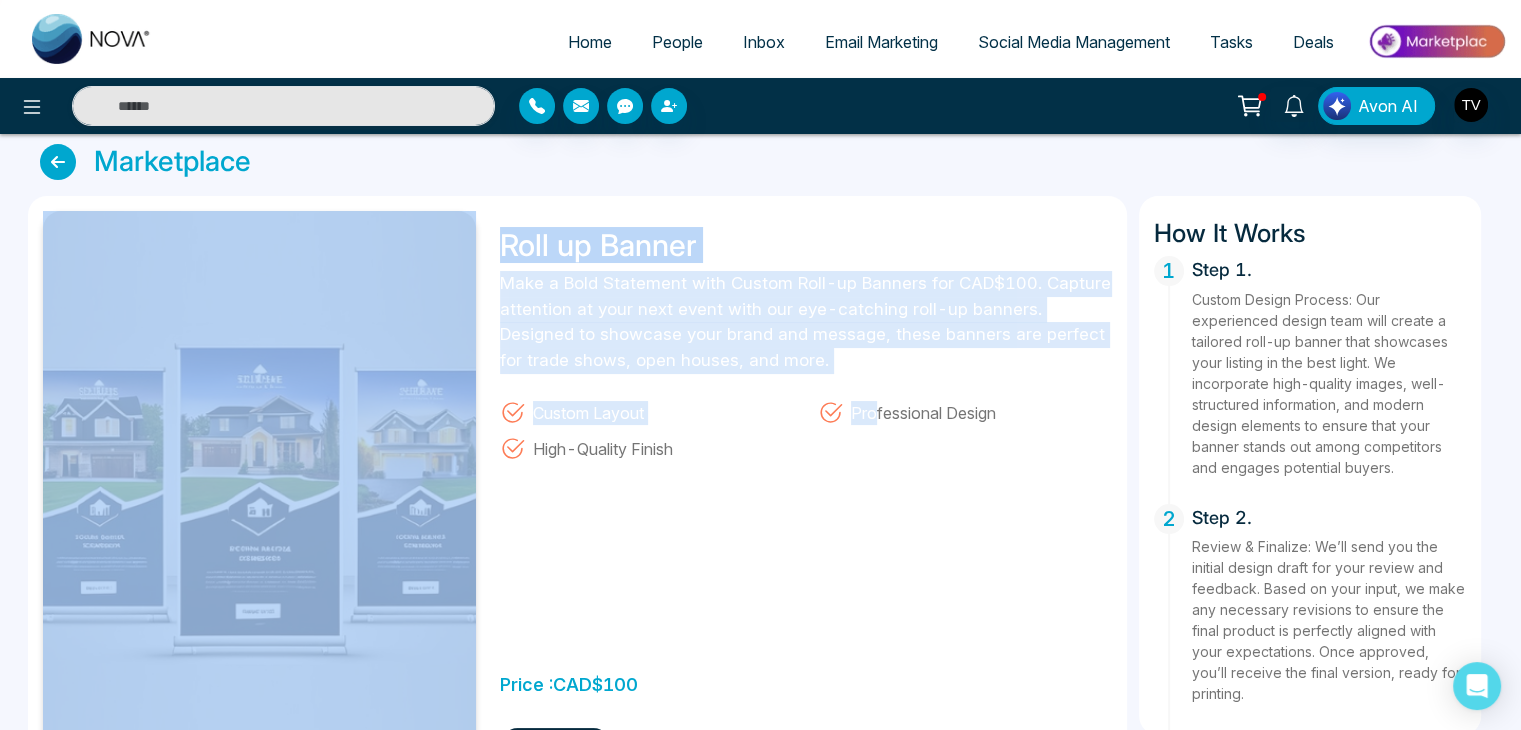 click on "Roll up Banner Make a Bold Statement with Custom Roll-up Banners for CAD$100.
Capture attention at your next event with our eye-catching roll-up banners. Designed to showcase your brand and message, these banners are perfect for trade shows, open houses, and more. Custom Layout Professional Design High-Quality Finish Price :  CAD  $ 100 Purchase" at bounding box center (577, 487) 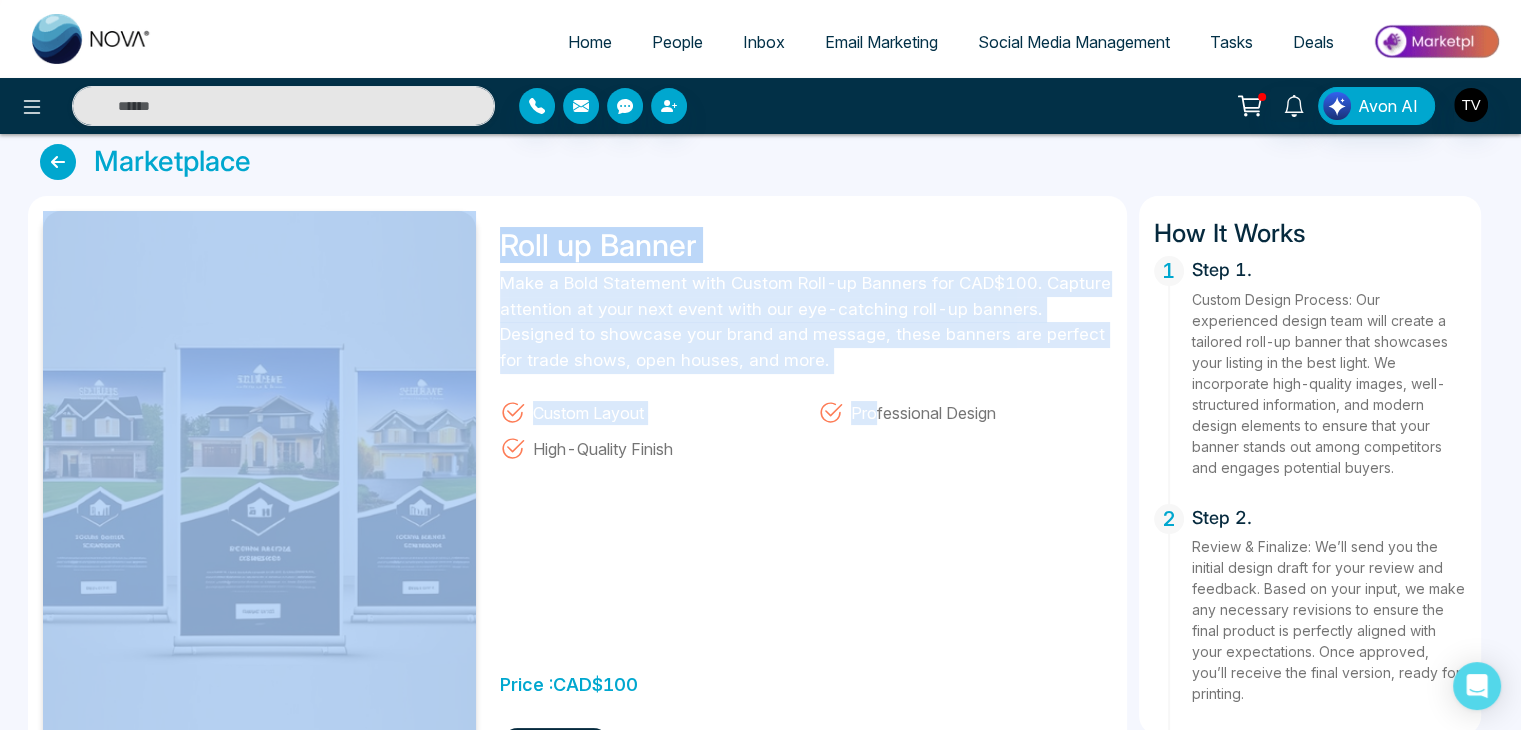 click at bounding box center [58, 162] 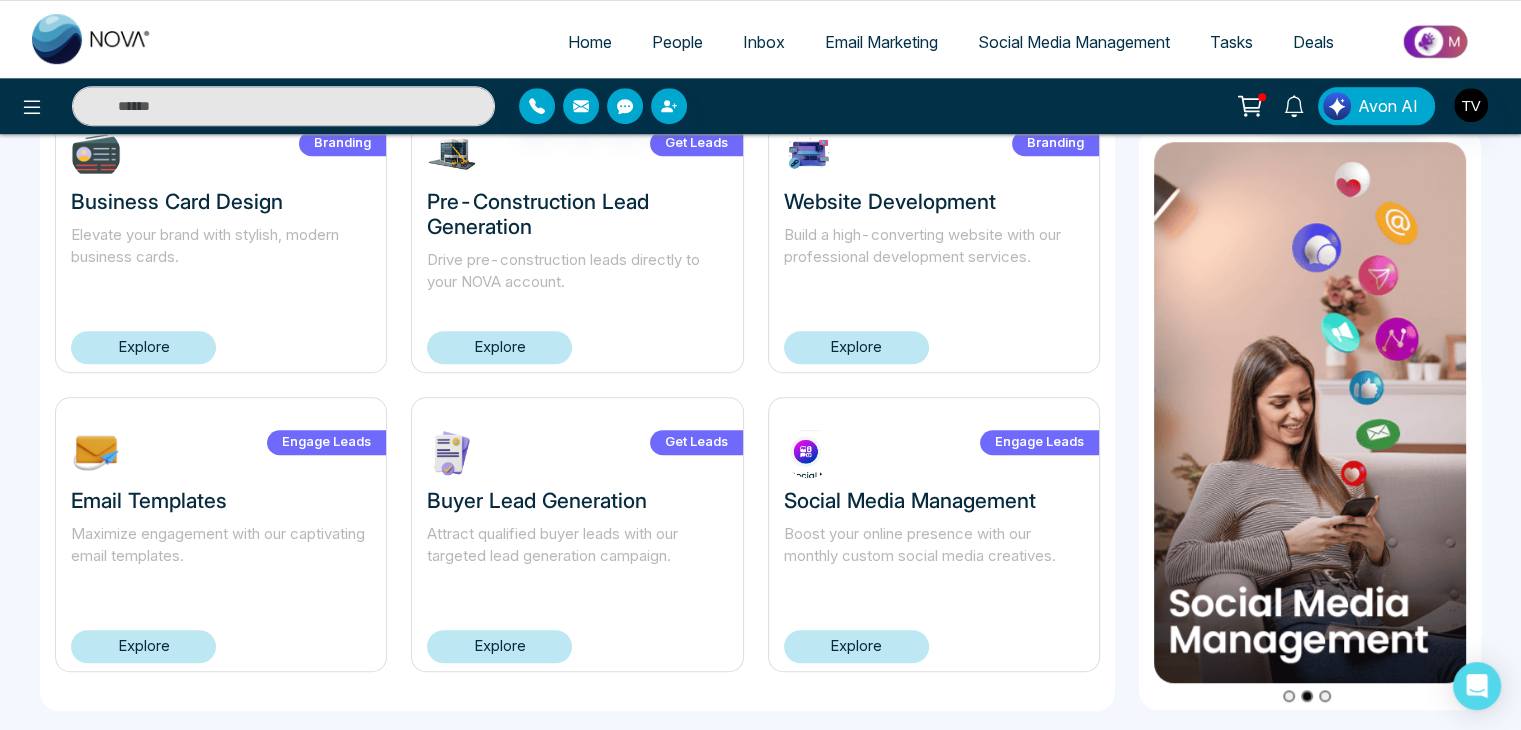 scroll, scrollTop: 1368, scrollLeft: 0, axis: vertical 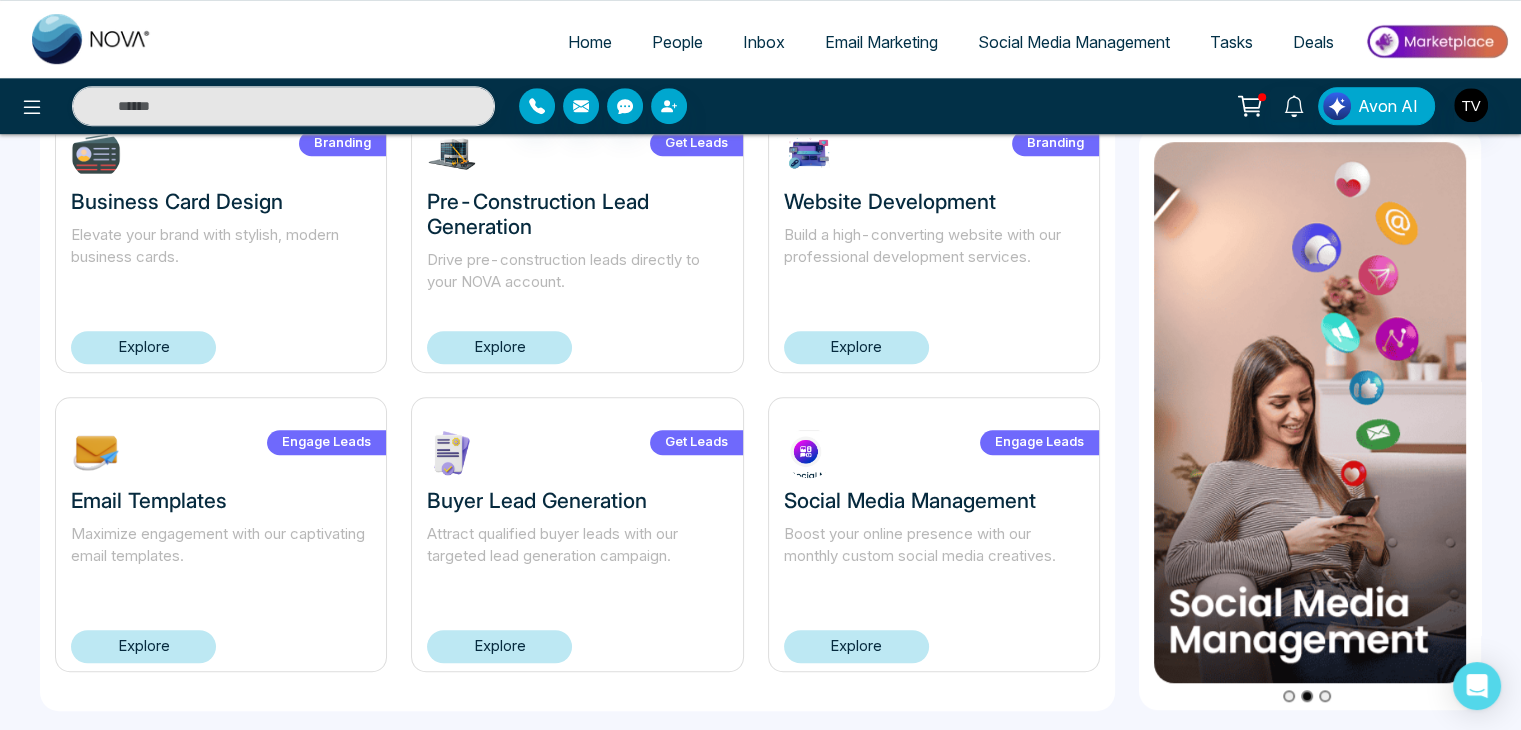 click on "Explore" at bounding box center (143, 646) 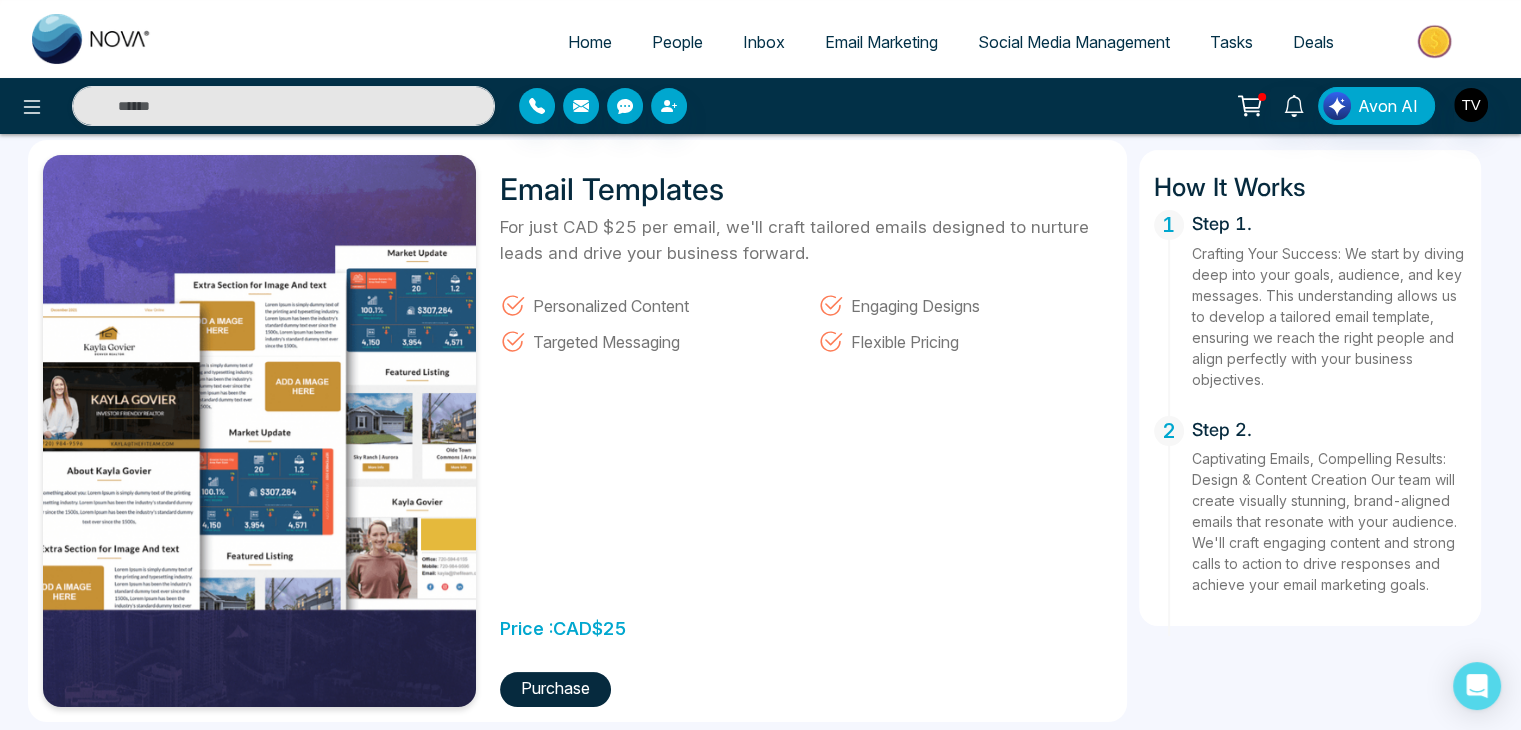 scroll, scrollTop: 0, scrollLeft: 0, axis: both 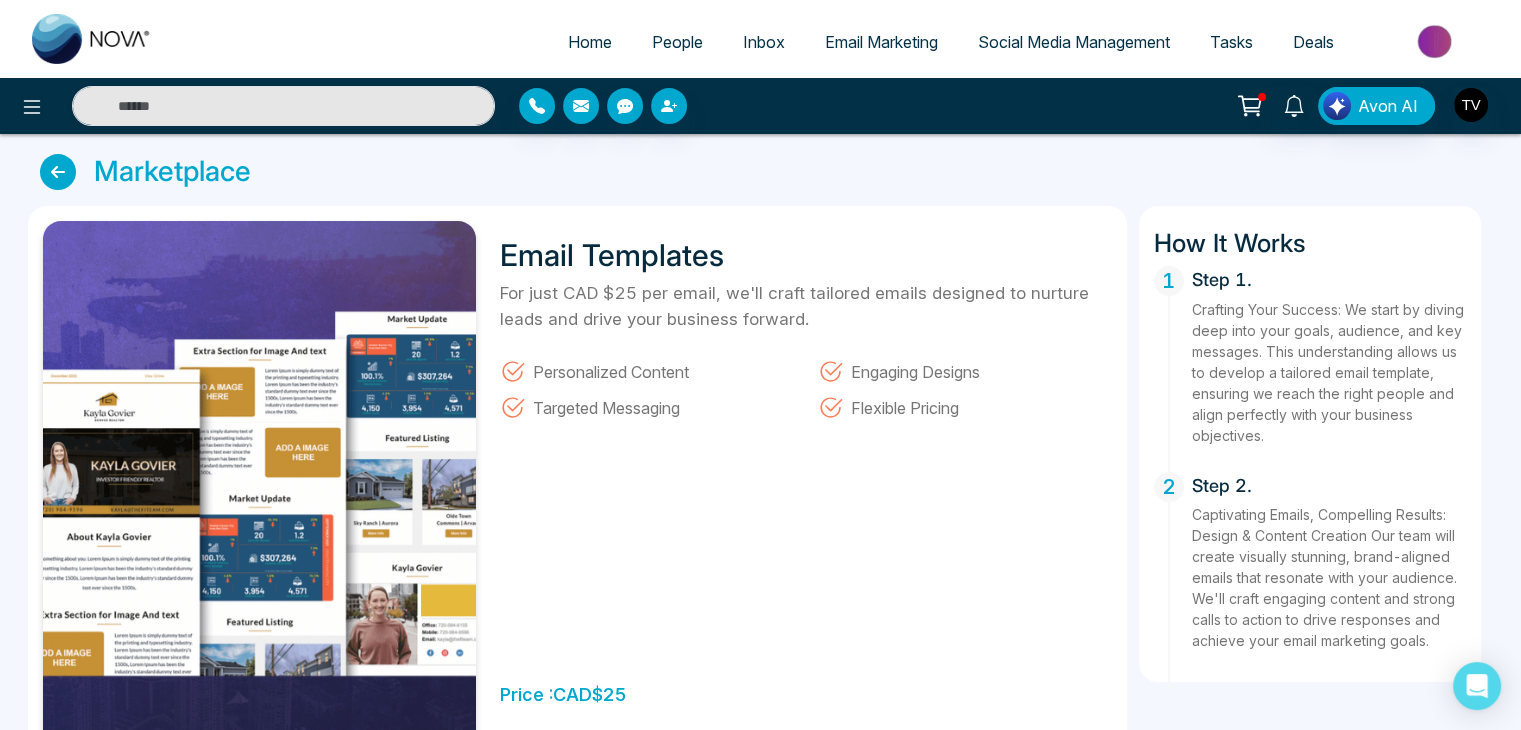 click at bounding box center [58, 172] 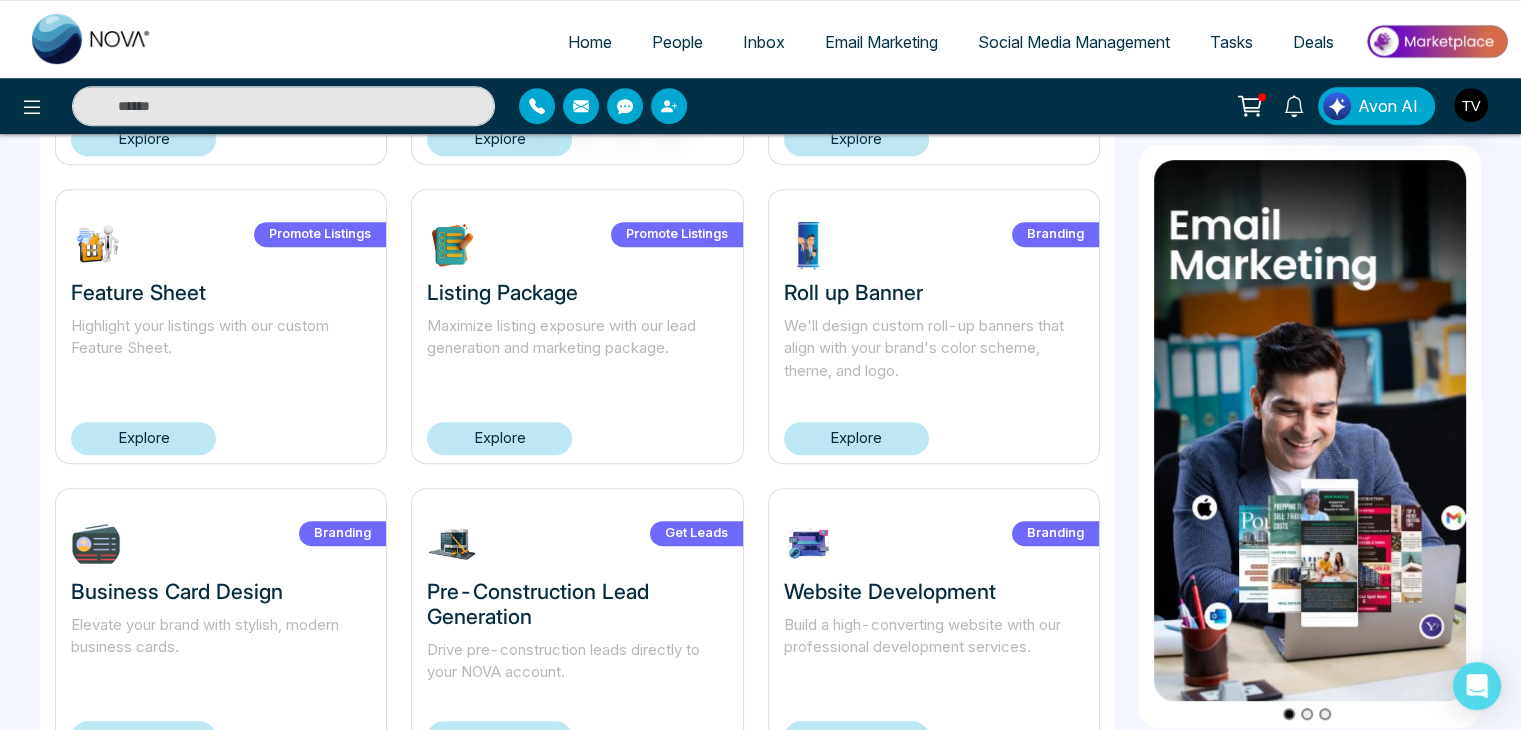 scroll, scrollTop: 1368, scrollLeft: 0, axis: vertical 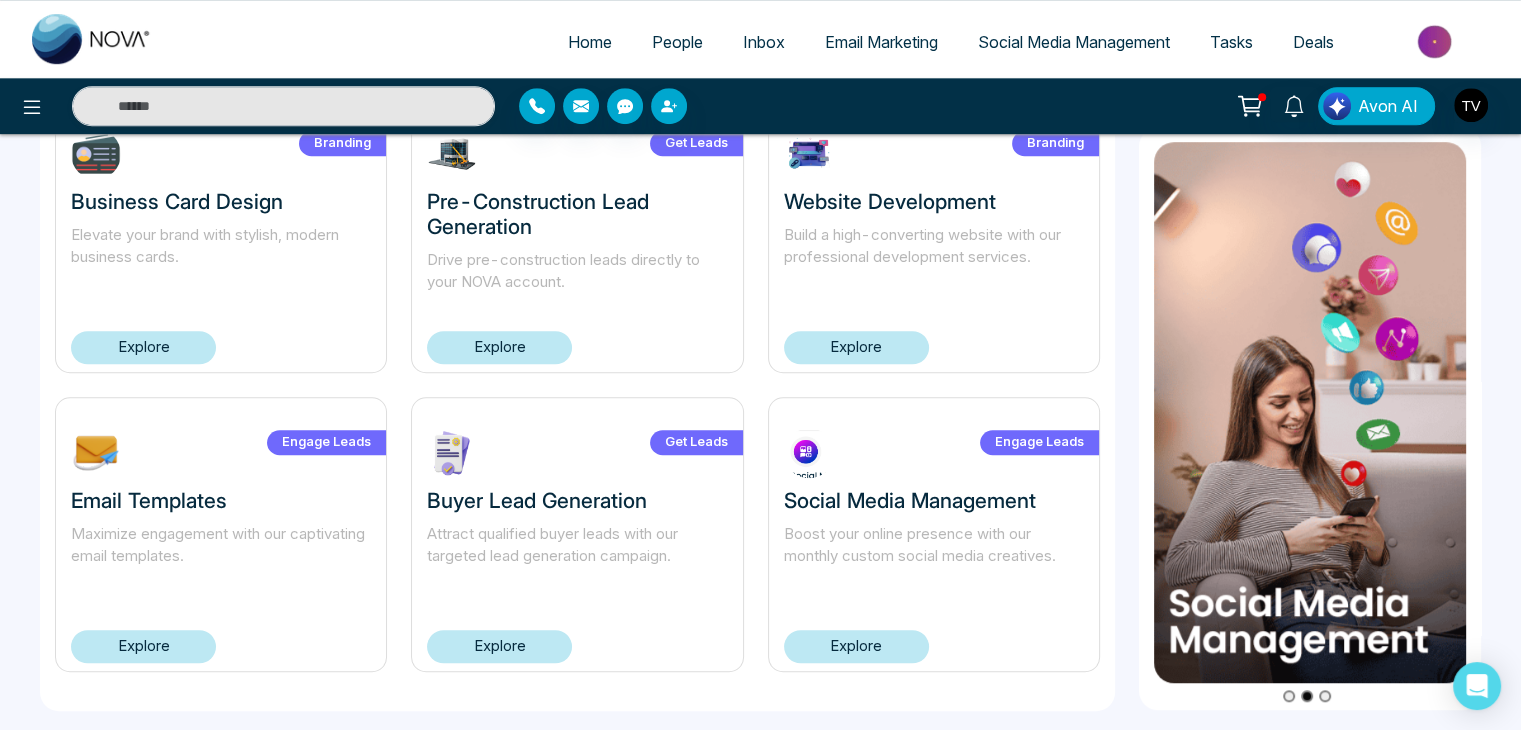 click on "Explore" at bounding box center [856, 646] 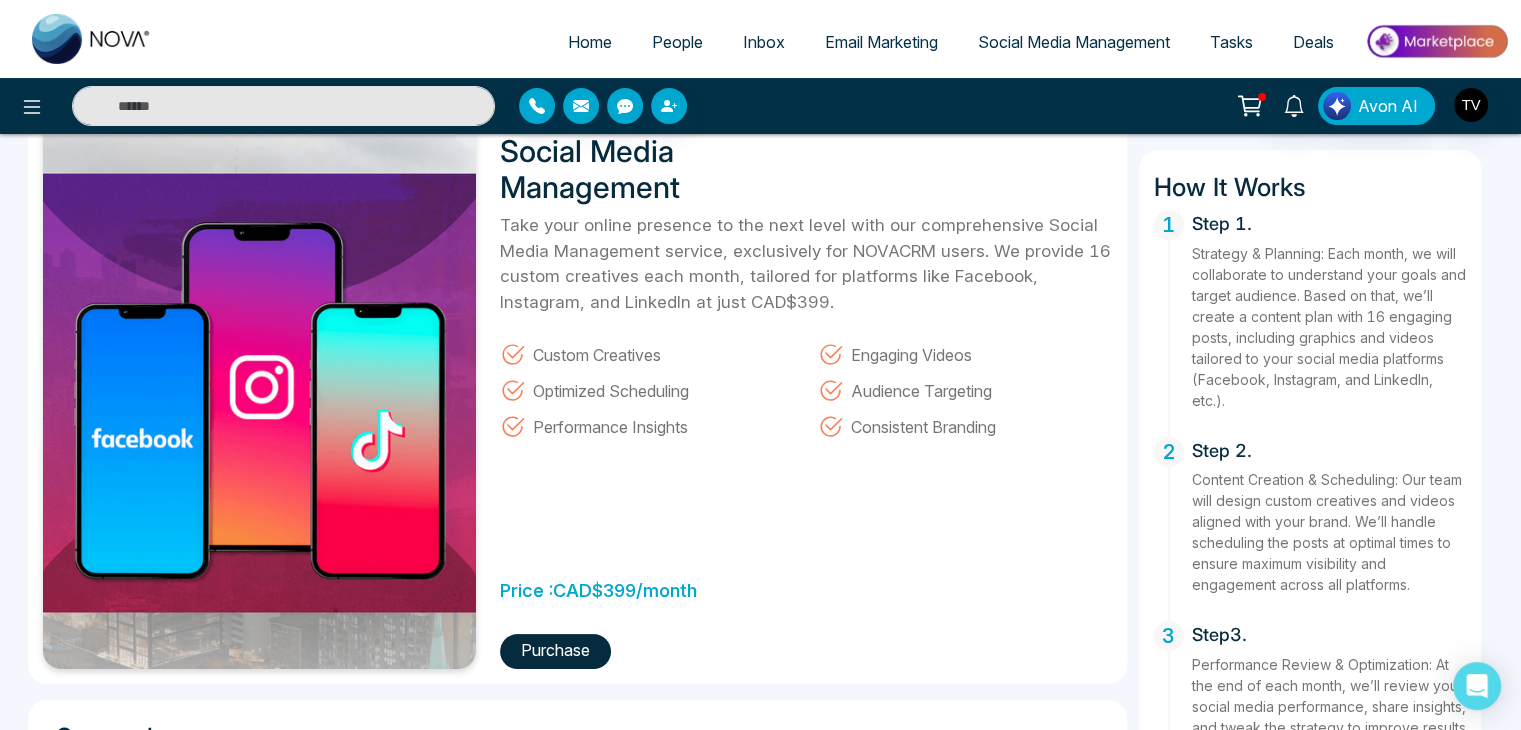 scroll, scrollTop: 104, scrollLeft: 0, axis: vertical 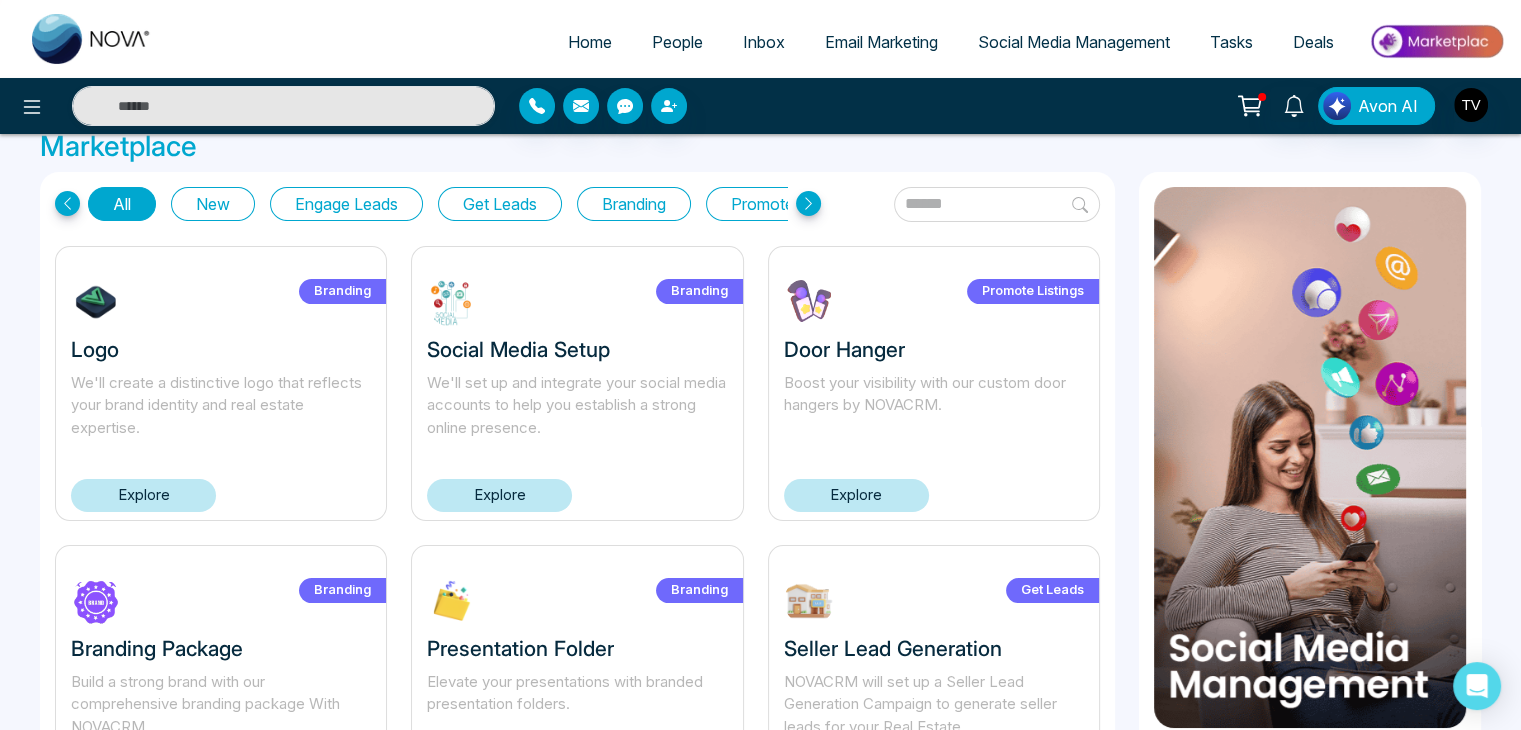 click on "Explore" at bounding box center [499, 495] 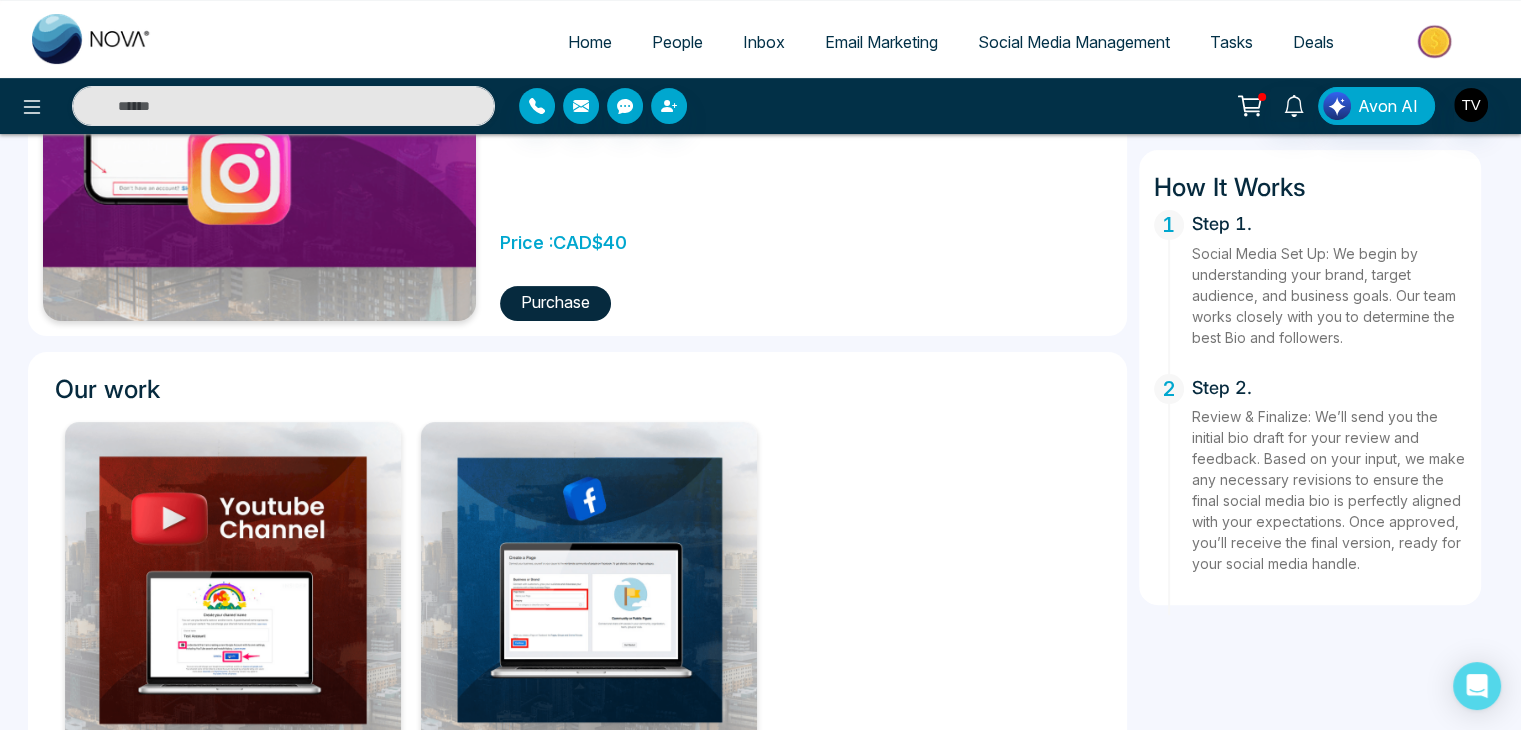 scroll, scrollTop: 569, scrollLeft: 0, axis: vertical 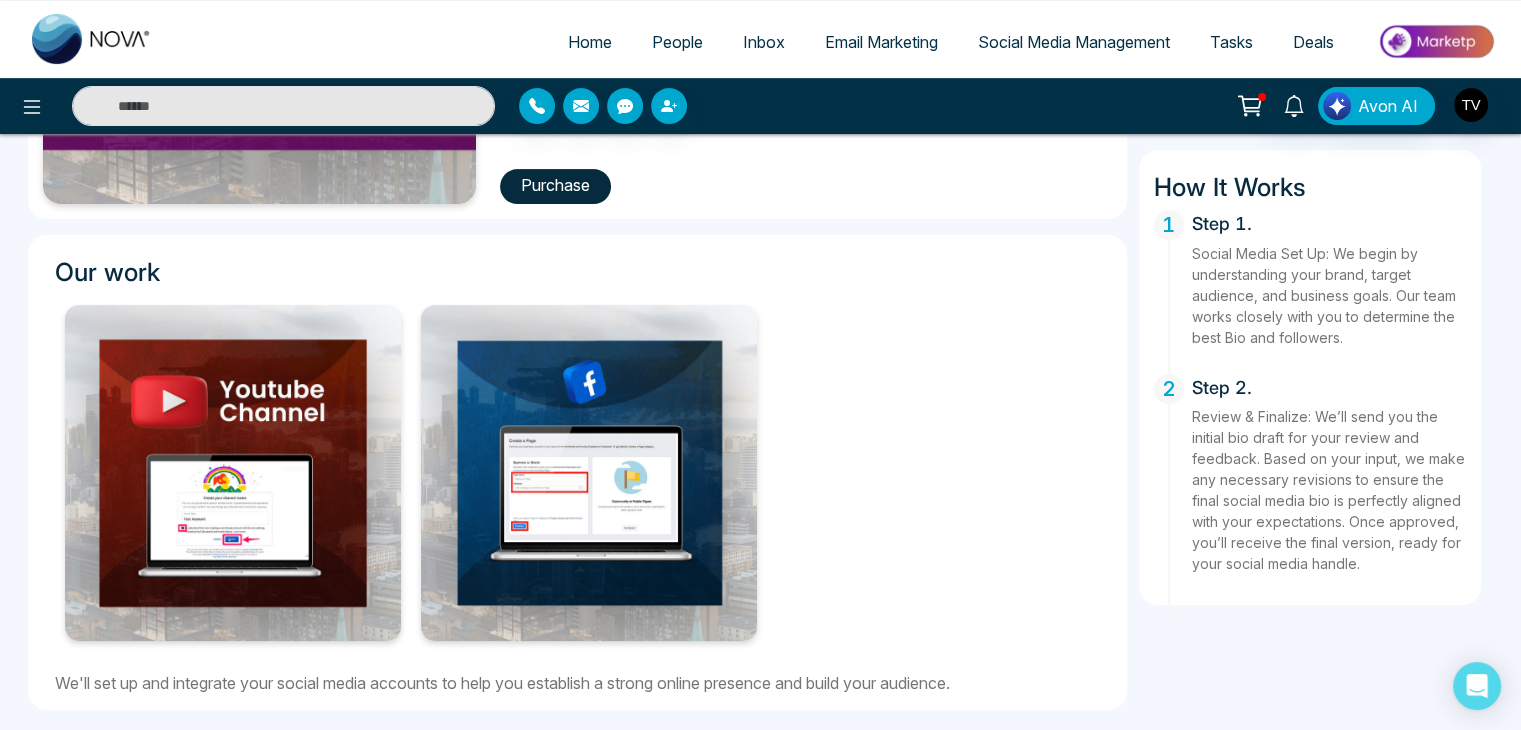 click at bounding box center (589, 473) 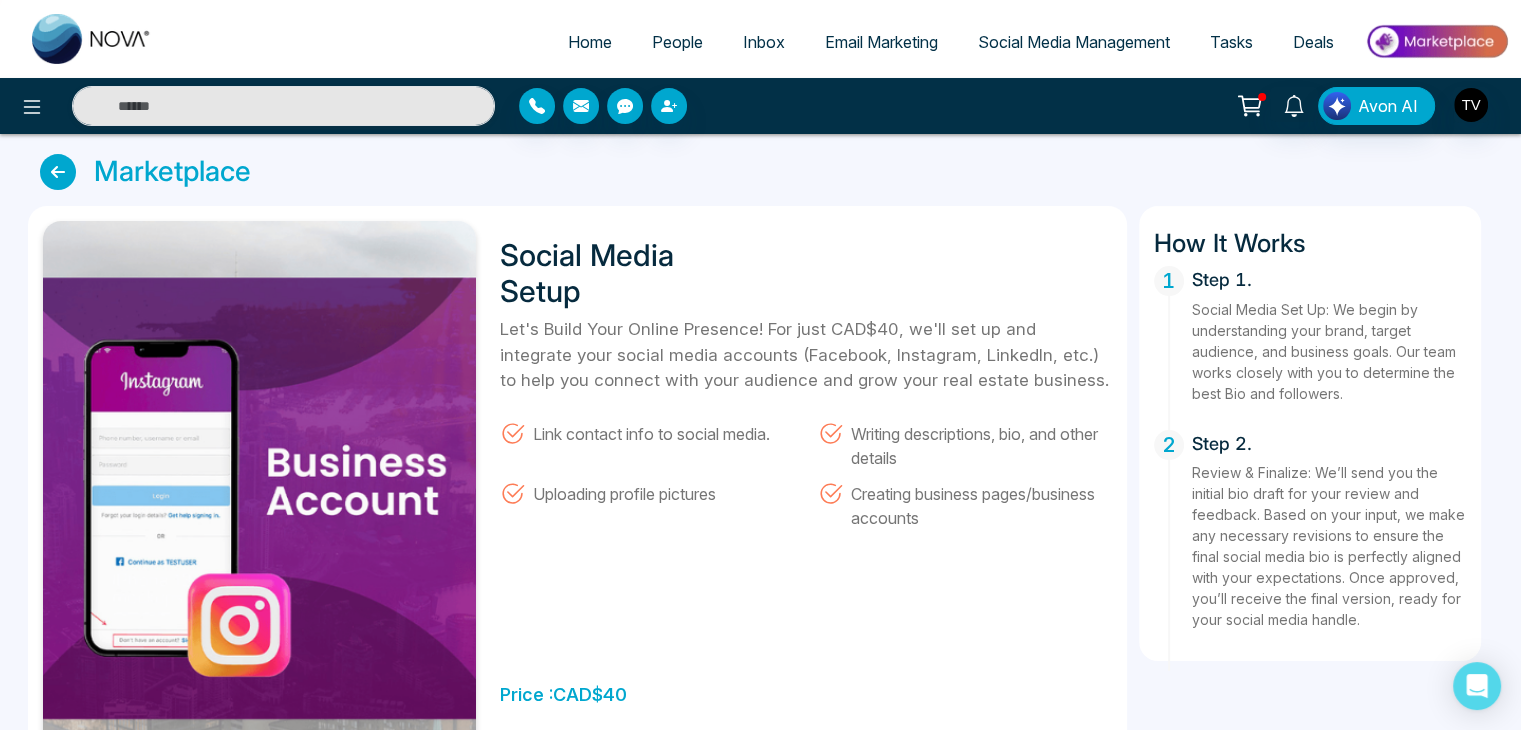 scroll, scrollTop: 0, scrollLeft: 0, axis: both 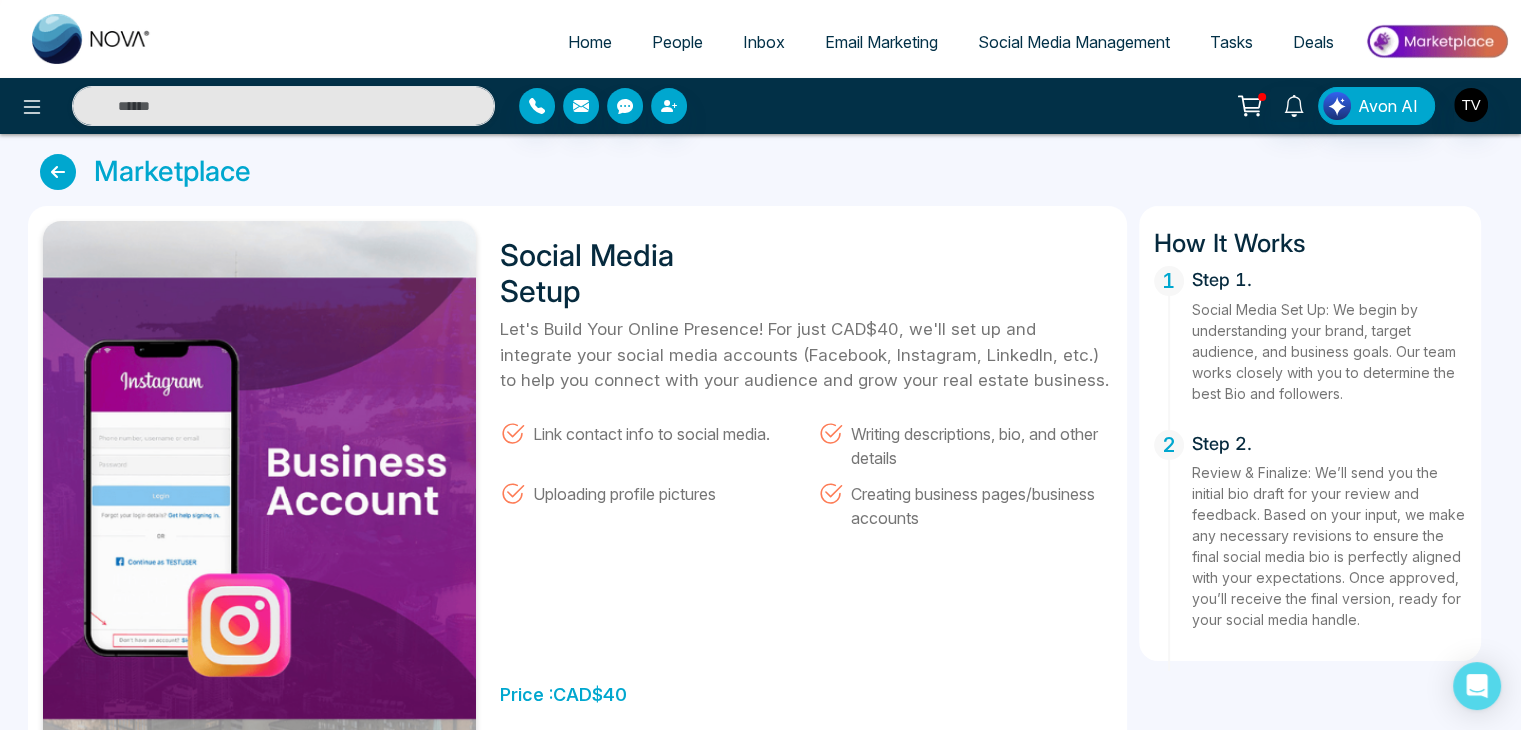 click at bounding box center (58, 172) 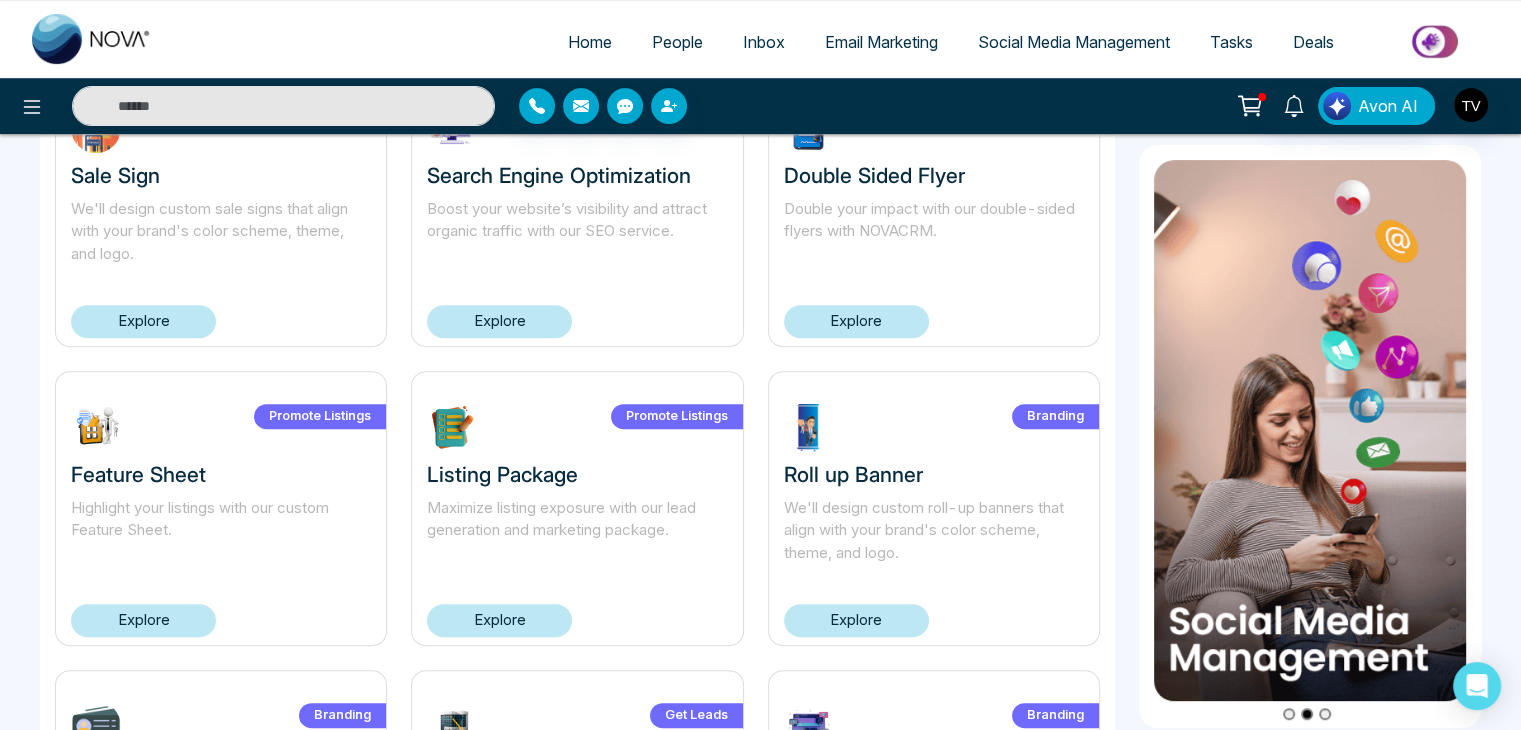 scroll, scrollTop: 800, scrollLeft: 0, axis: vertical 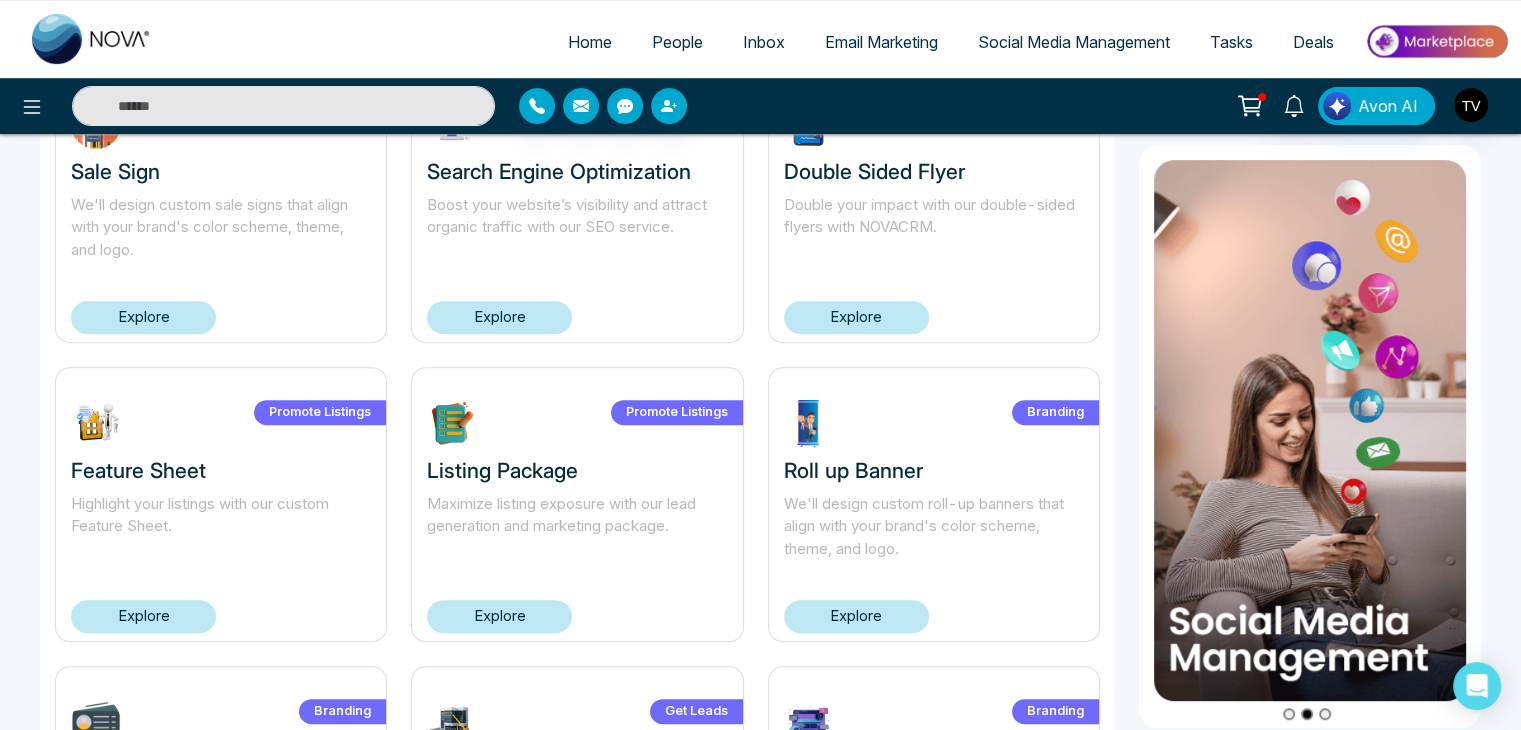 click on "Explore" at bounding box center [856, 616] 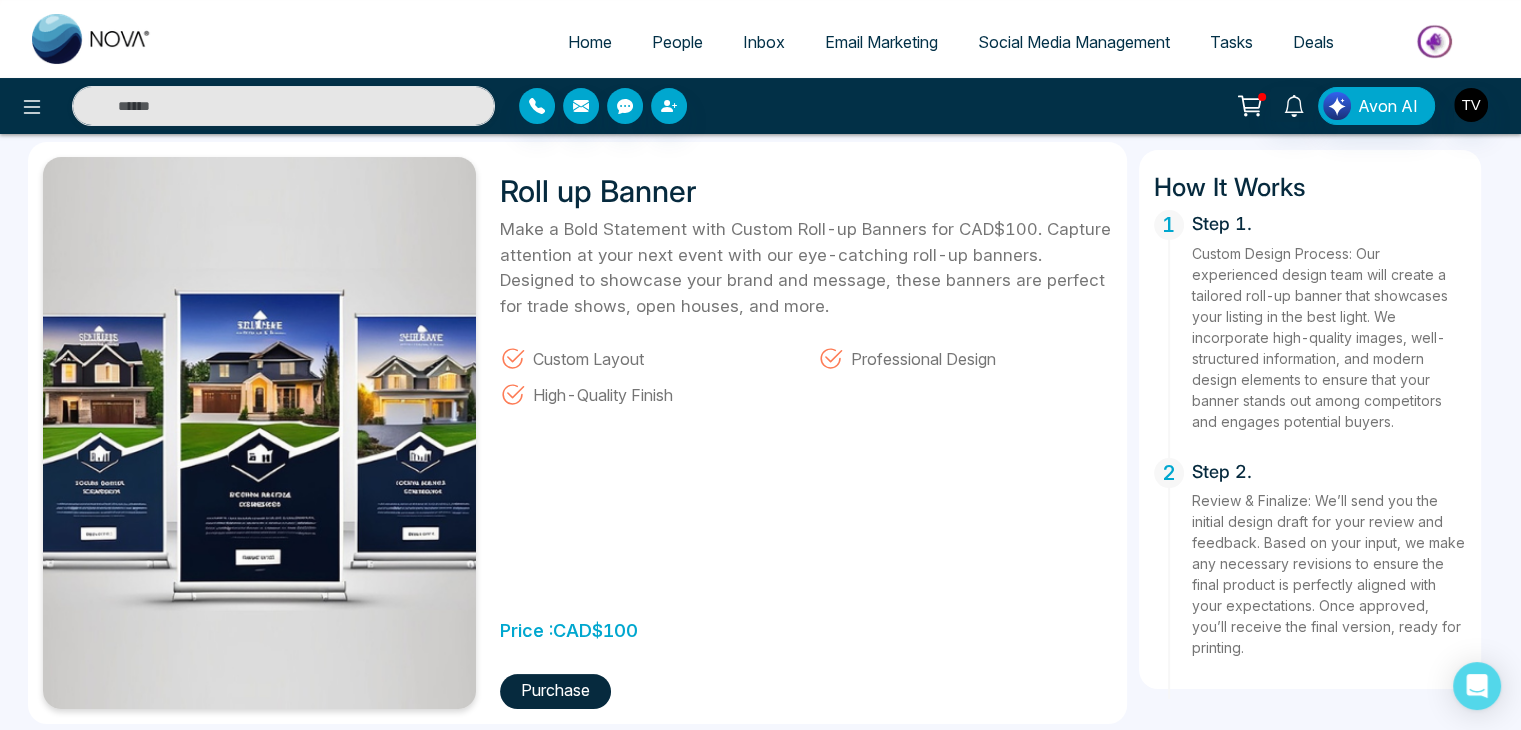 scroll, scrollTop: 0, scrollLeft: 0, axis: both 